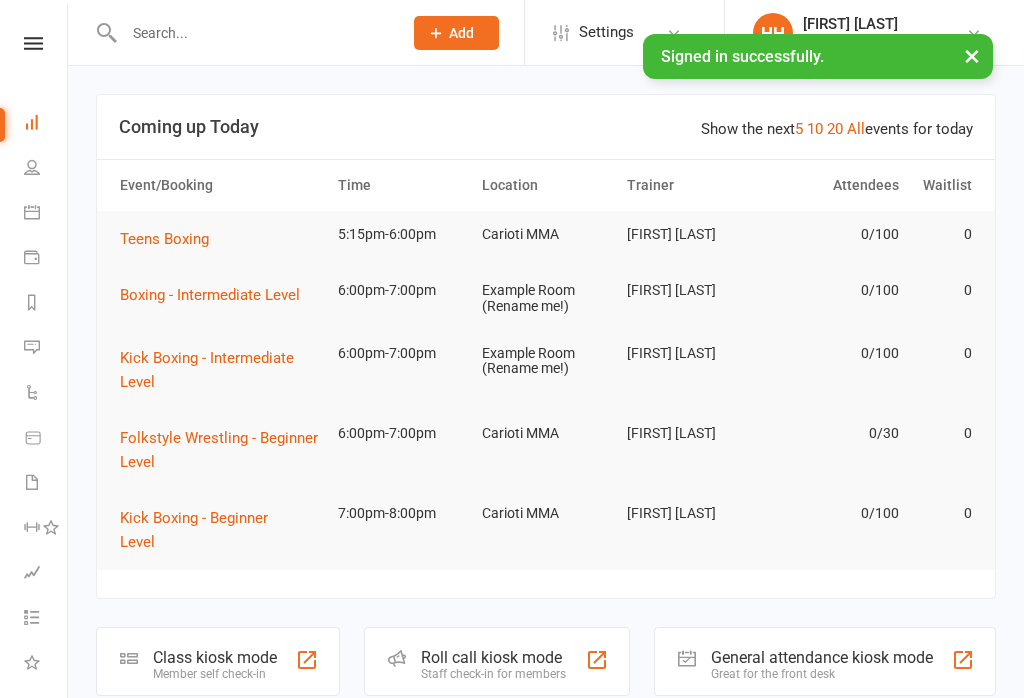 scroll, scrollTop: 0, scrollLeft: 0, axis: both 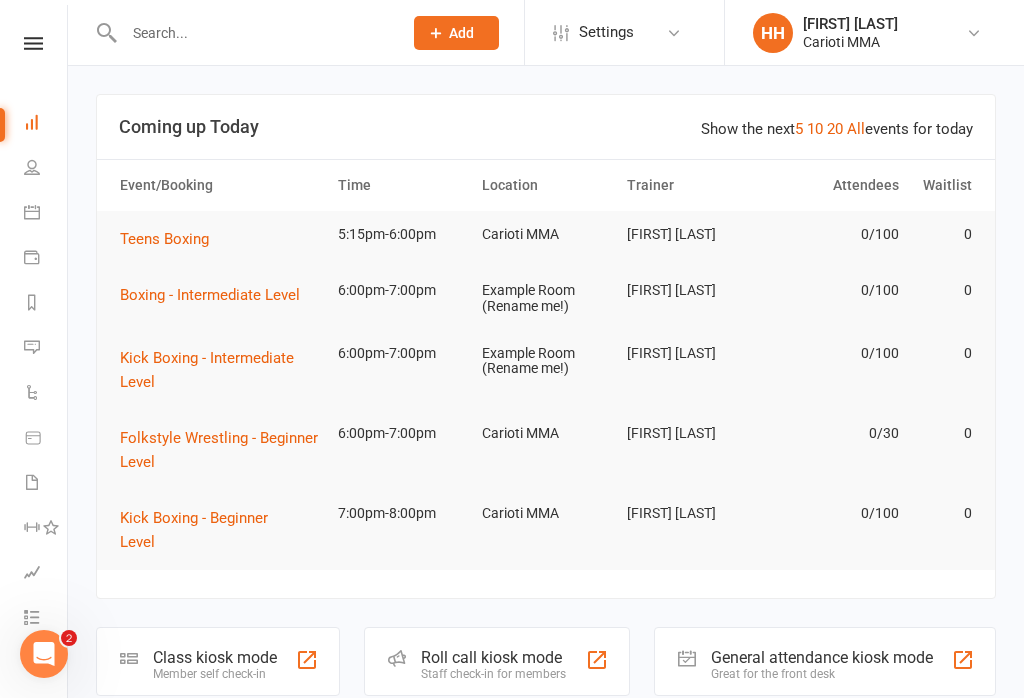 click on "Class kiosk mode Member self check-in" 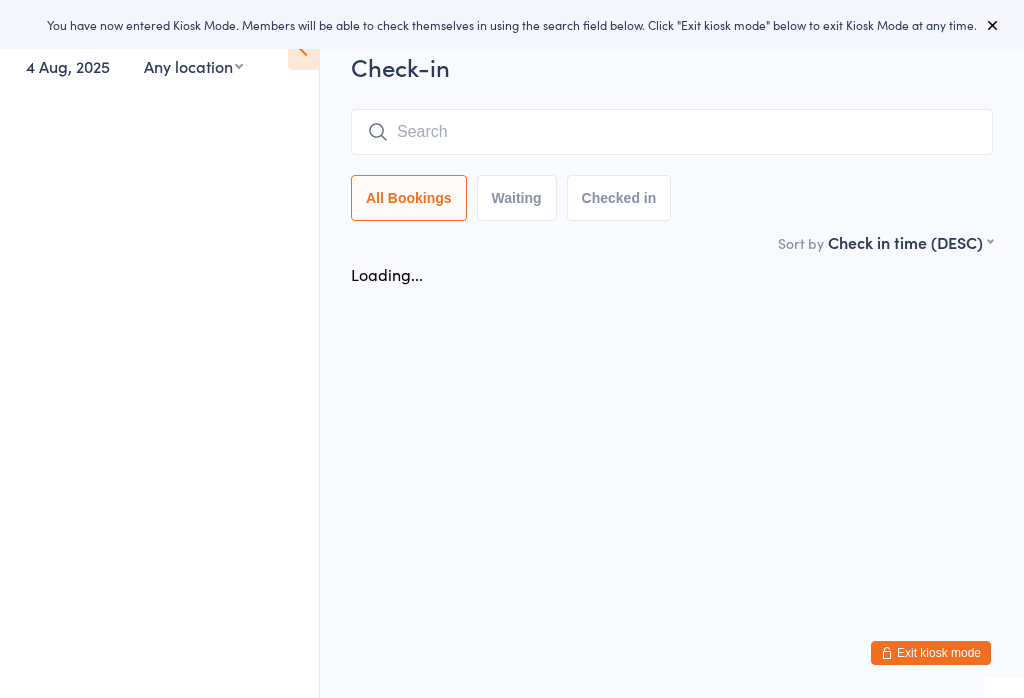 scroll, scrollTop: 0, scrollLeft: 0, axis: both 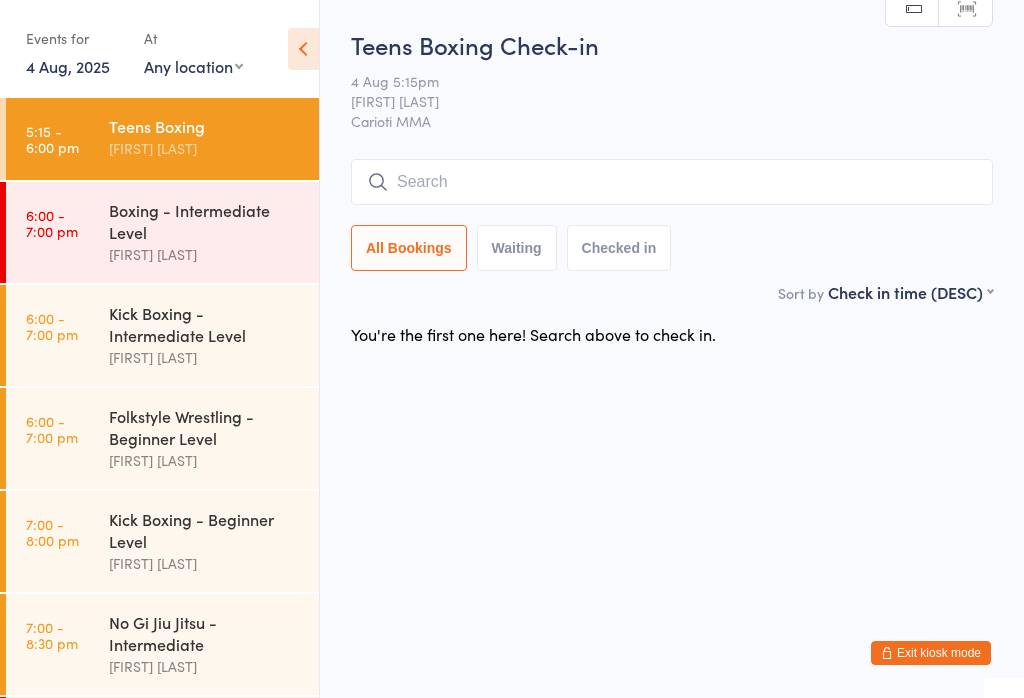 click on "Boxing - Intermediate Level" at bounding box center [205, 221] 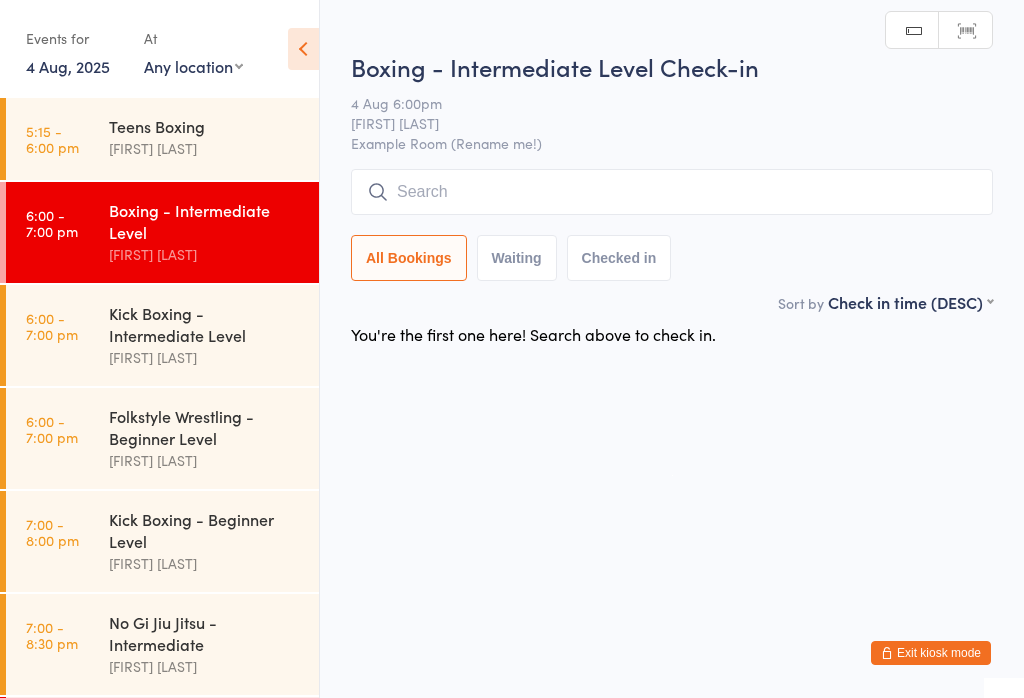 click at bounding box center (672, 192) 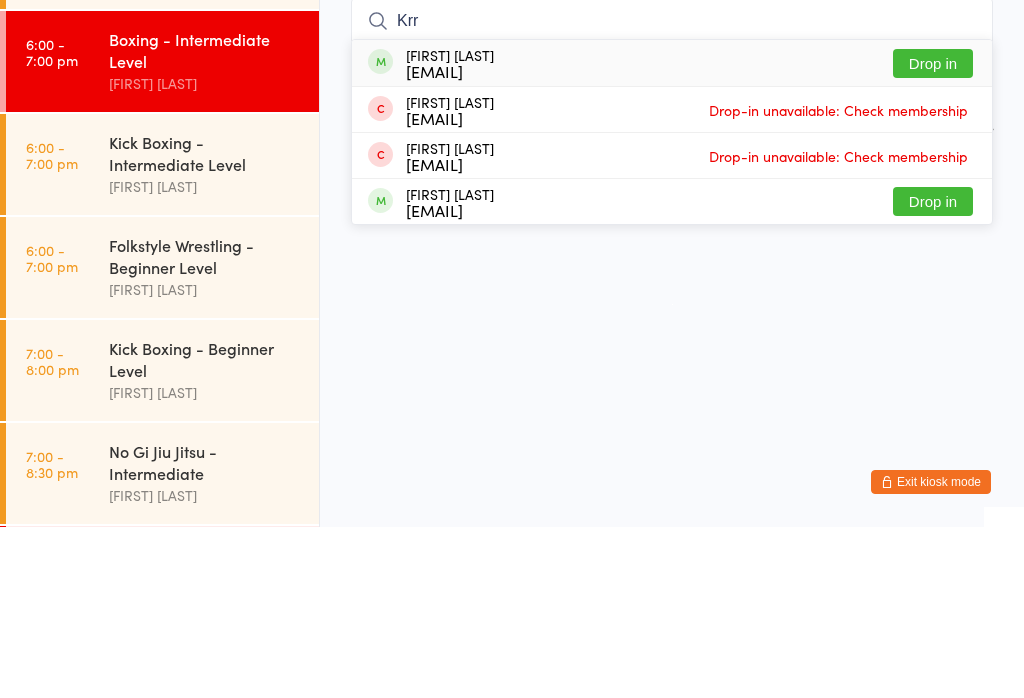 type on "Krr" 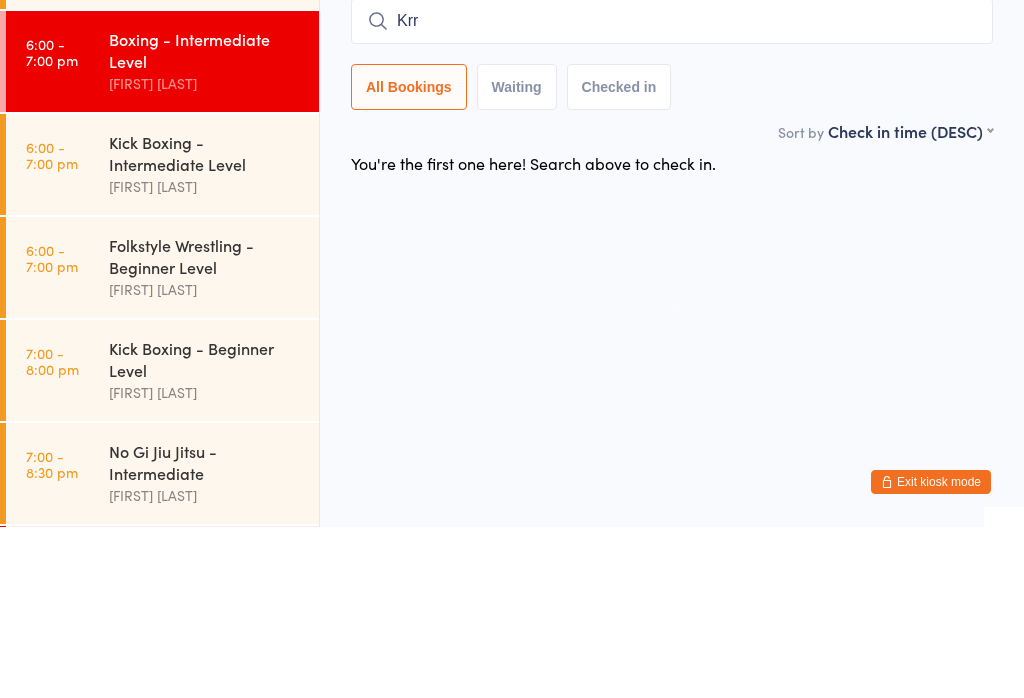 type 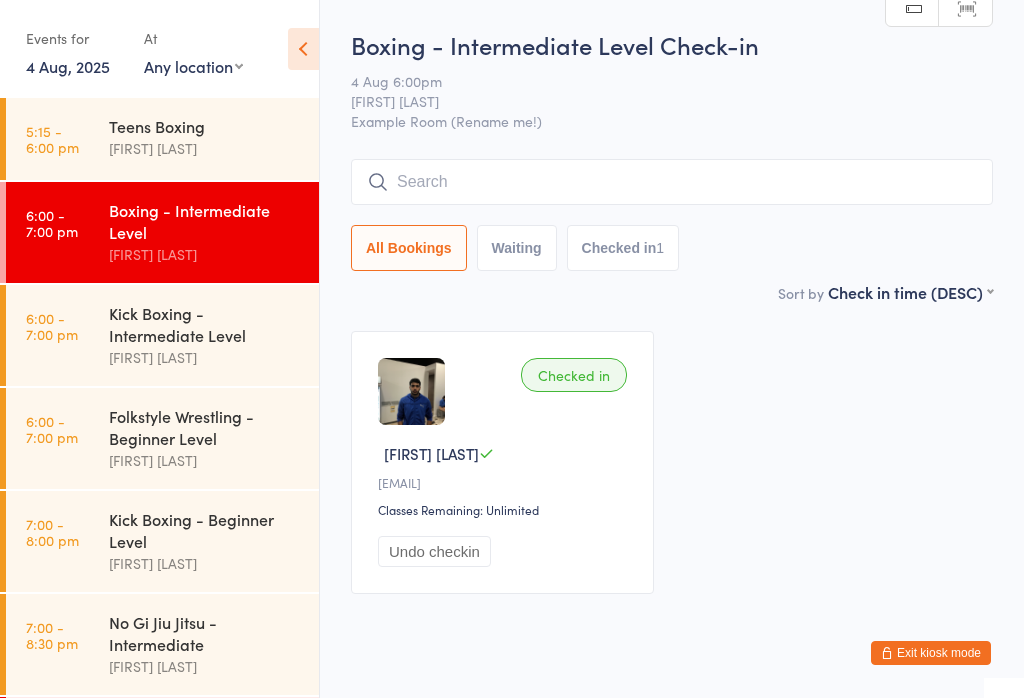 click on "Kick Boxing - Intermediate Level" at bounding box center (205, 324) 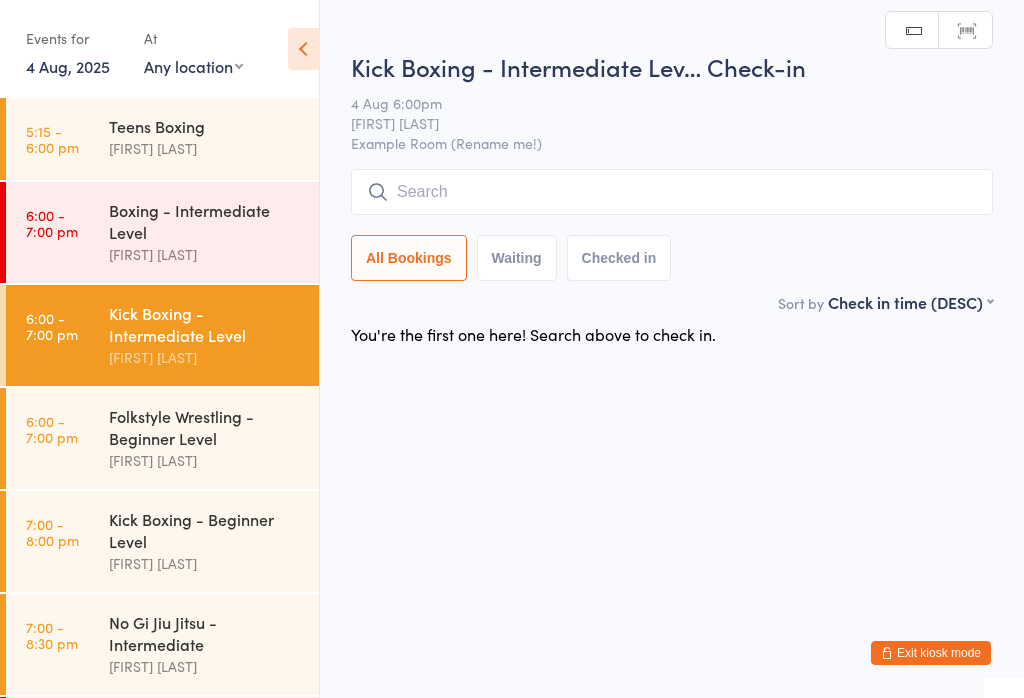 click on "Boxing - Intermediate Level" at bounding box center [205, 221] 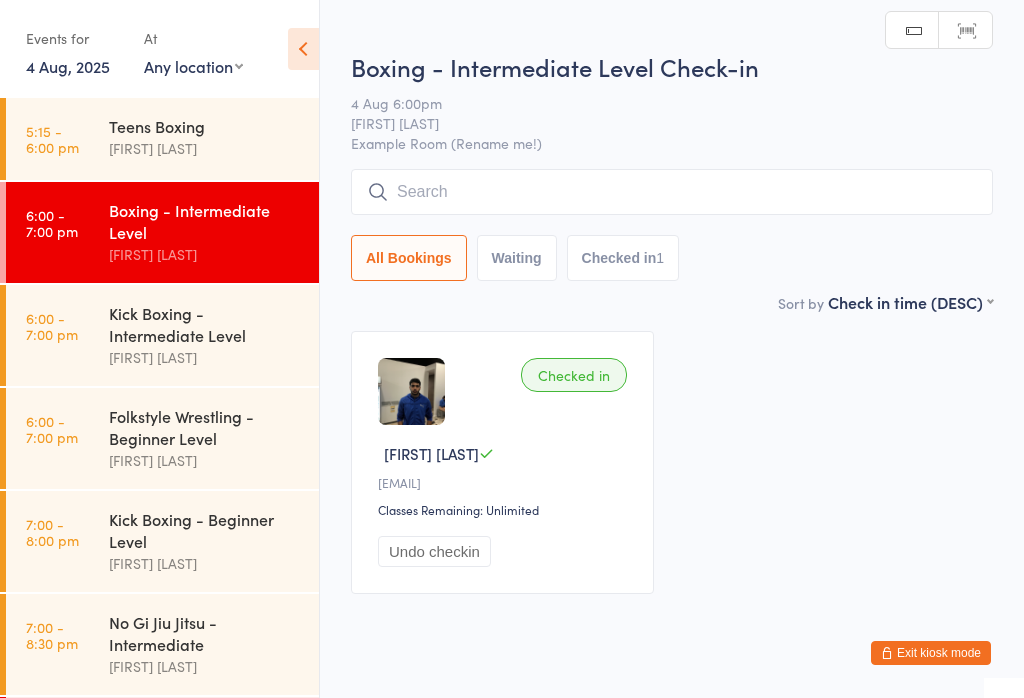 click at bounding box center [672, 192] 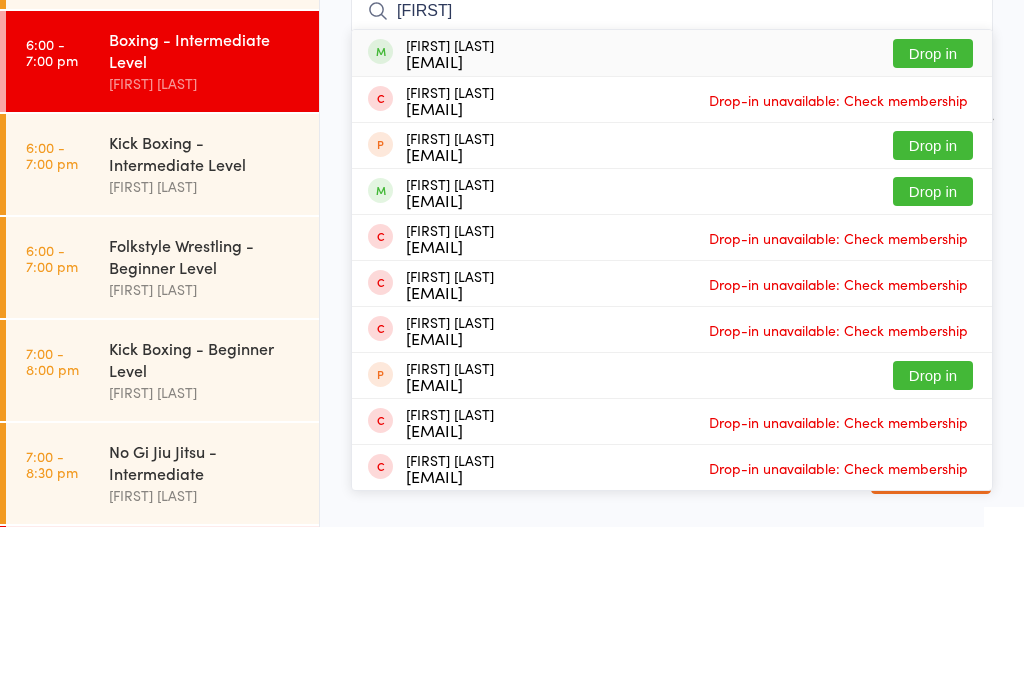 type on "Aras" 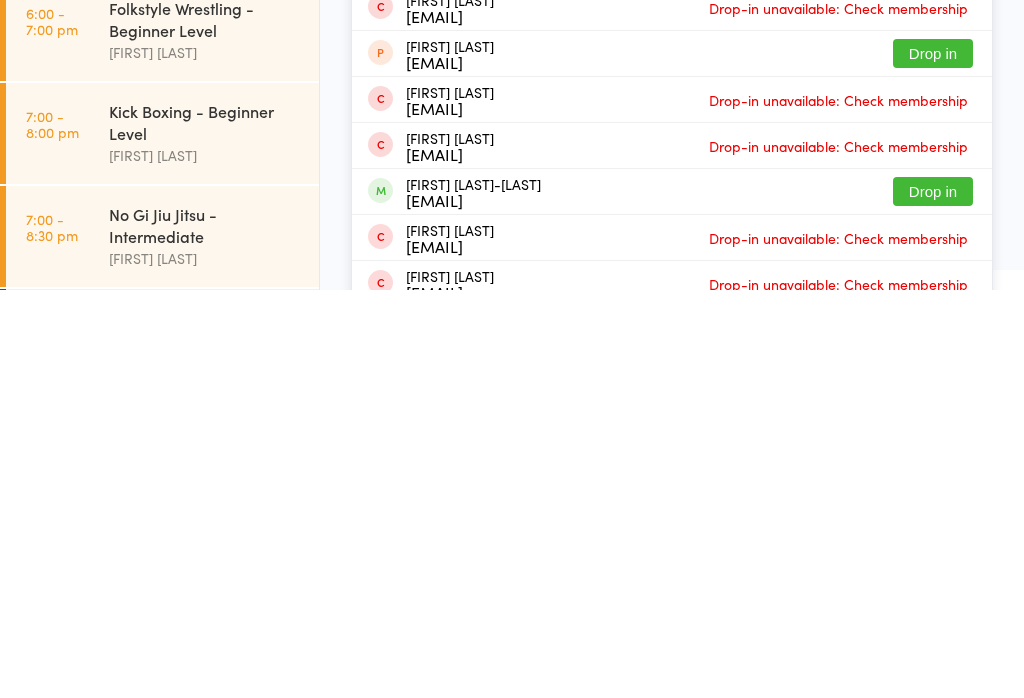type on "willis" 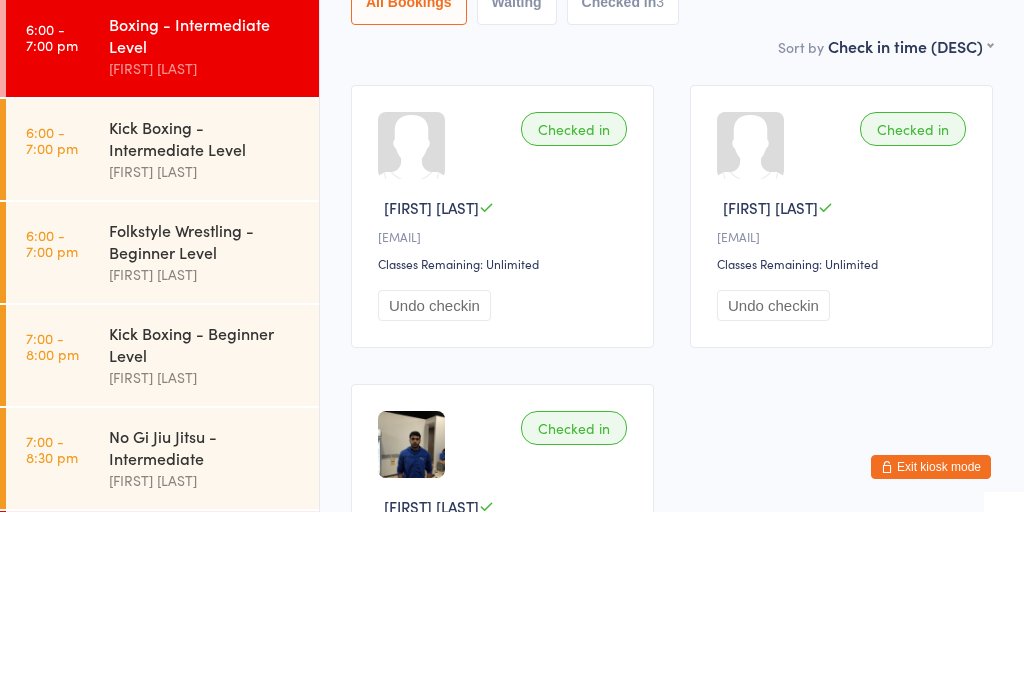 click on "Checked in Arash V  a••••••••••8@gmail.com Classes Remaining: Unlimited   Undo checkin" at bounding box center [841, 402] 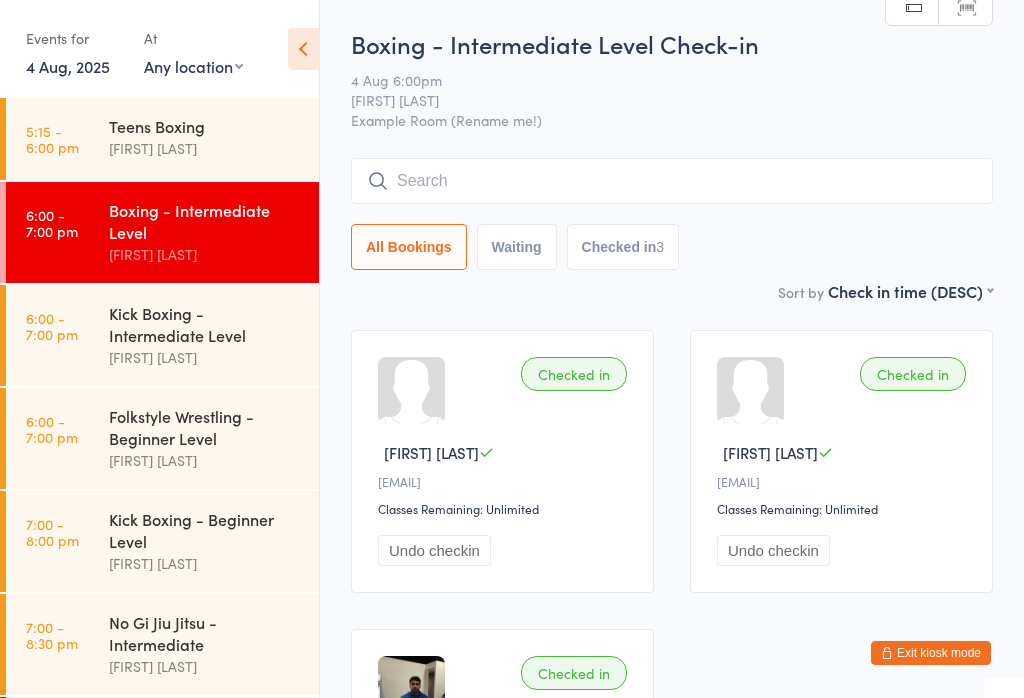 scroll, scrollTop: 0, scrollLeft: 0, axis: both 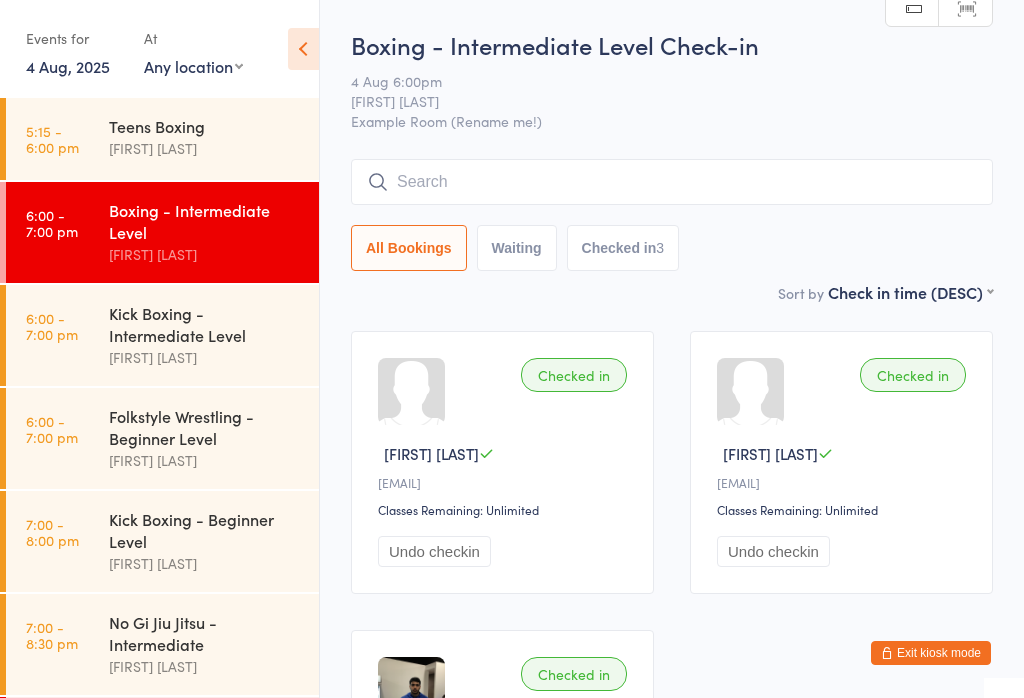 click at bounding box center [672, 182] 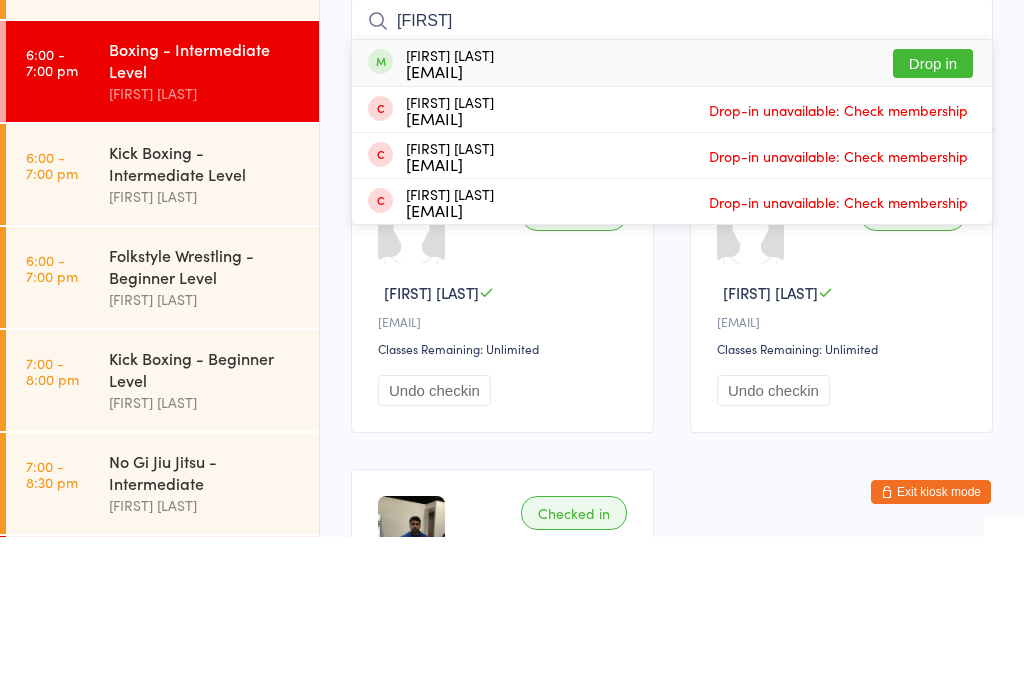 type on "Rhiaan" 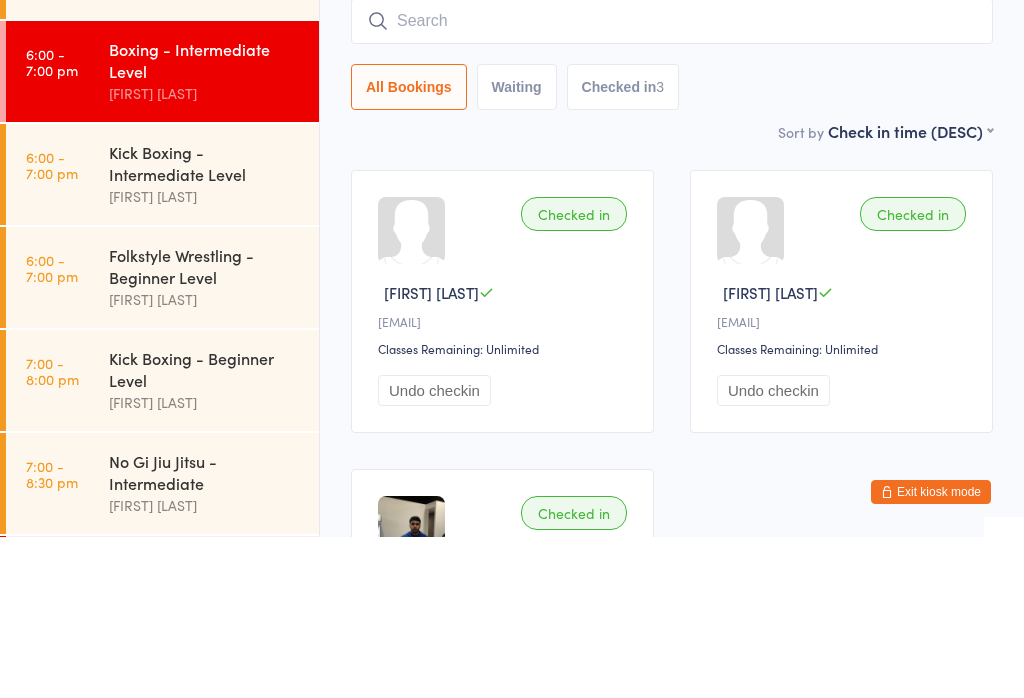 scroll, scrollTop: 161, scrollLeft: 0, axis: vertical 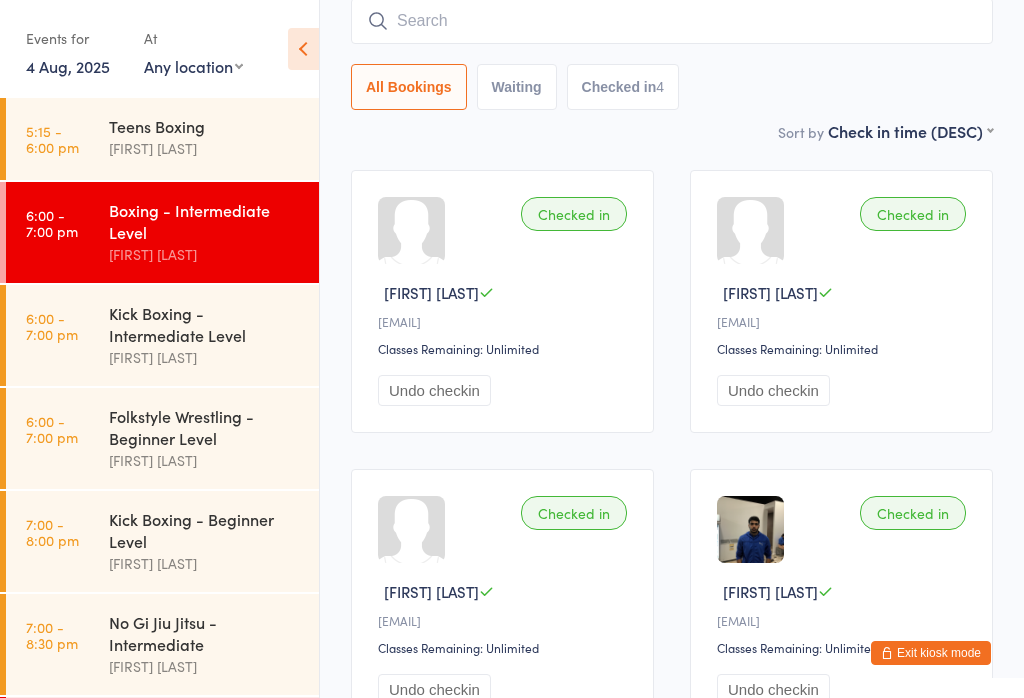 click at bounding box center [672, 21] 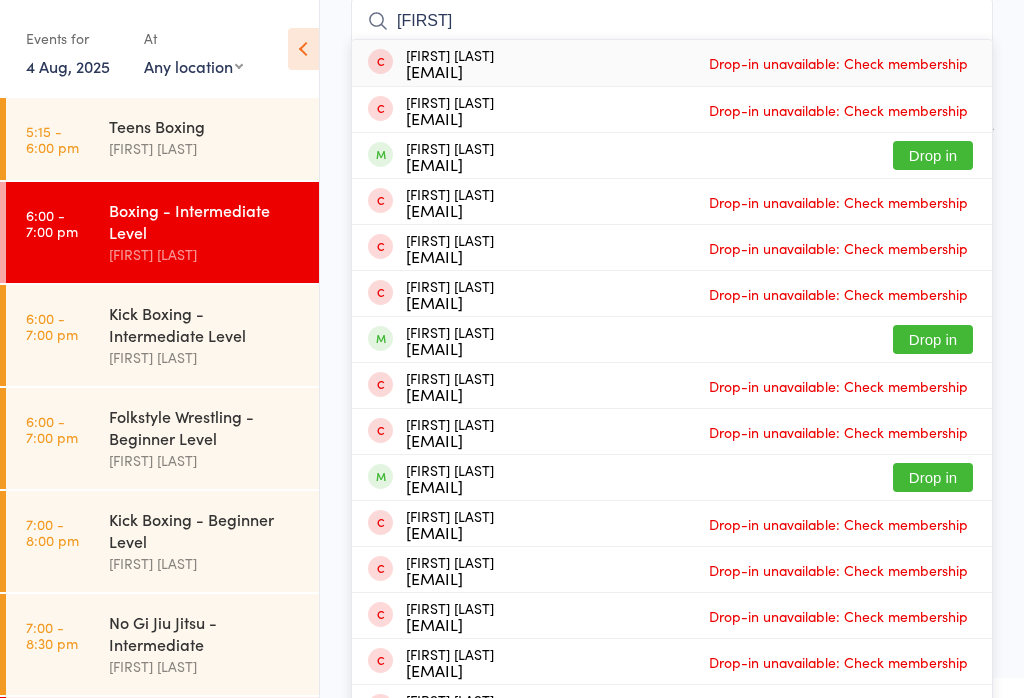 type on "Hua" 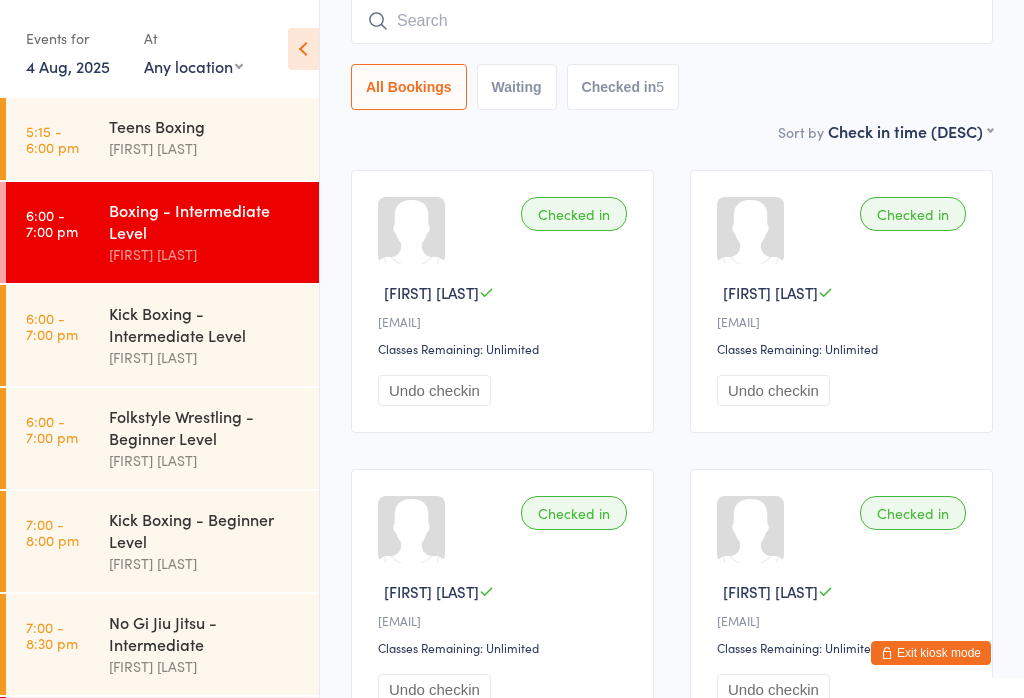 click on "6:00 - 7:00 pm" at bounding box center [52, 326] 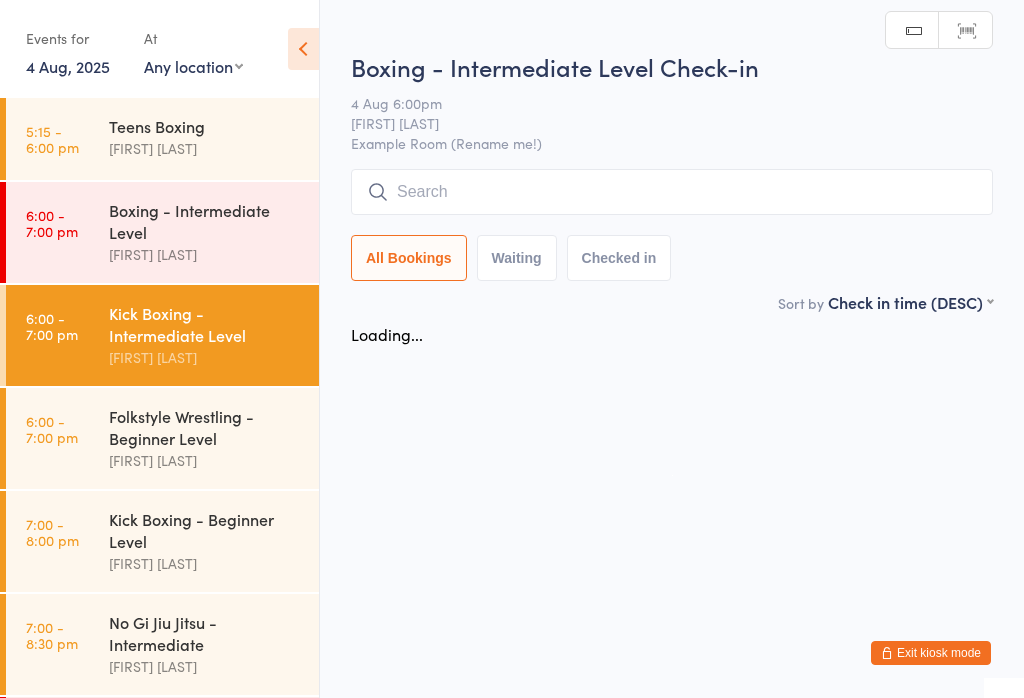 scroll, scrollTop: 0, scrollLeft: 0, axis: both 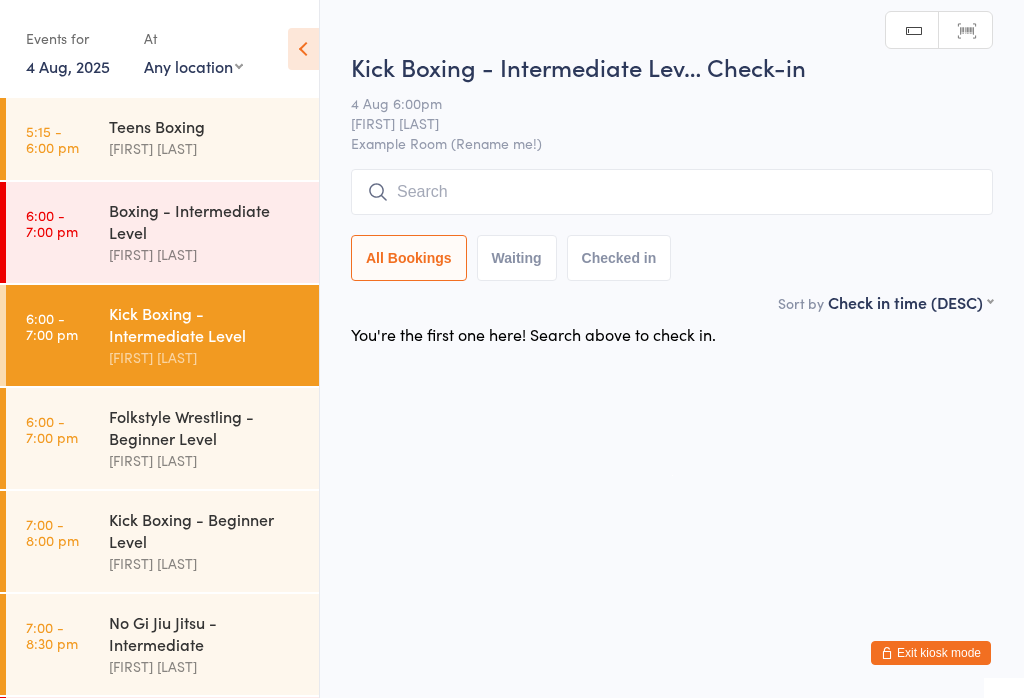 click at bounding box center (672, 192) 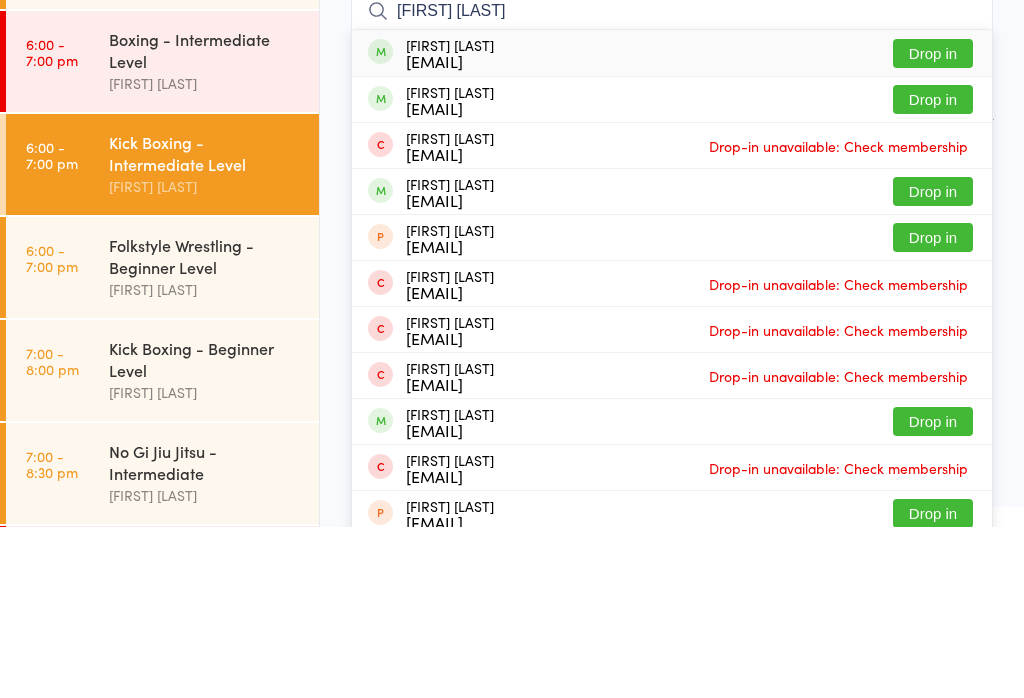 type on "Matthew bell" 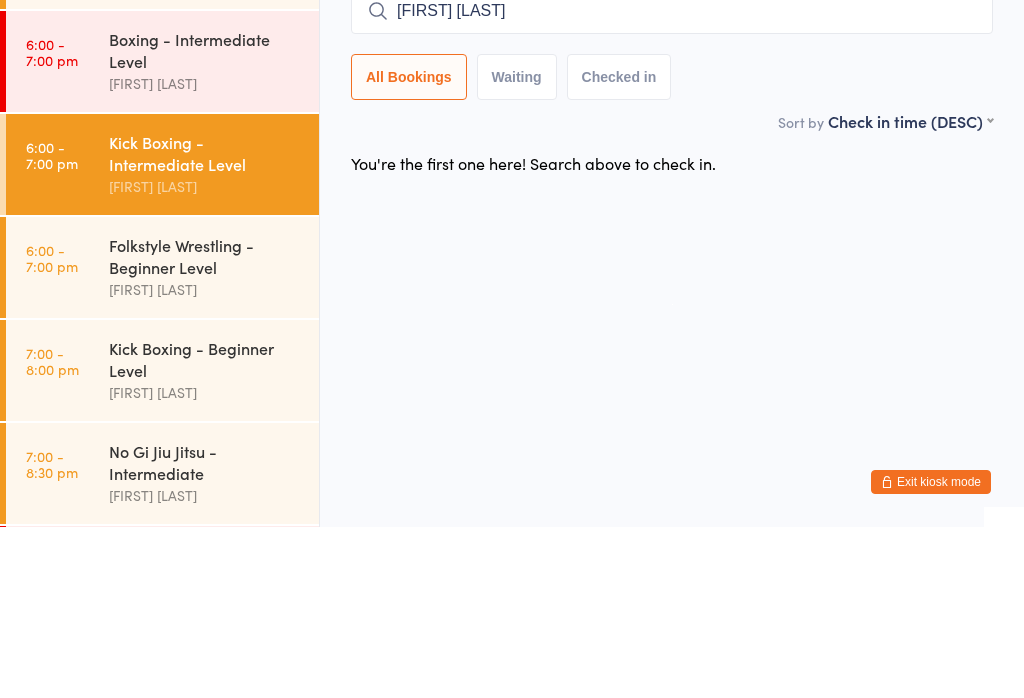 type 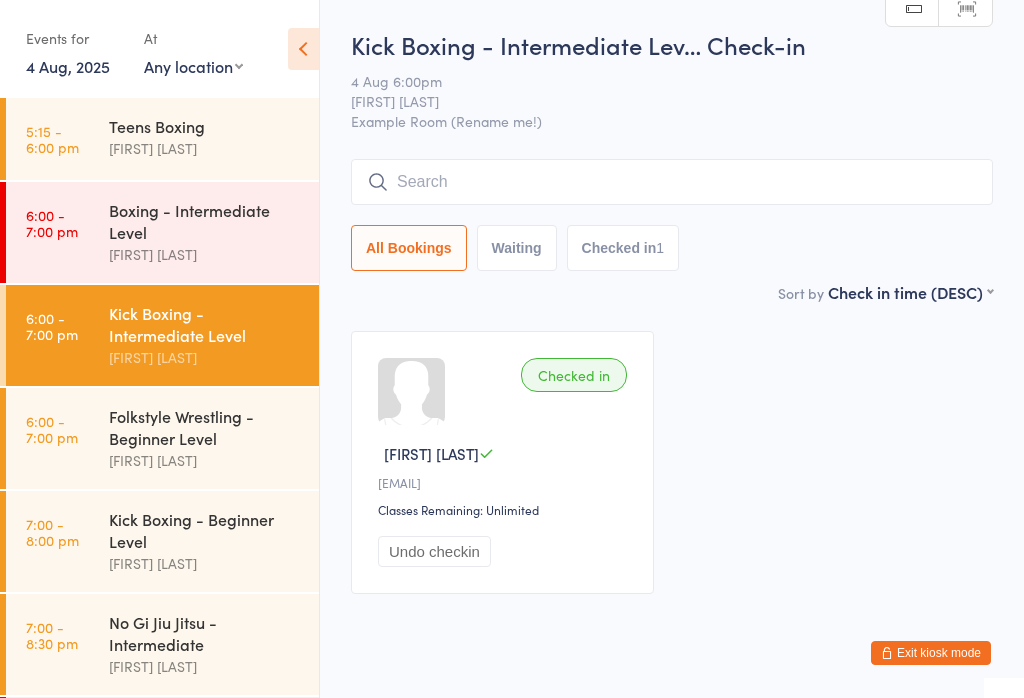 click on "Kick Boxing - Intermediate Lev… Check-in 4 Aug 6:00pm  Alex Carioti  Example Room (Rename me!)  Manual search Scanner input All Bookings Waiting  Checked in  1" at bounding box center (672, 154) 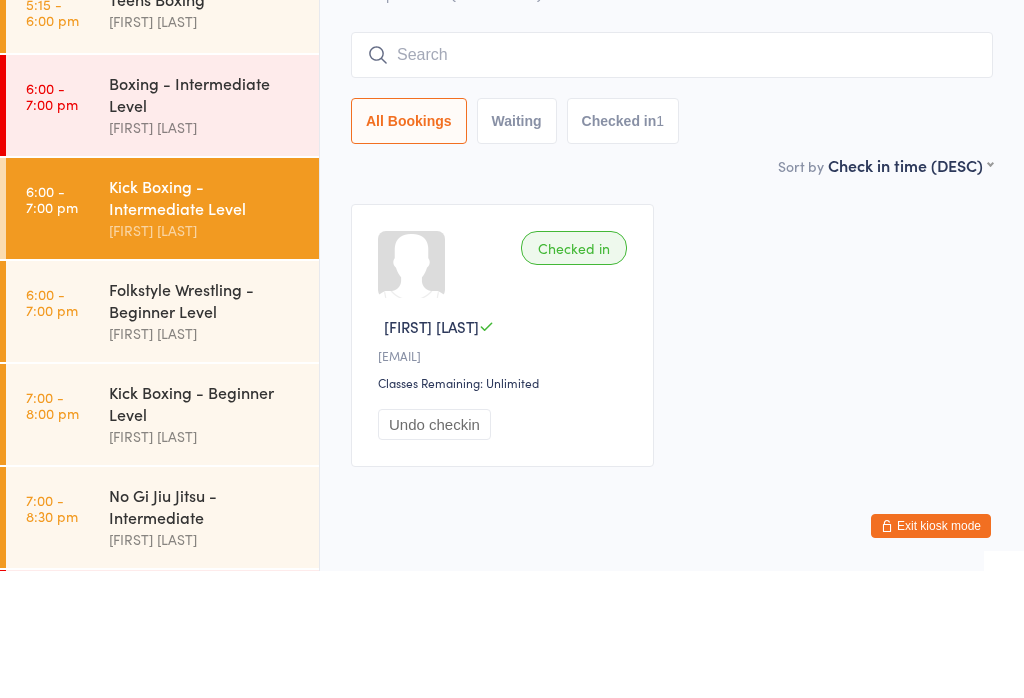 click on "[FIRST] [LAST]" at bounding box center [205, 254] 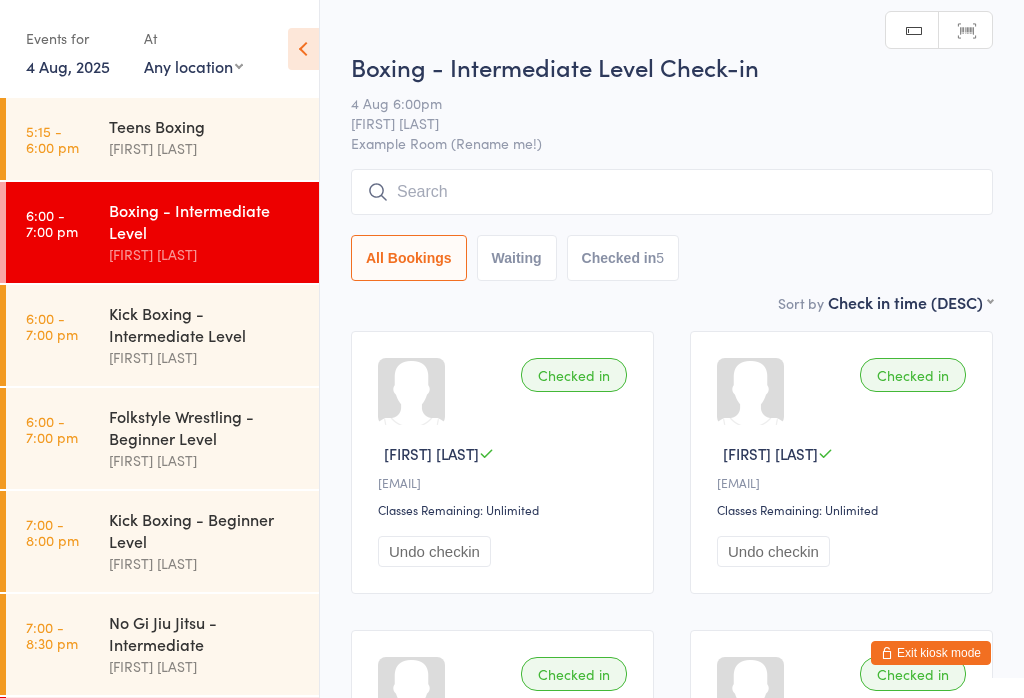 click at bounding box center [672, 192] 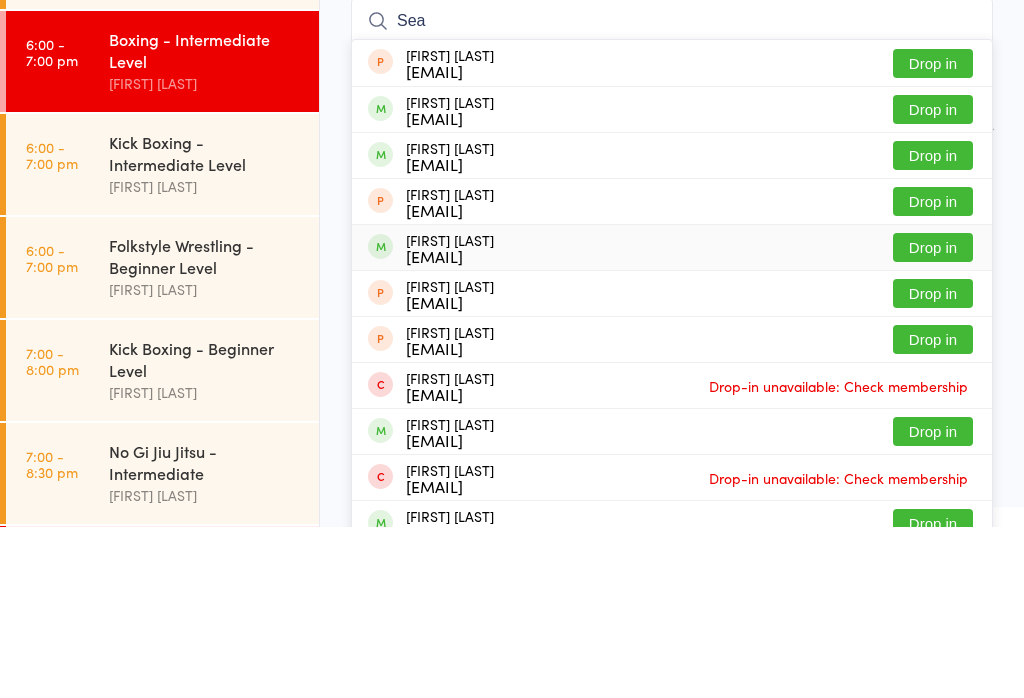 type on "Sea" 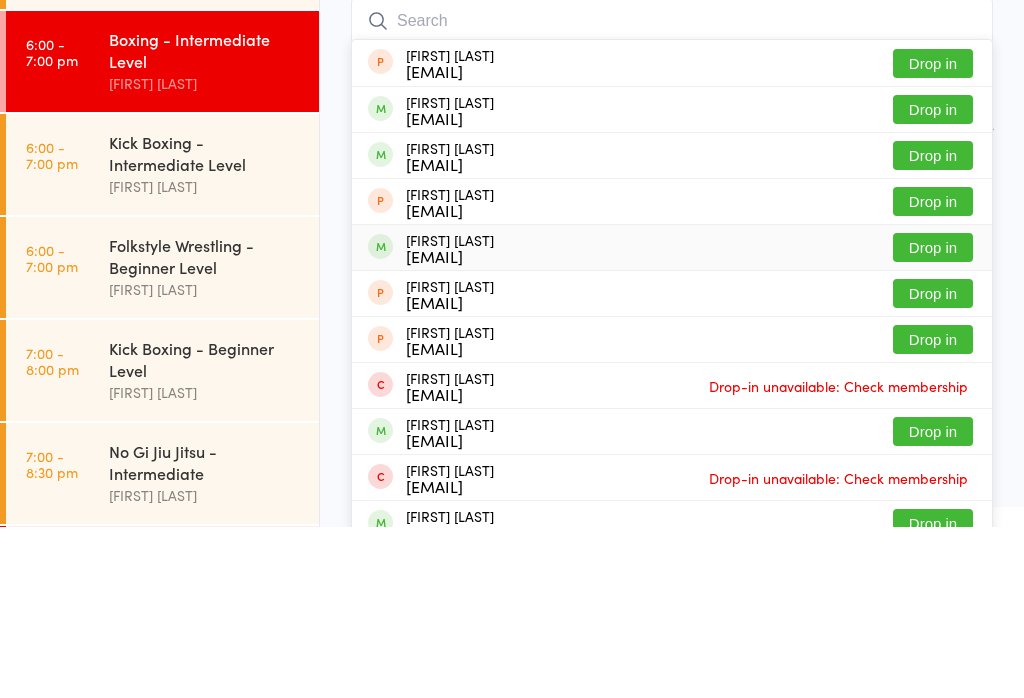 scroll, scrollTop: 171, scrollLeft: 0, axis: vertical 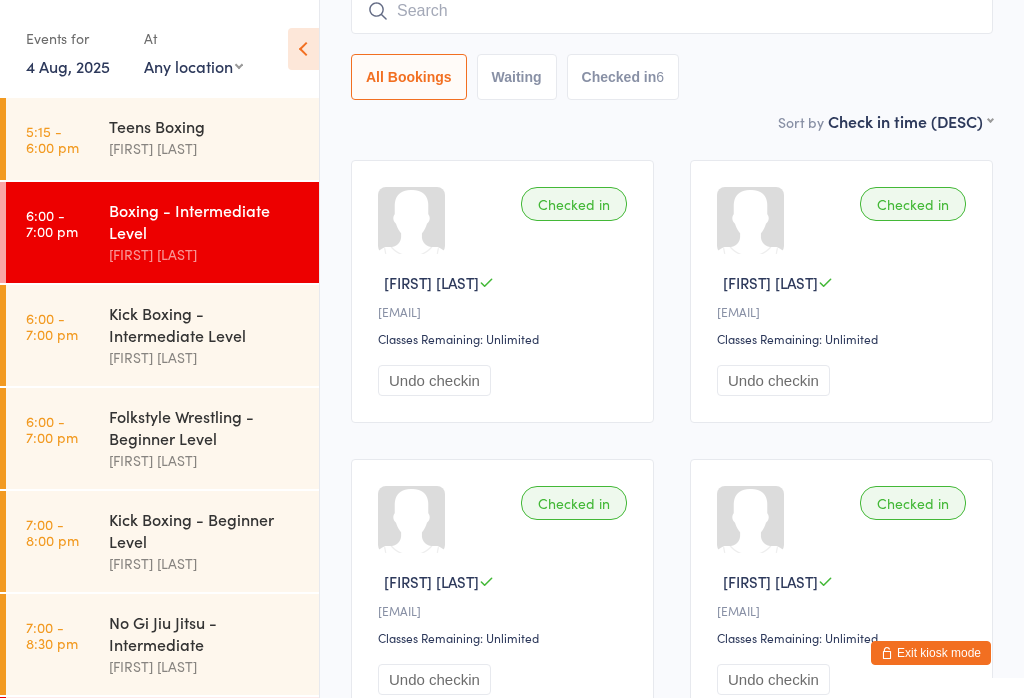 click at bounding box center (672, 11) 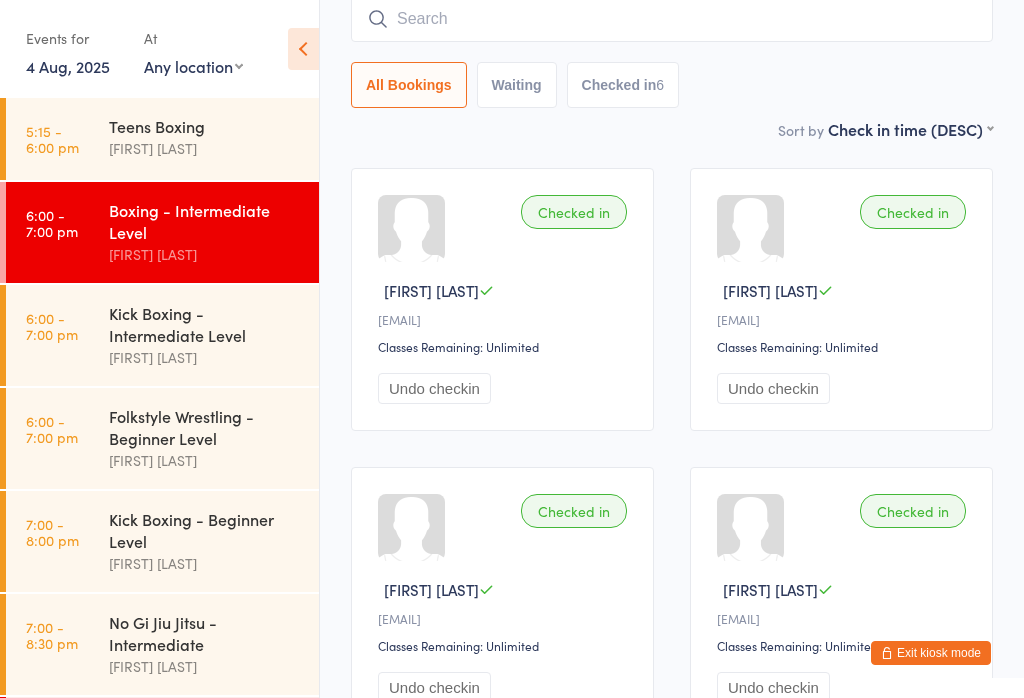 scroll, scrollTop: 161, scrollLeft: 0, axis: vertical 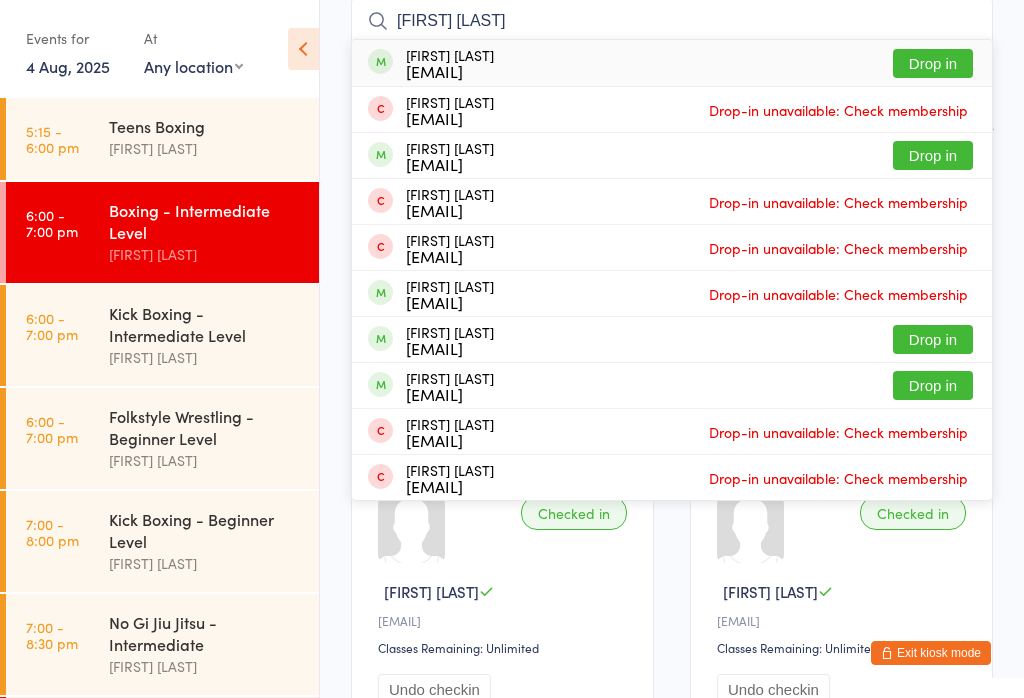 type on "Edward way" 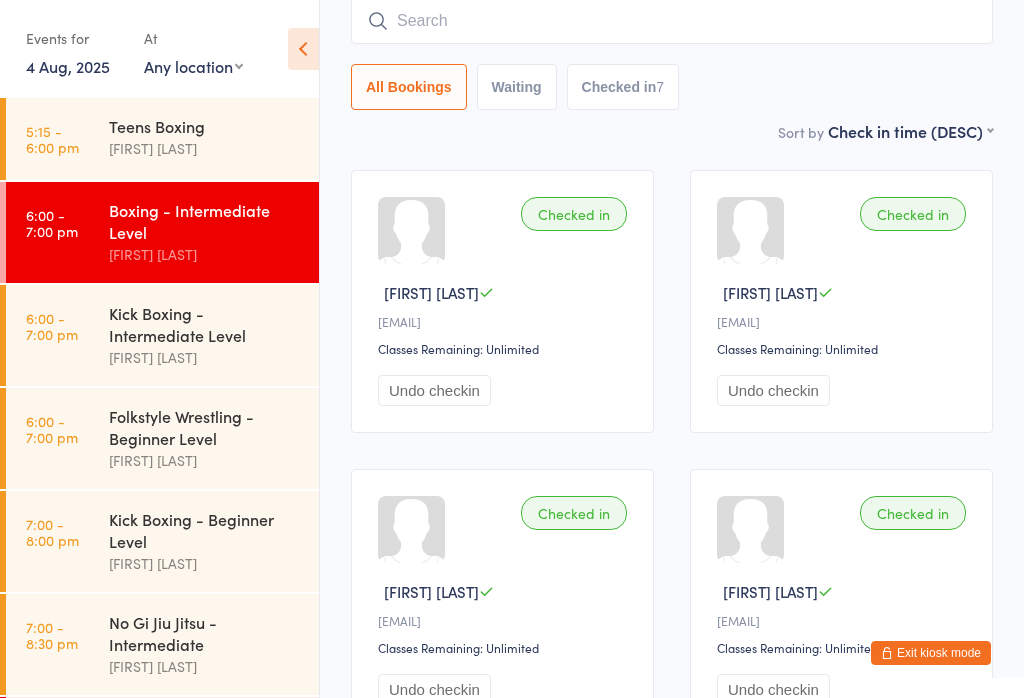 click at bounding box center (672, 21) 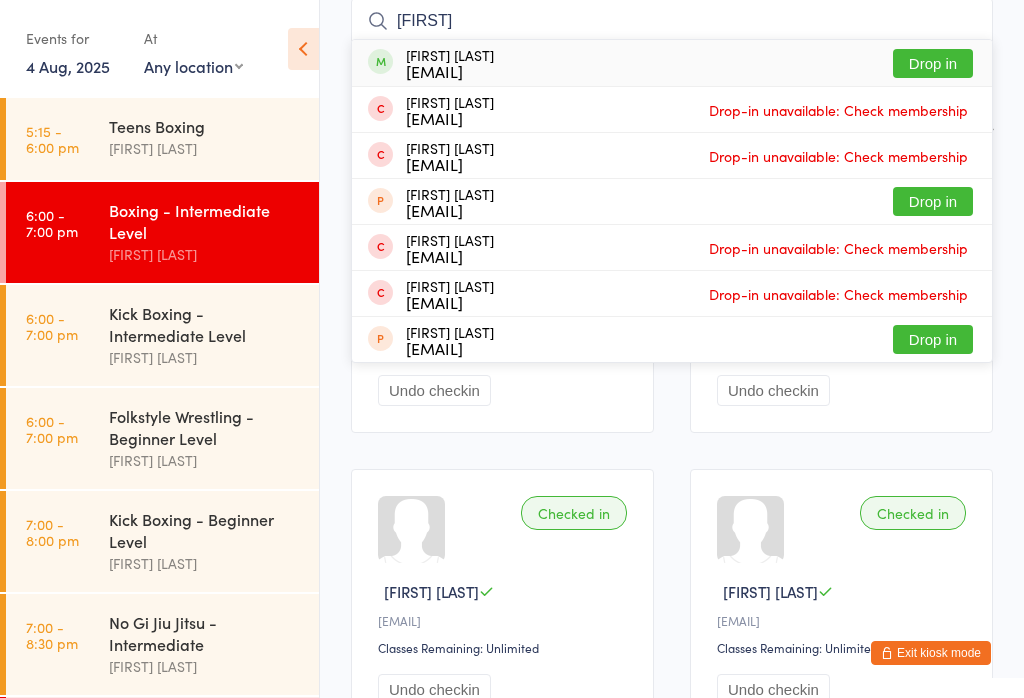 type on "[FIRST]" 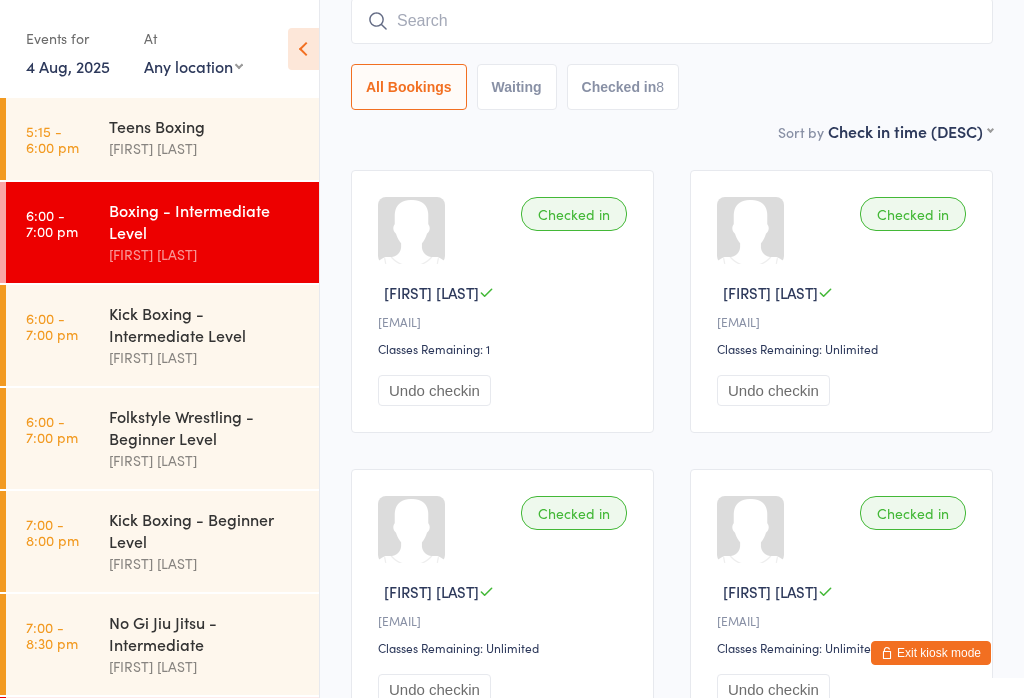 click on "Boxing - Intermediate Level" at bounding box center (205, 221) 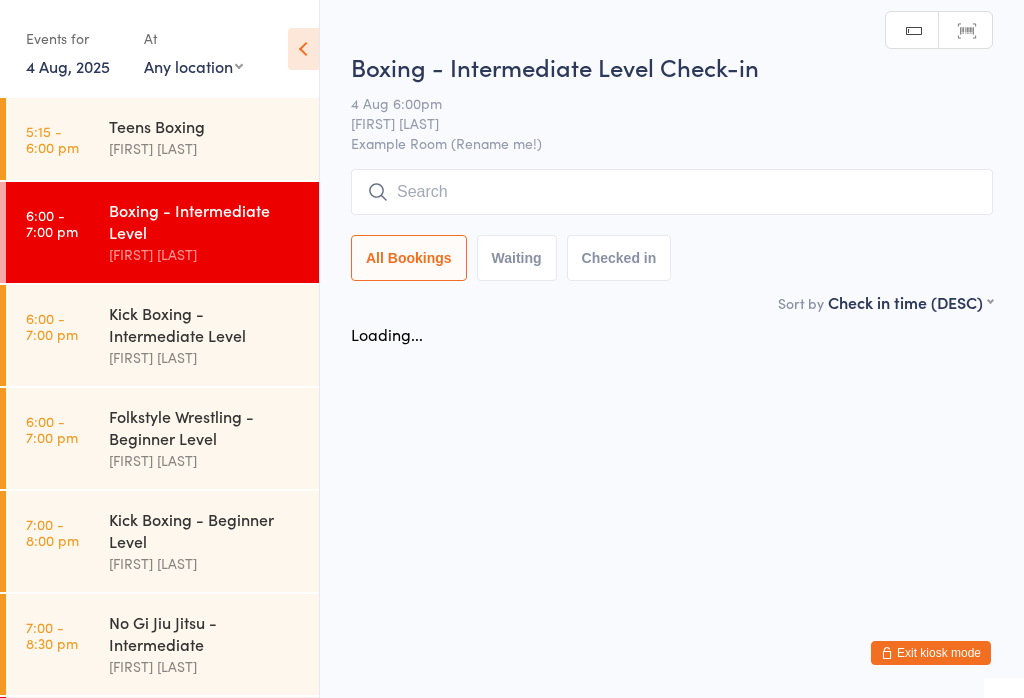 scroll, scrollTop: 0, scrollLeft: 0, axis: both 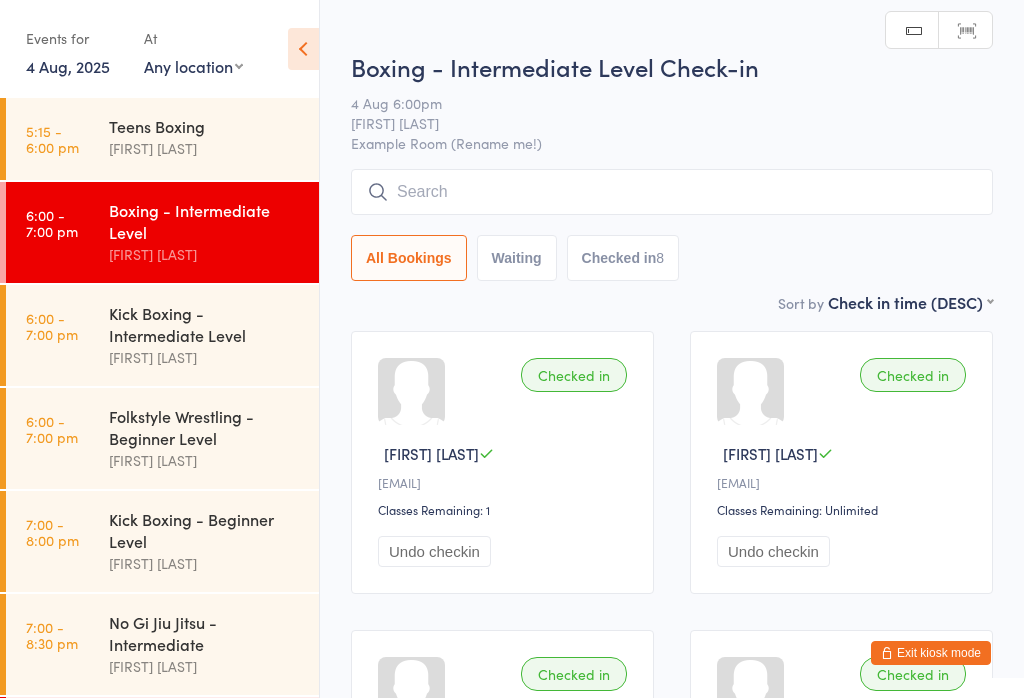 click at bounding box center [672, 192] 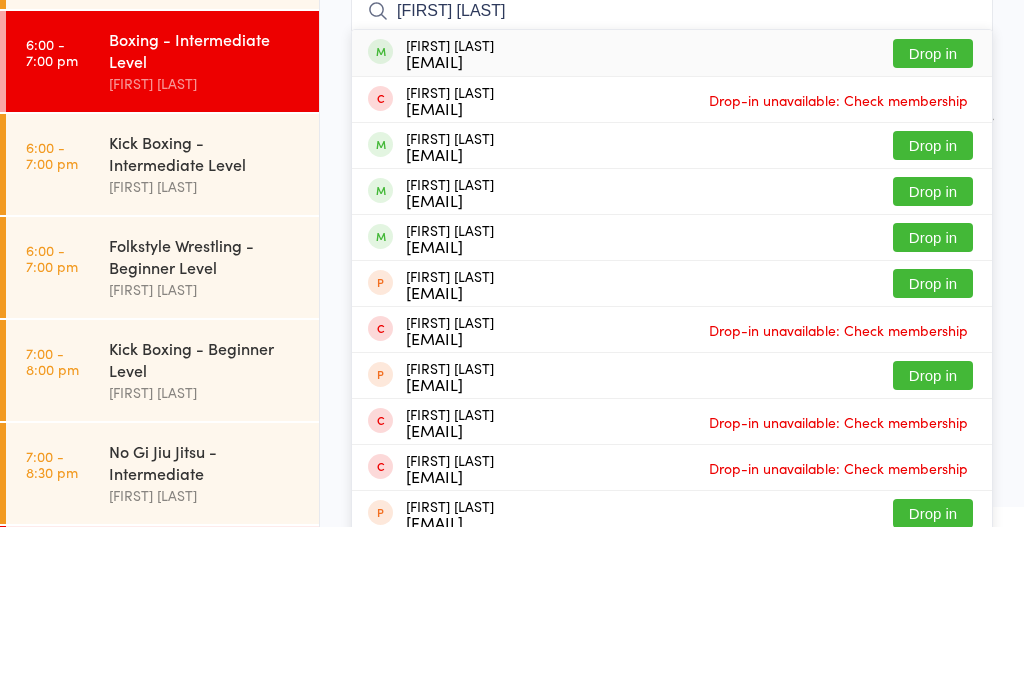 type on "Liam bu" 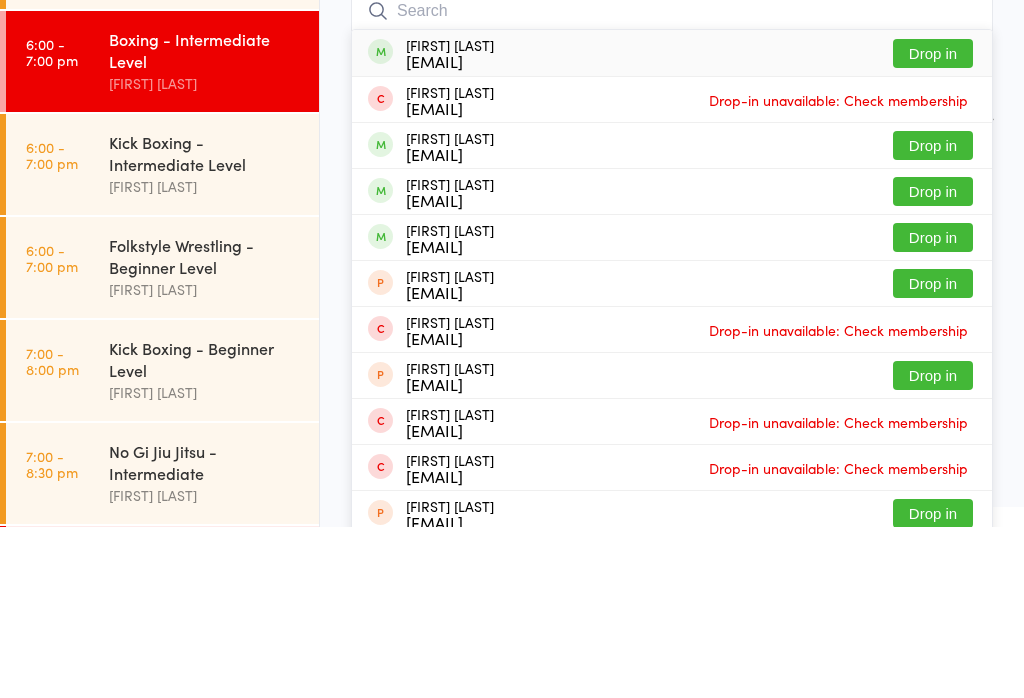 scroll, scrollTop: 171, scrollLeft: 0, axis: vertical 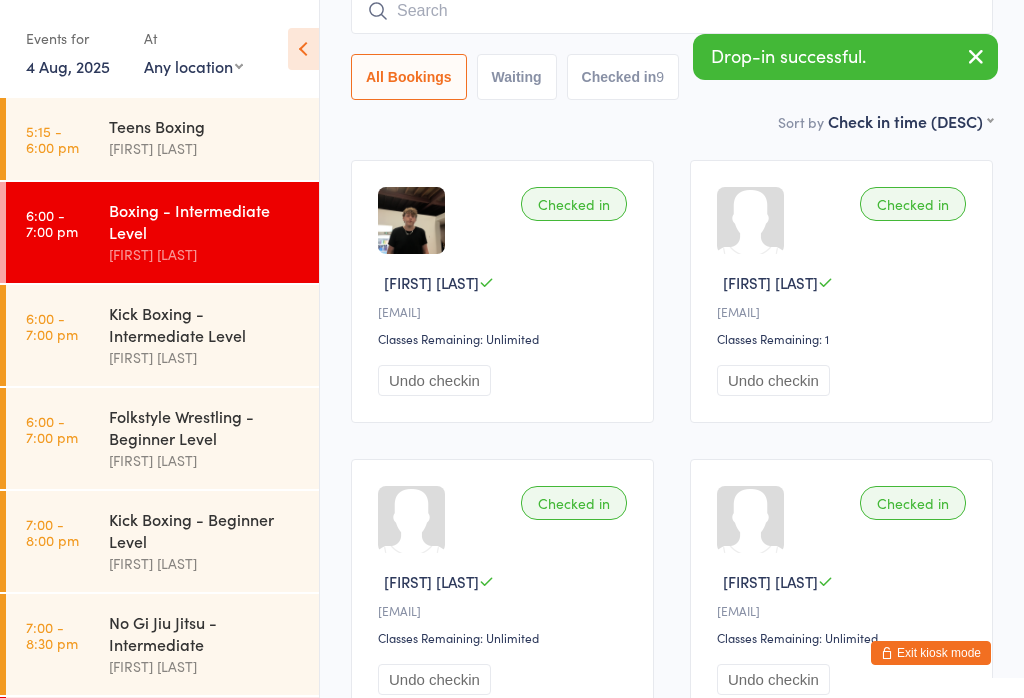click at bounding box center (672, 11) 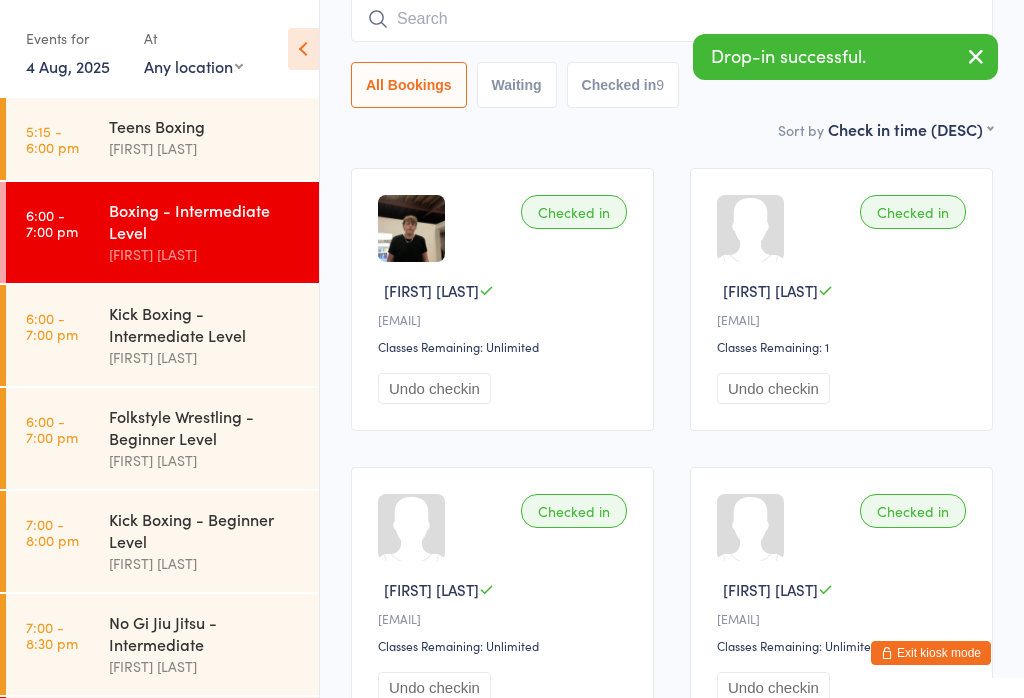 scroll, scrollTop: 161, scrollLeft: 0, axis: vertical 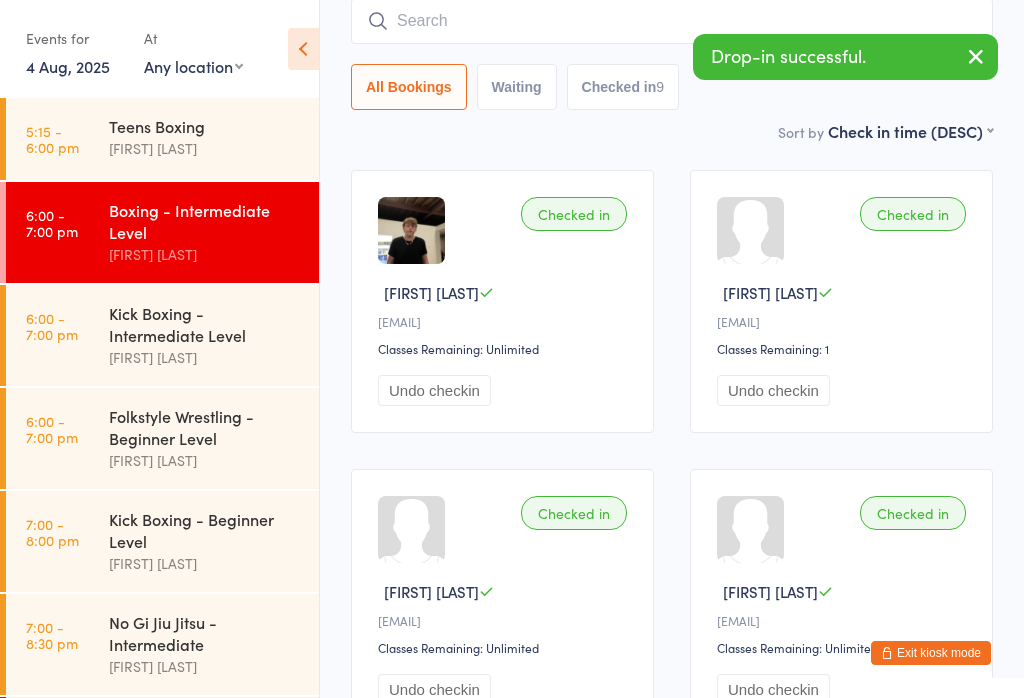 type on "D" 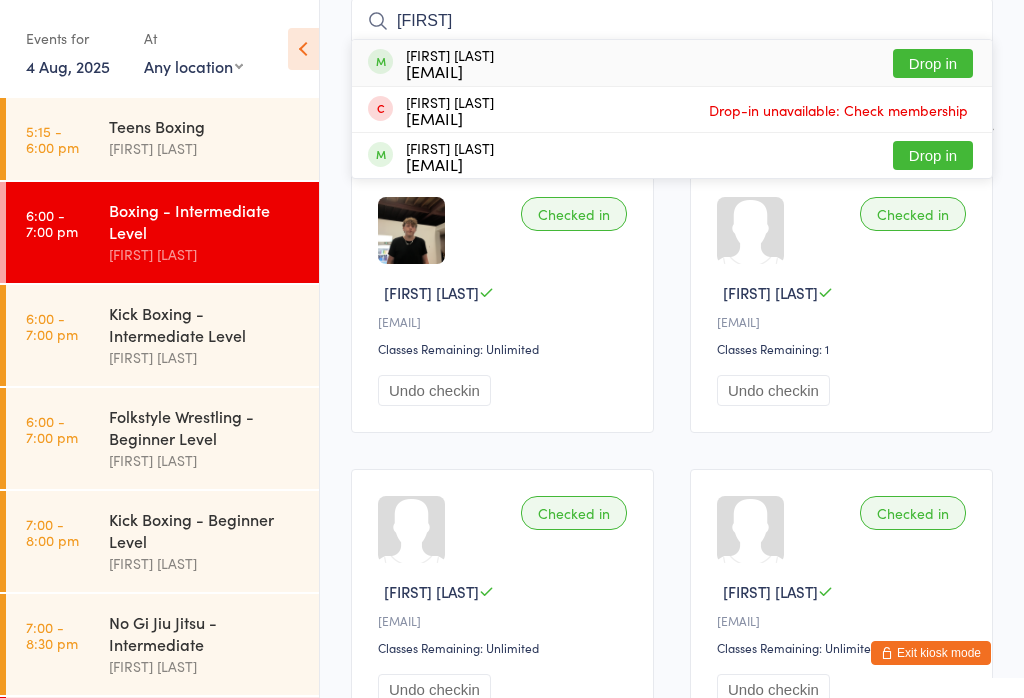 type on "Syar" 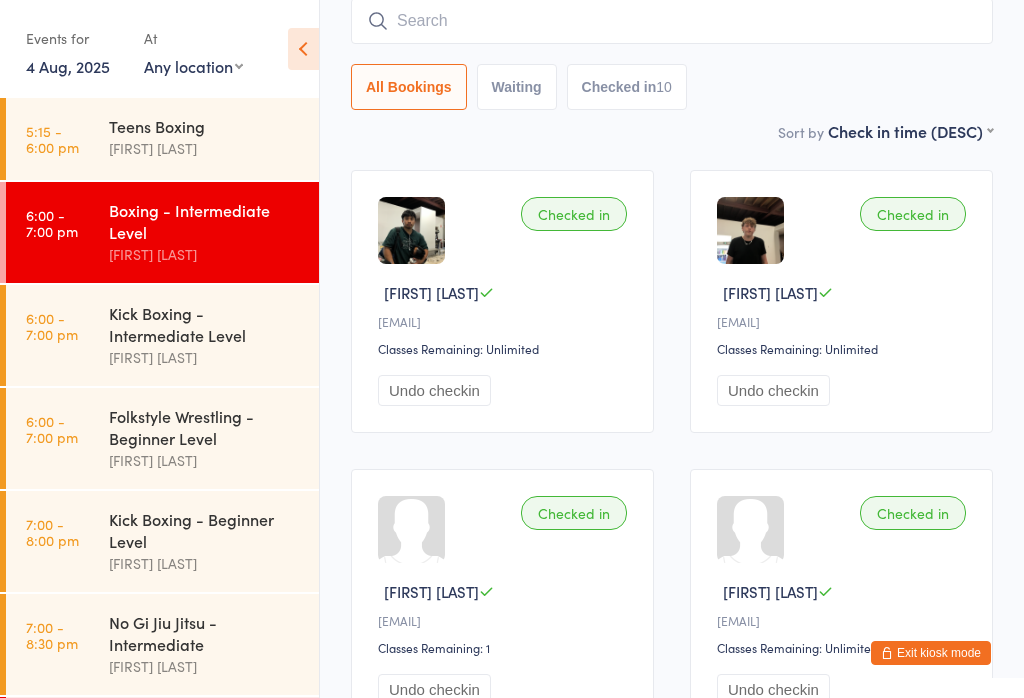 click on "6:00 - 7:00 pm" at bounding box center (52, 429) 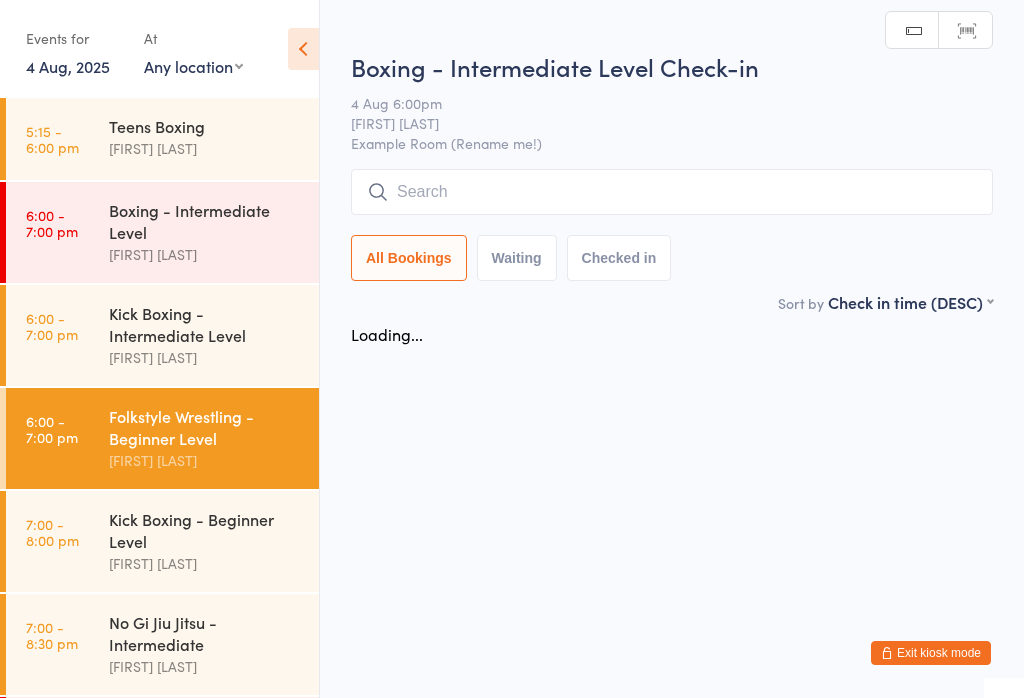 scroll, scrollTop: 0, scrollLeft: 0, axis: both 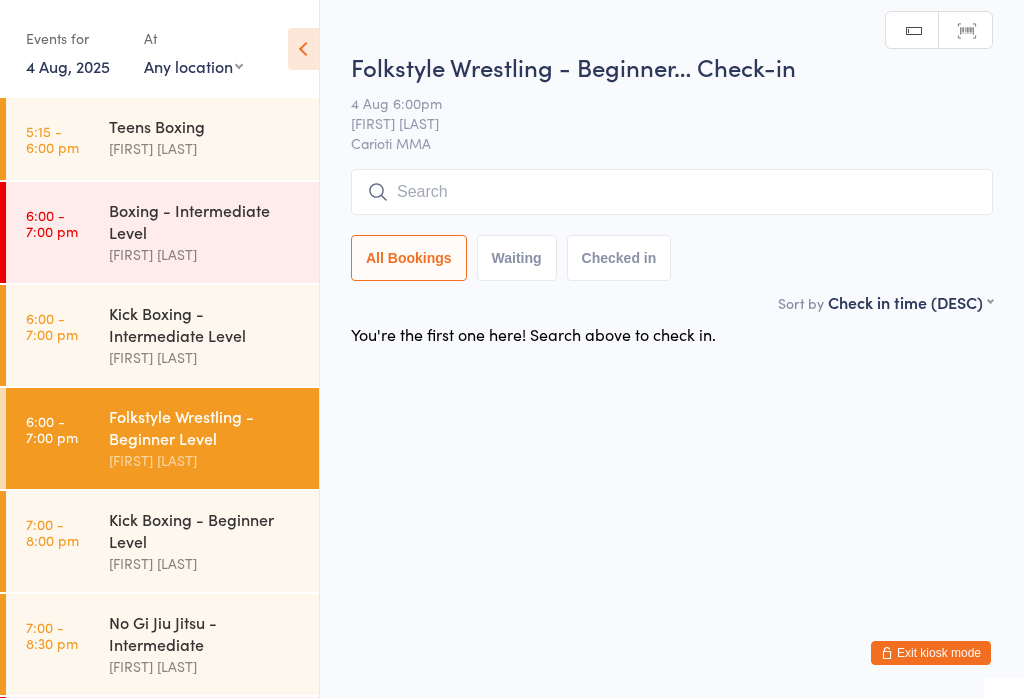 click at bounding box center (672, 192) 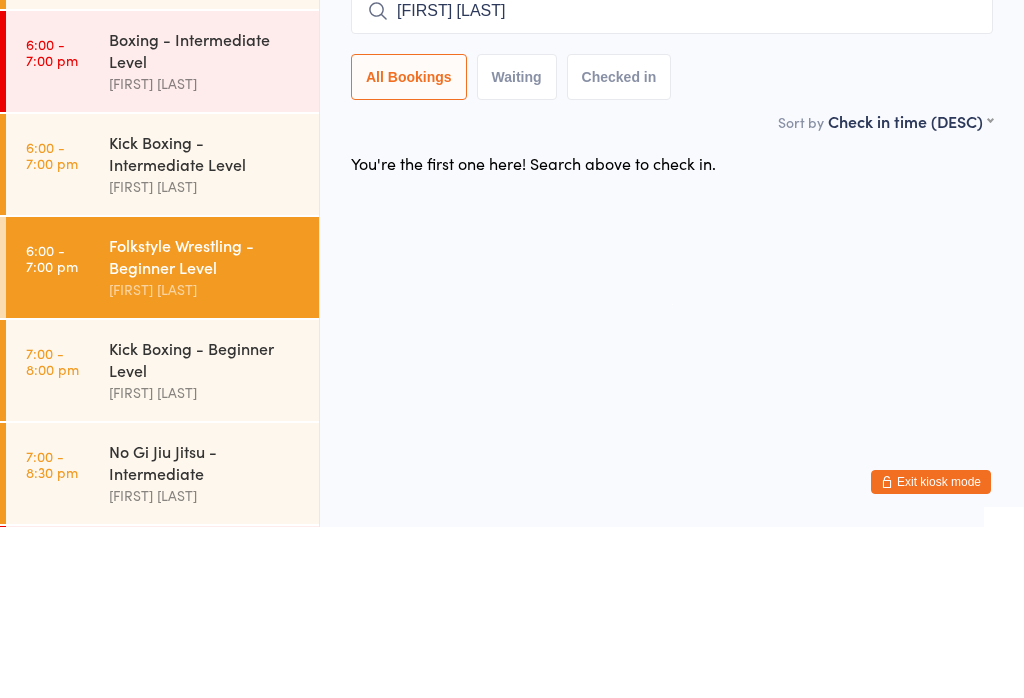 type on "Michael palmer" 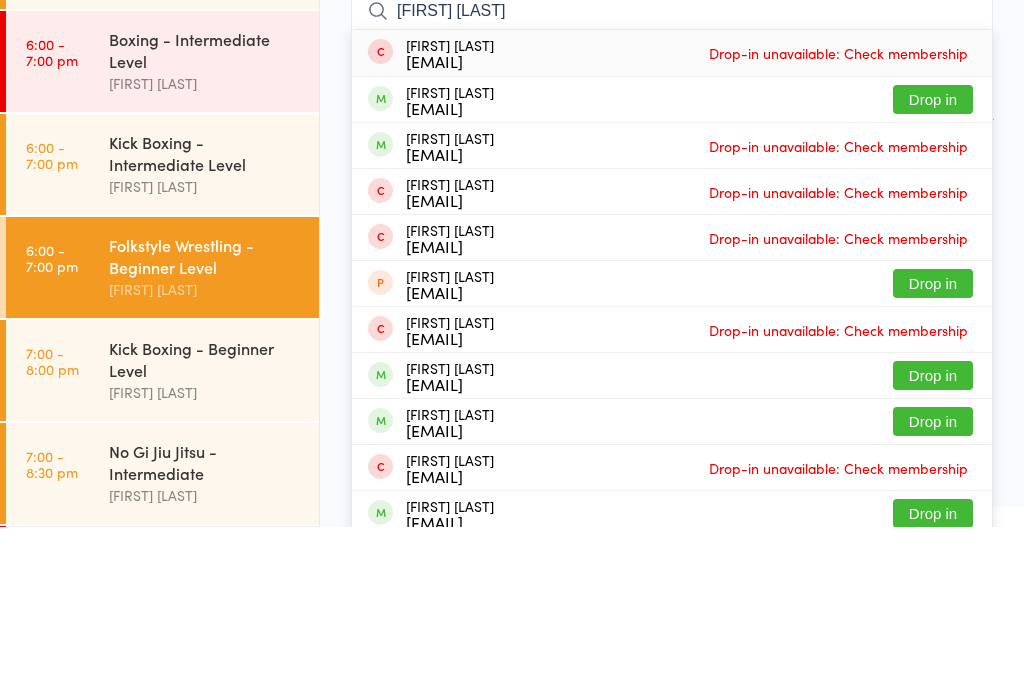 click on "Drop in" at bounding box center [933, 270] 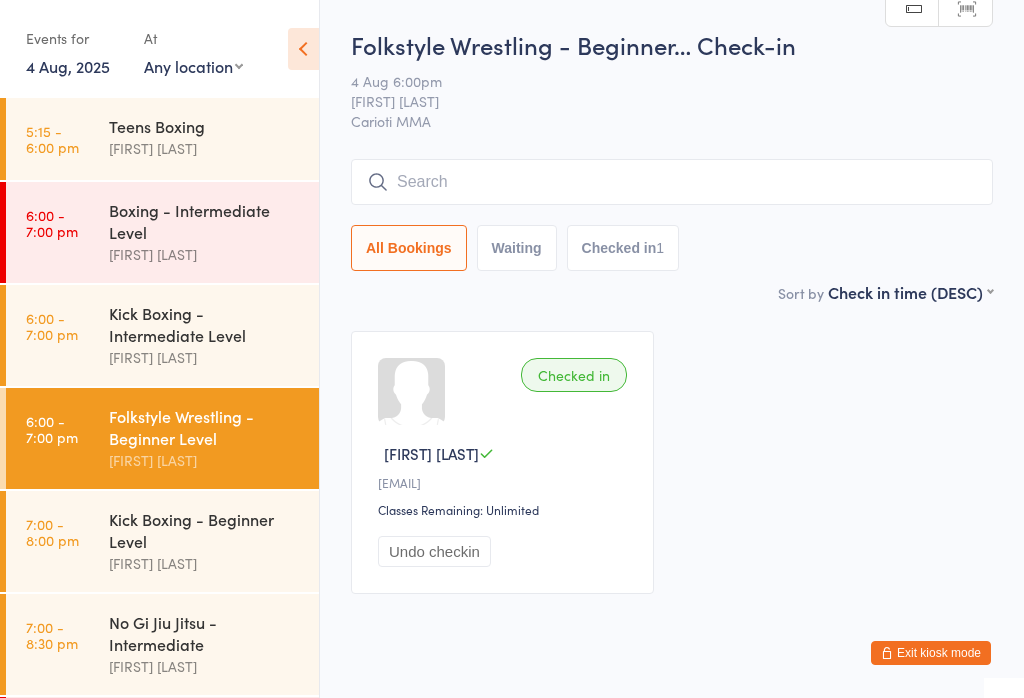 click at bounding box center (672, 182) 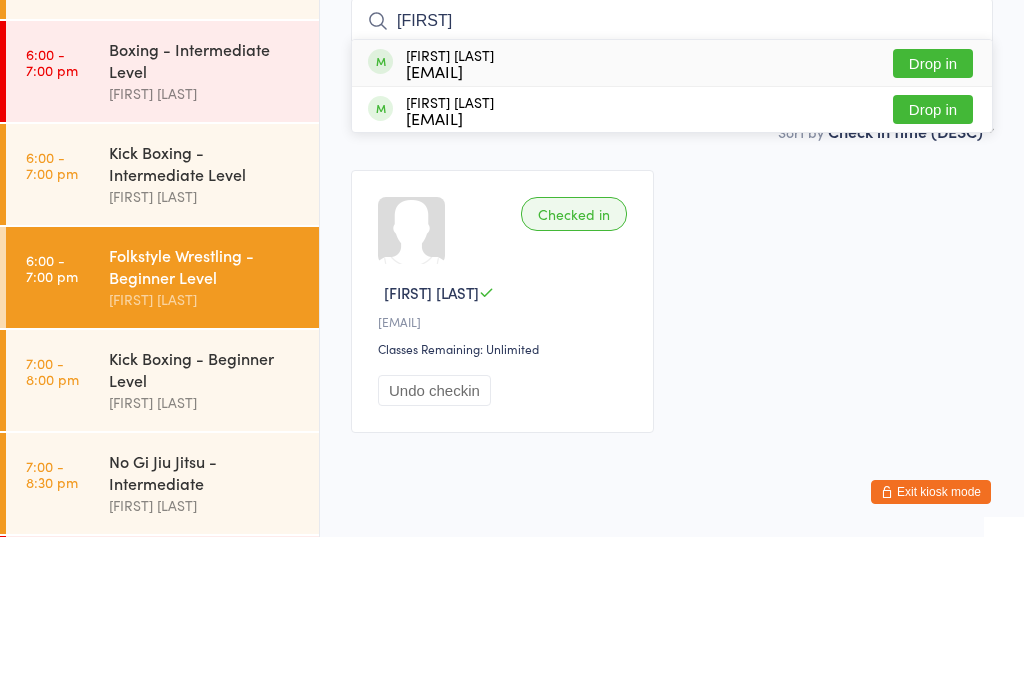 type on "Akos" 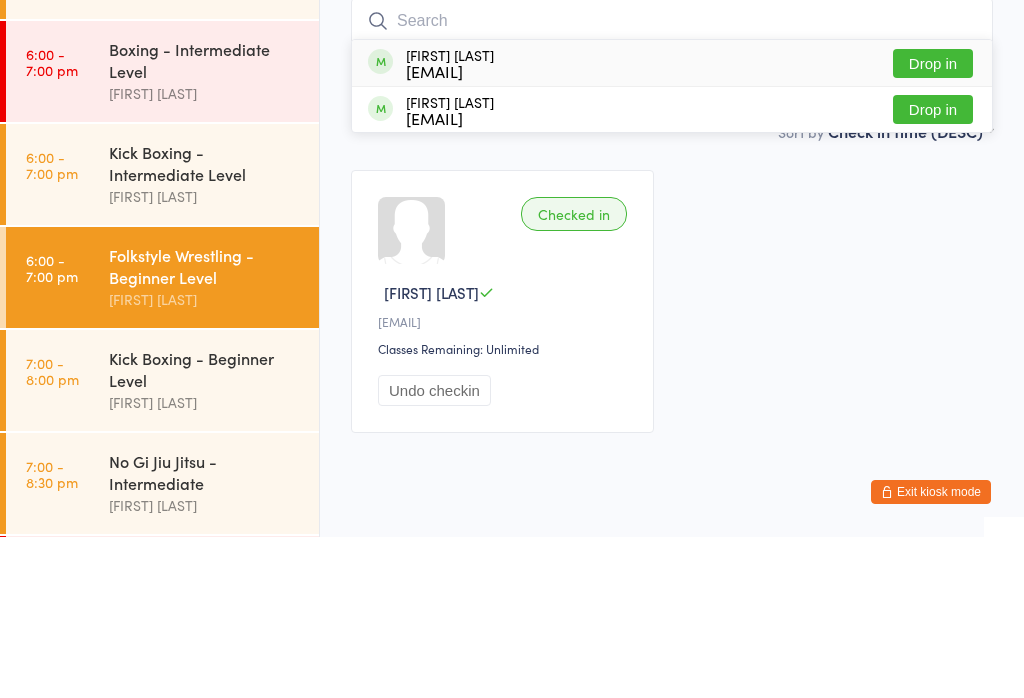 scroll, scrollTop: 60, scrollLeft: 0, axis: vertical 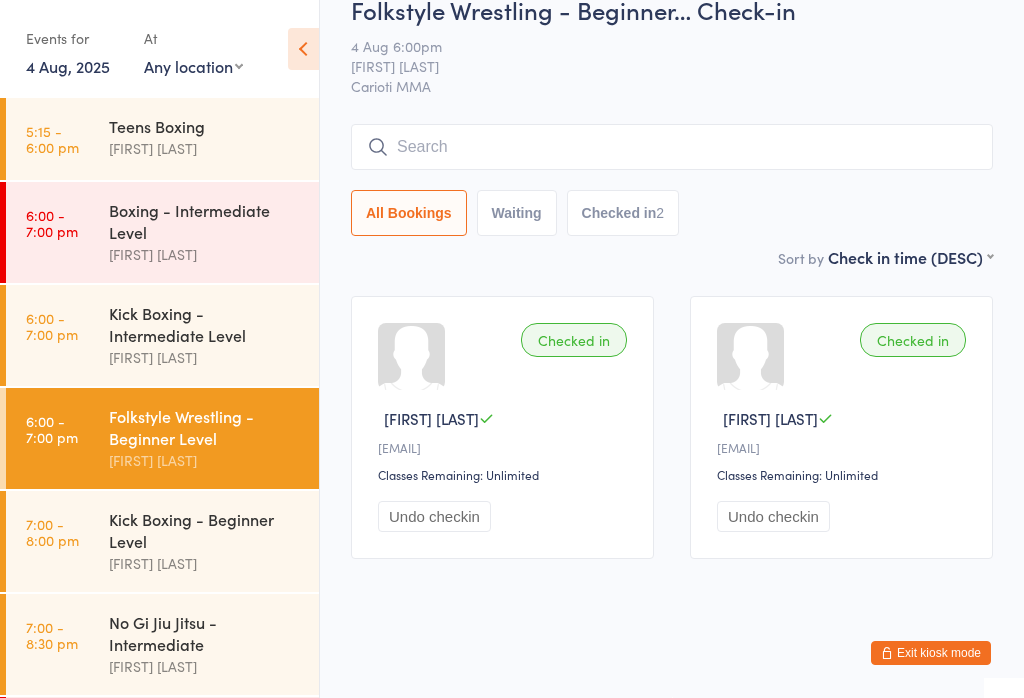 click at bounding box center [672, 147] 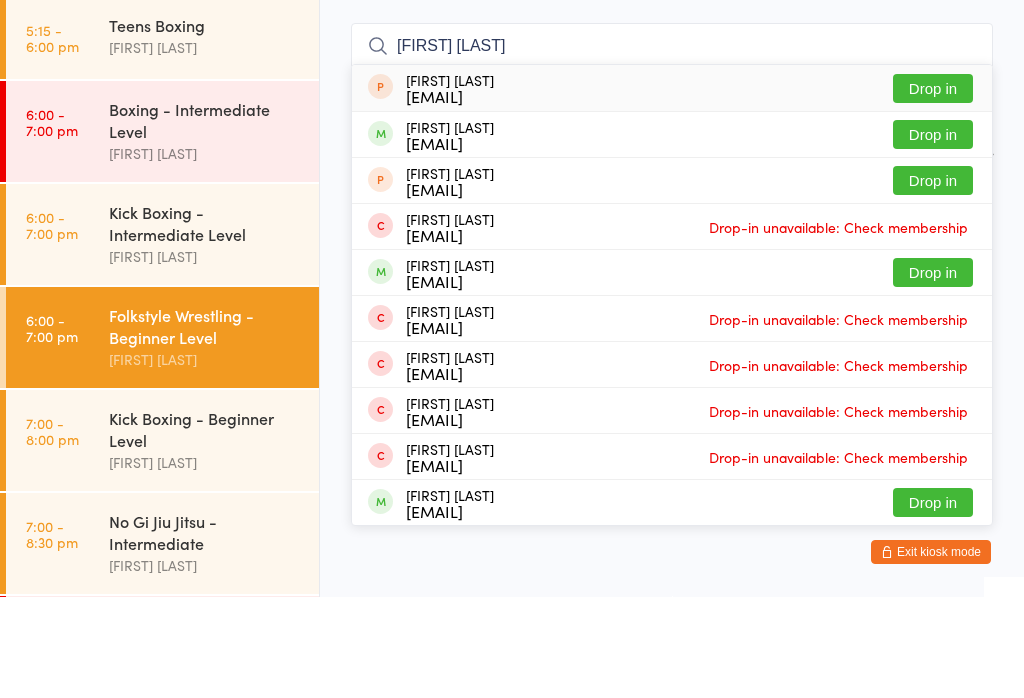 type on "Brad ak" 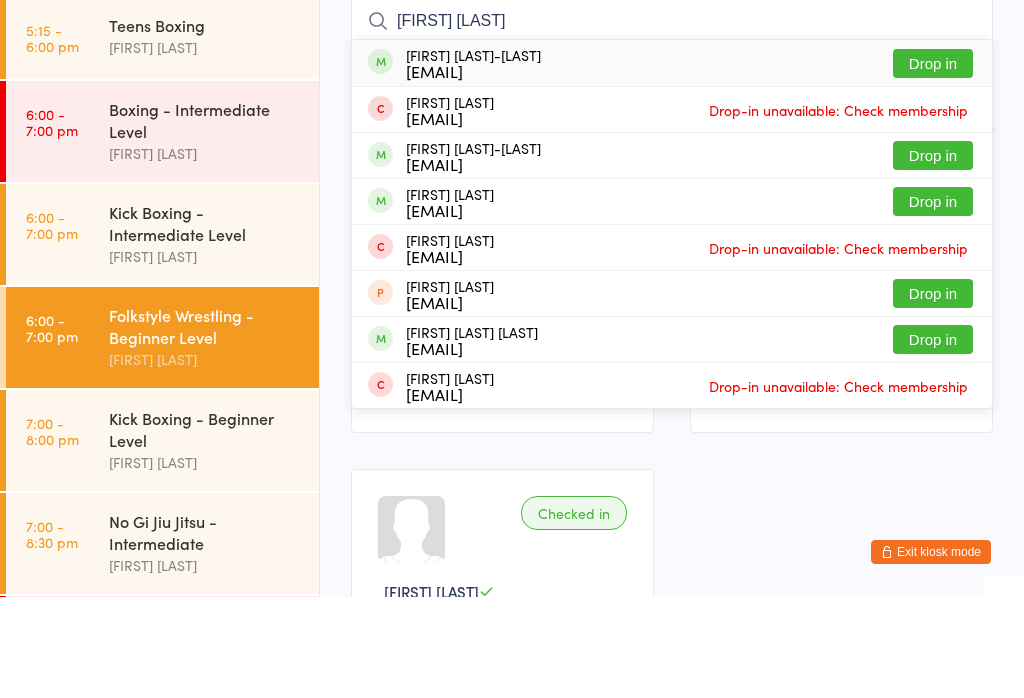 type on "lepm nishi" 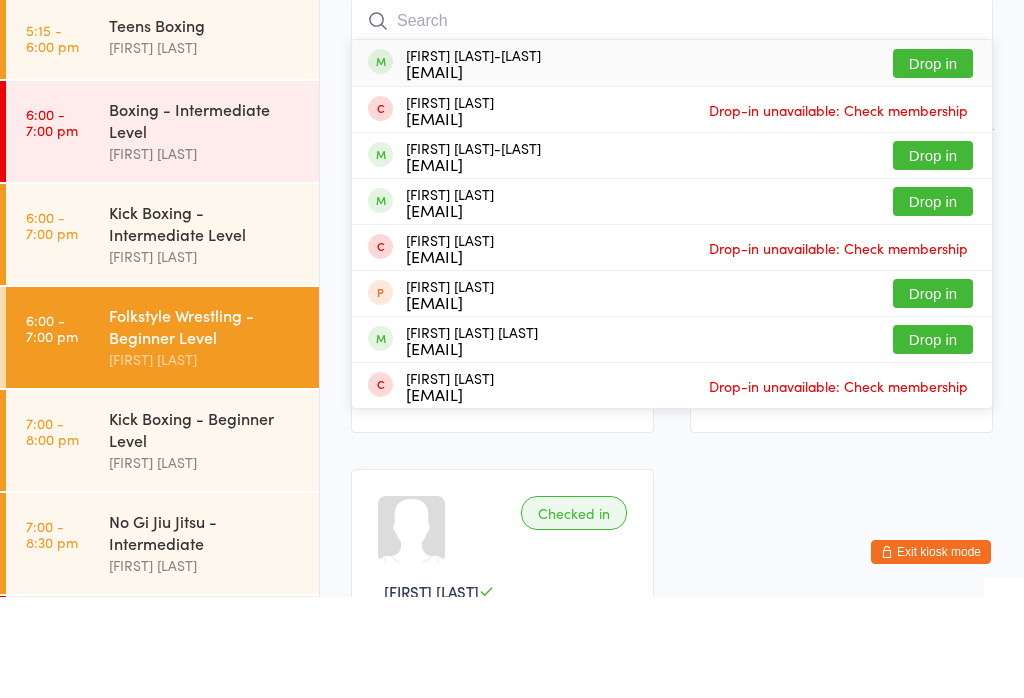scroll, scrollTop: 161, scrollLeft: 0, axis: vertical 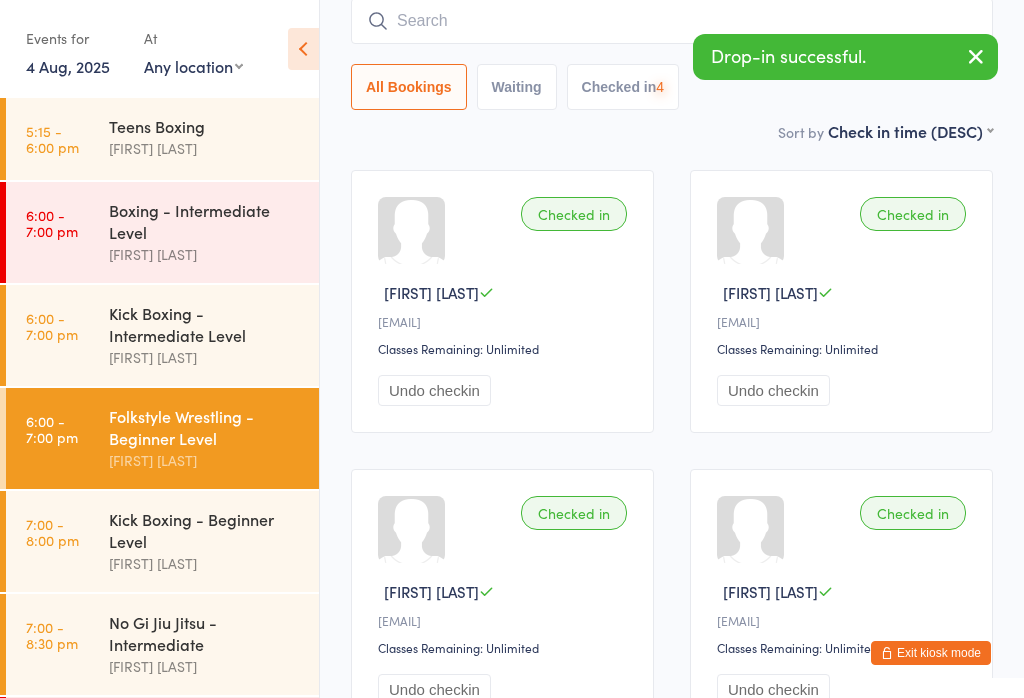 click at bounding box center (672, 21) 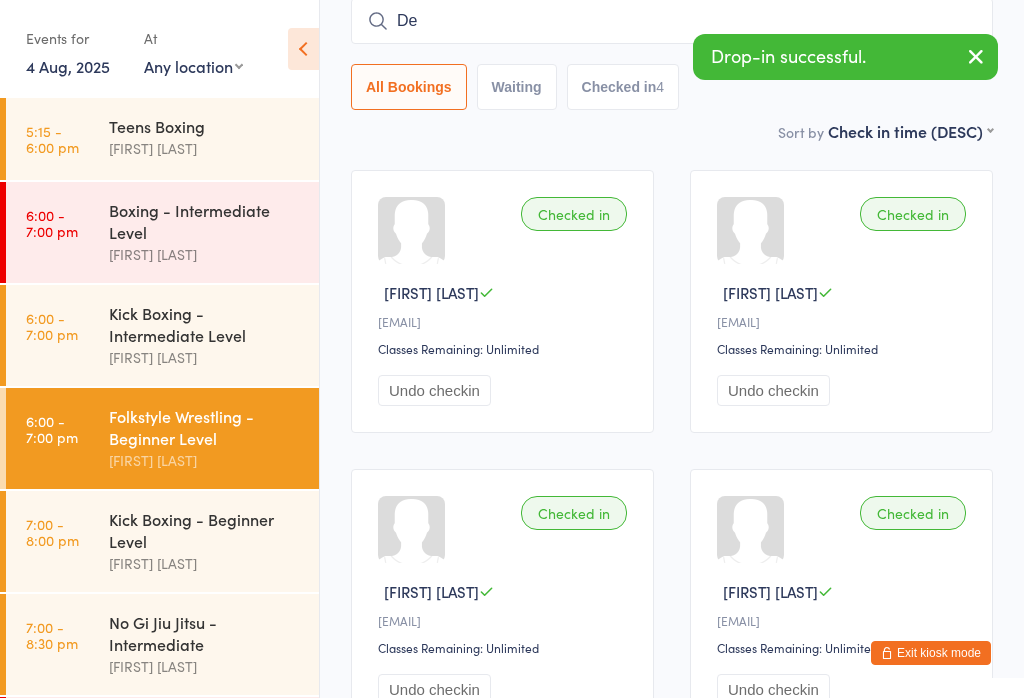 type on "D" 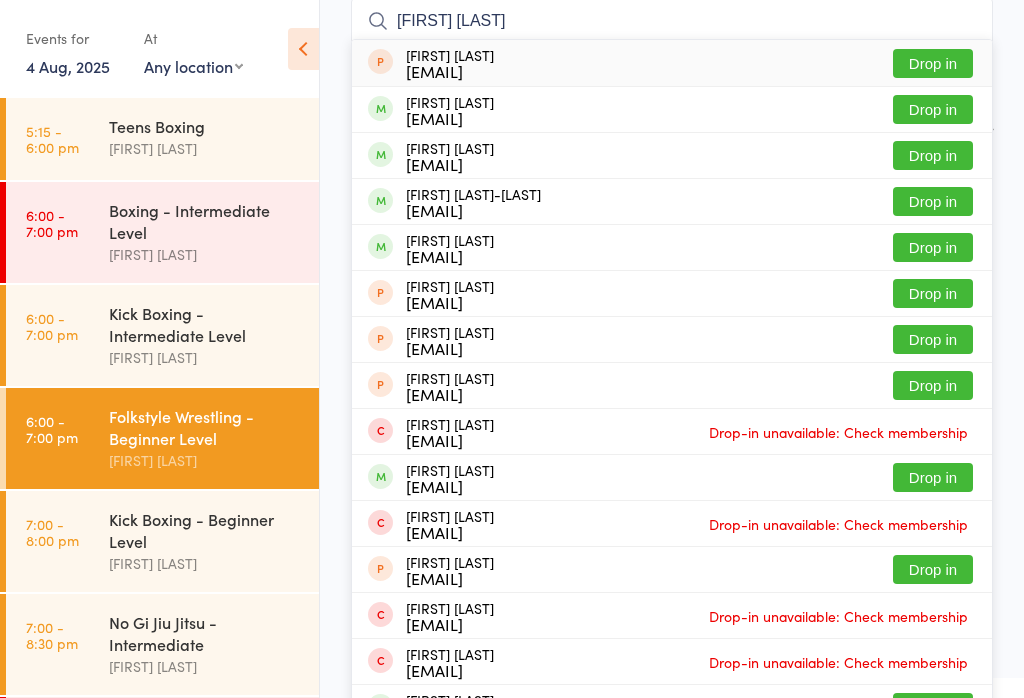 type on "Sean ni" 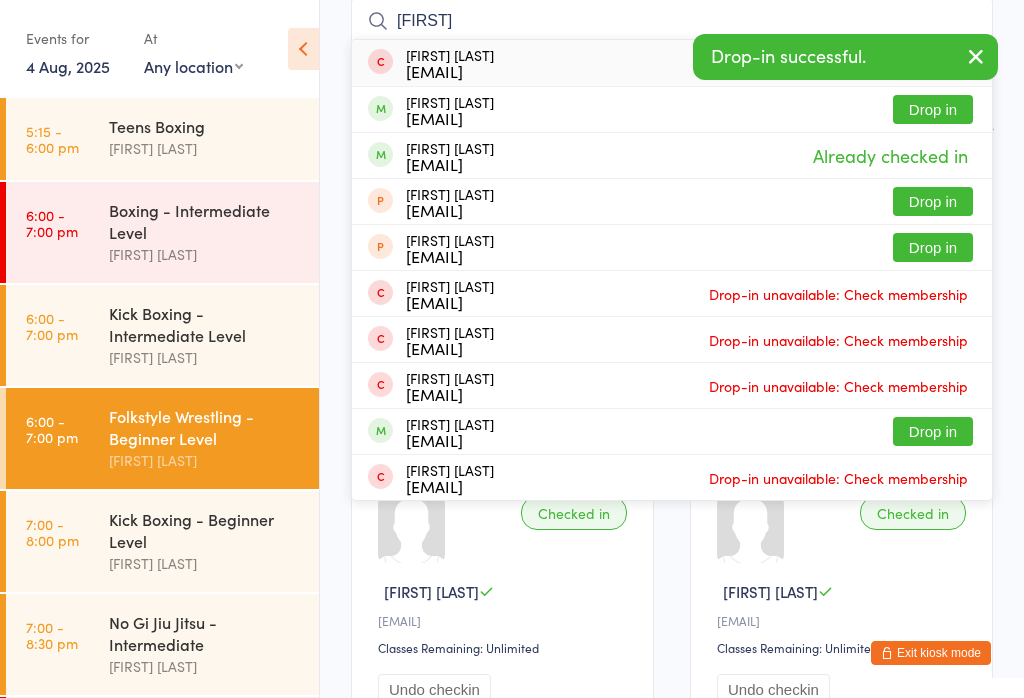 type on "bradle" 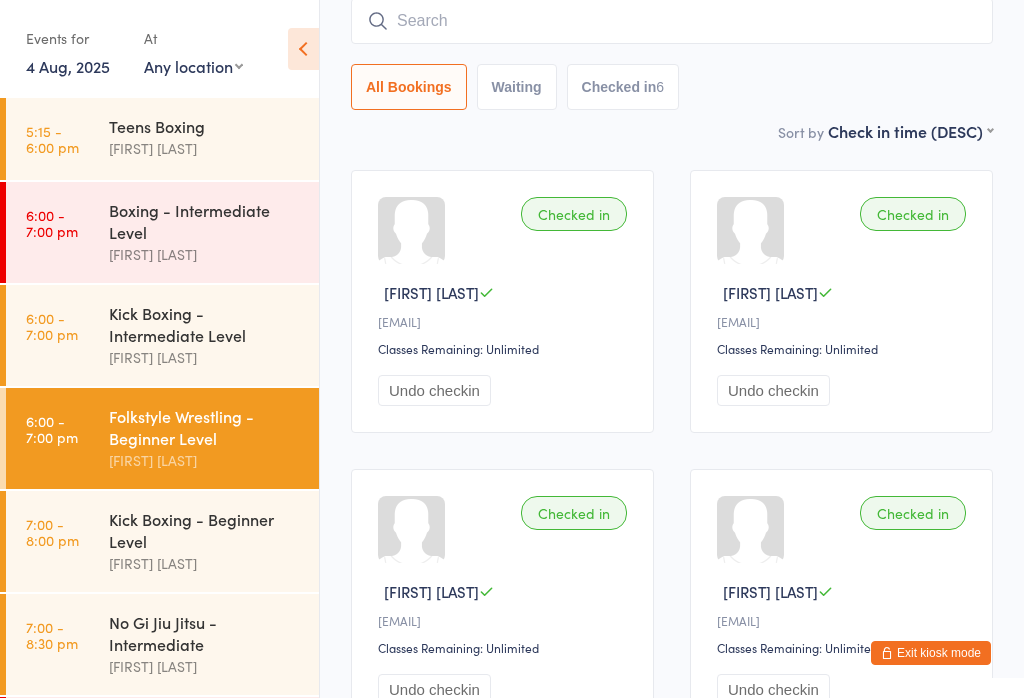 click at bounding box center [672, 21] 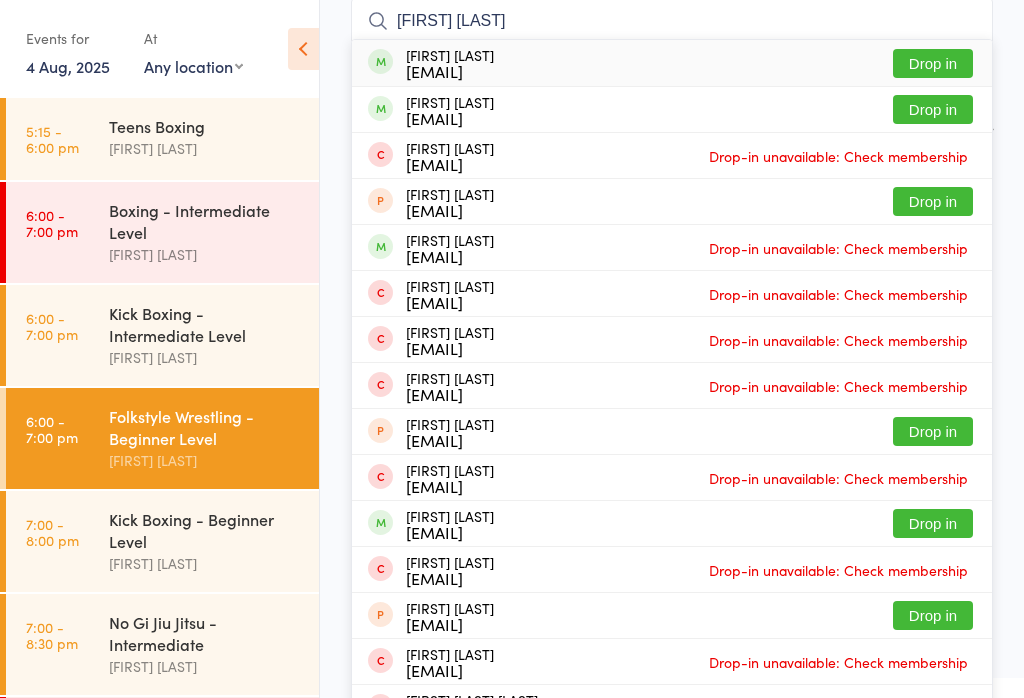 type on "Nick zv" 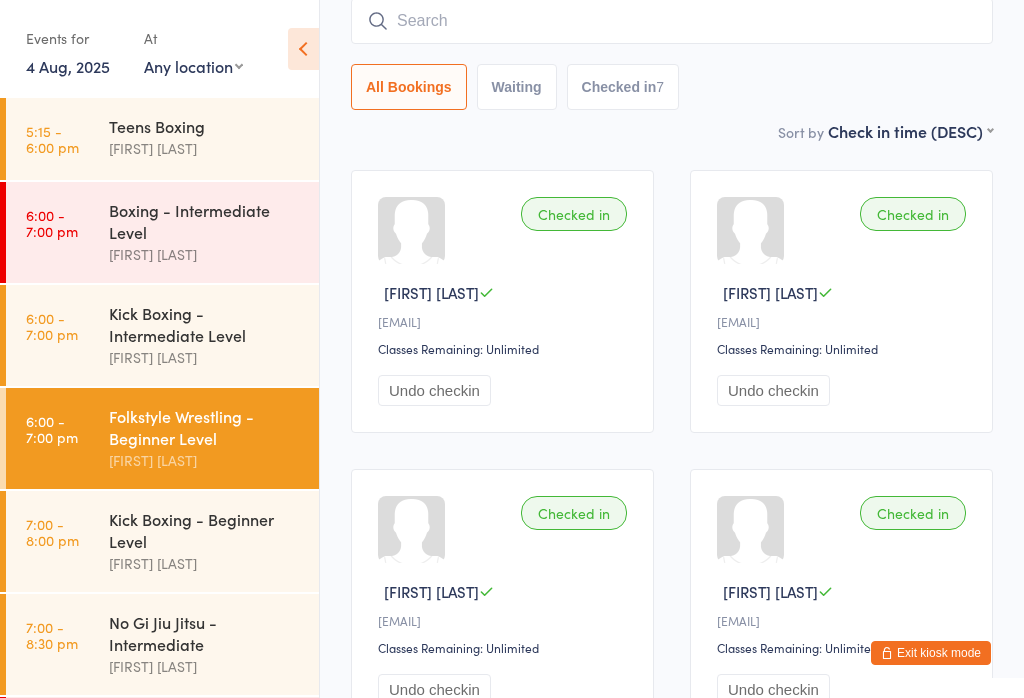 scroll, scrollTop: 0, scrollLeft: 0, axis: both 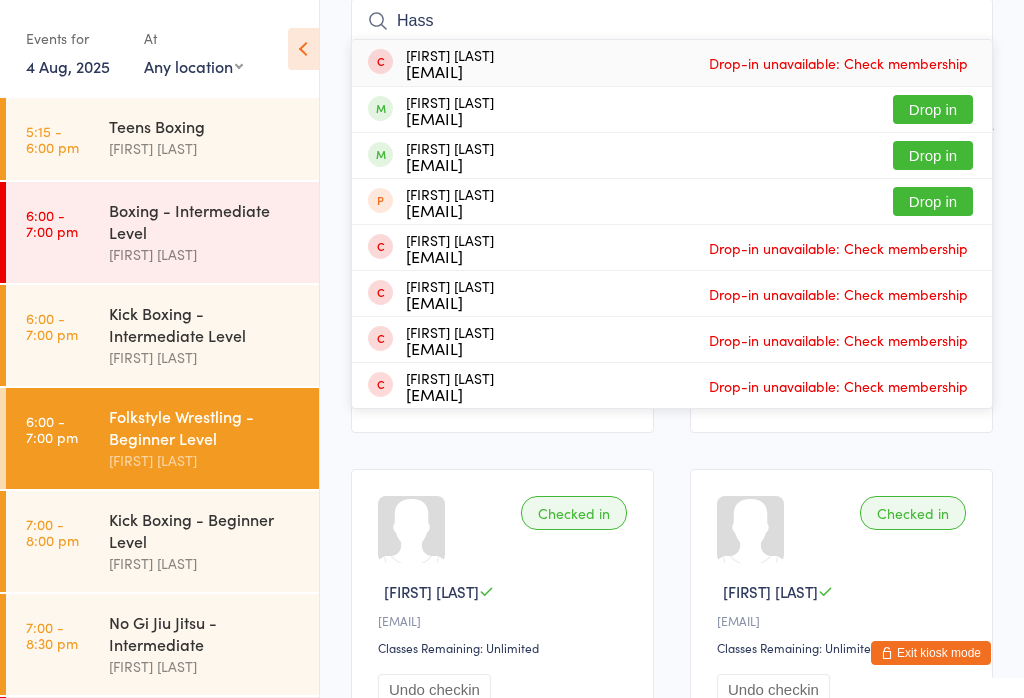 type on "Hass" 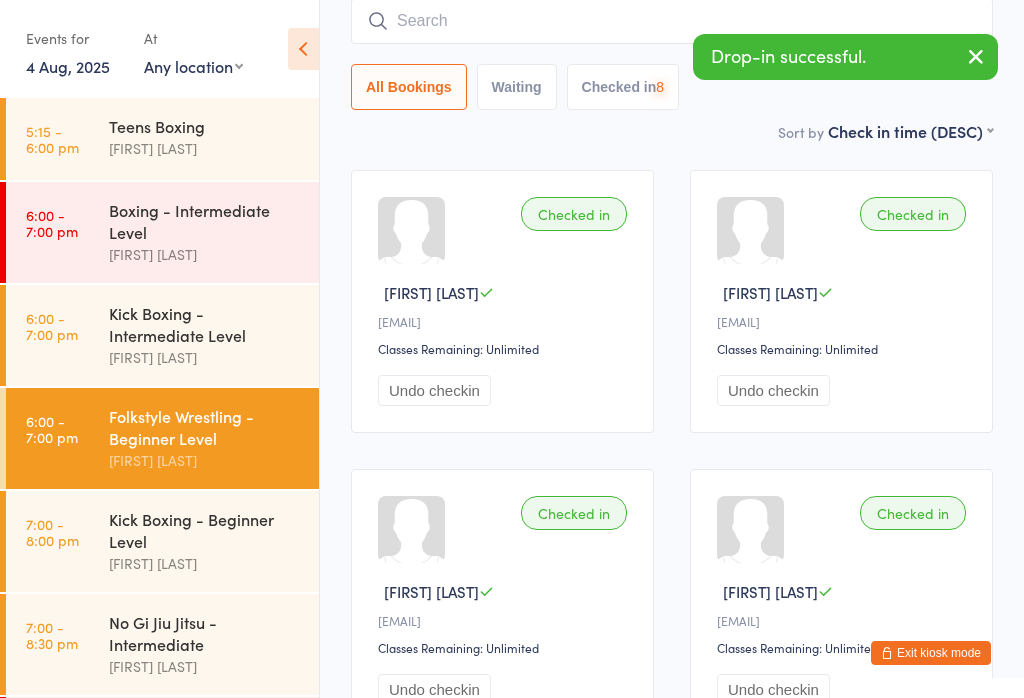 click on "Checked in Hassan D  H••••••••••••••••a@gmail.com Classes Remaining: Unlimited   Undo checkin" at bounding box center (502, 301) 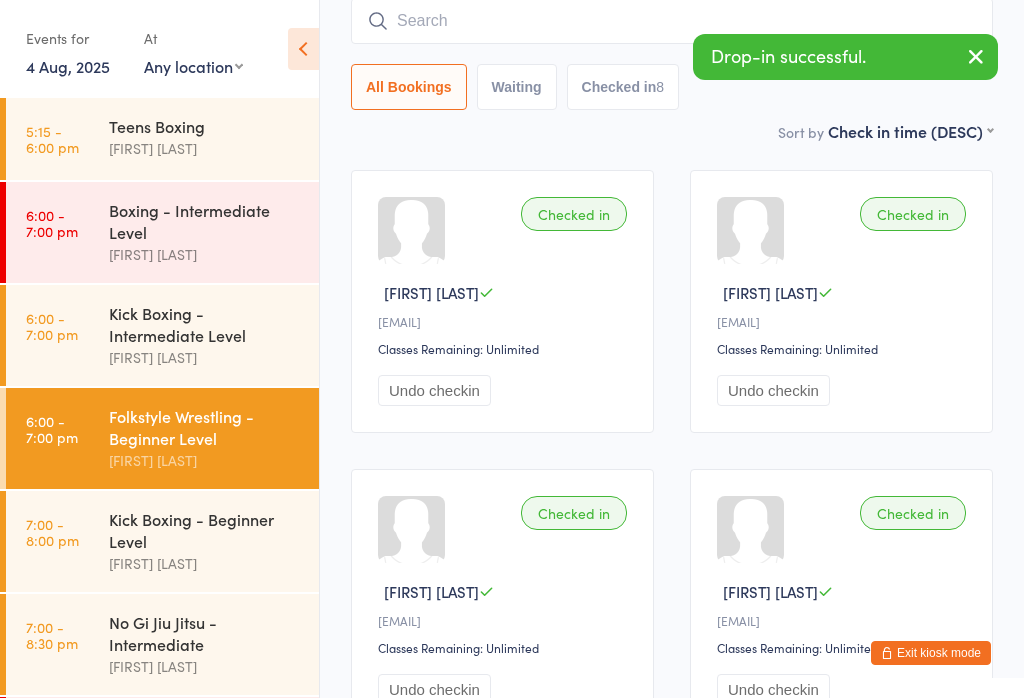 click on "Kick Boxing - Beginner Level" at bounding box center (205, 530) 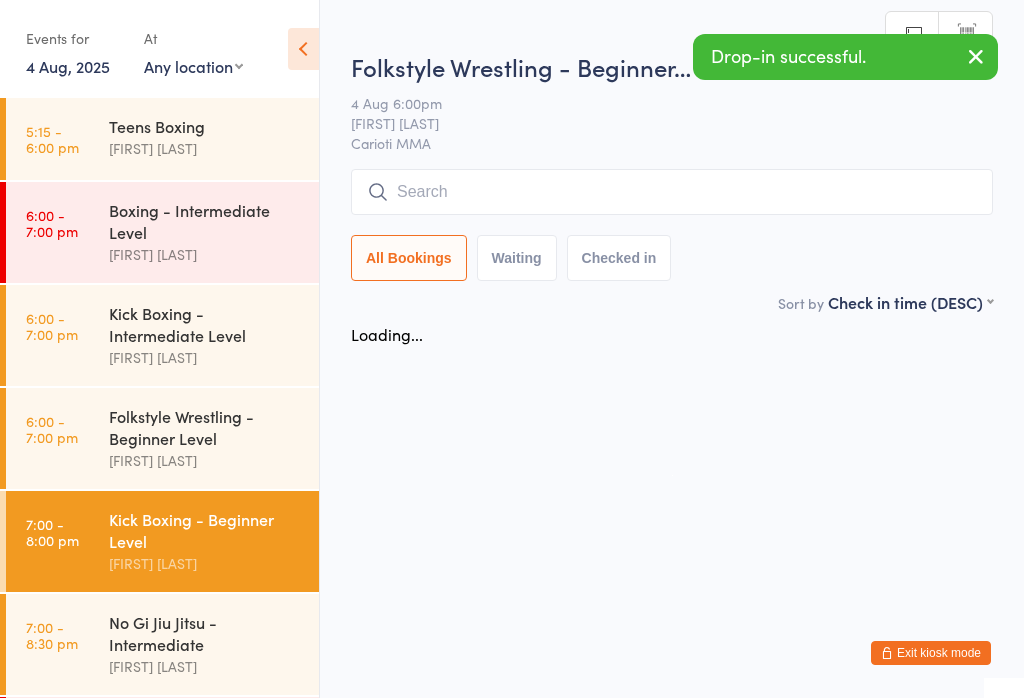scroll, scrollTop: 0, scrollLeft: 0, axis: both 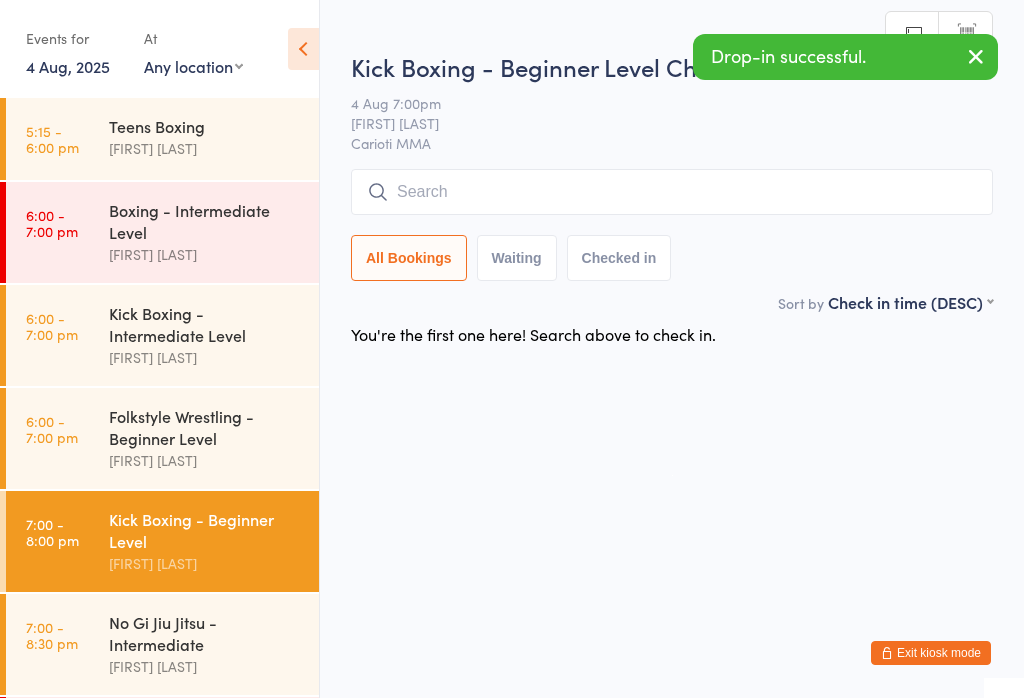 click at bounding box center [672, 192] 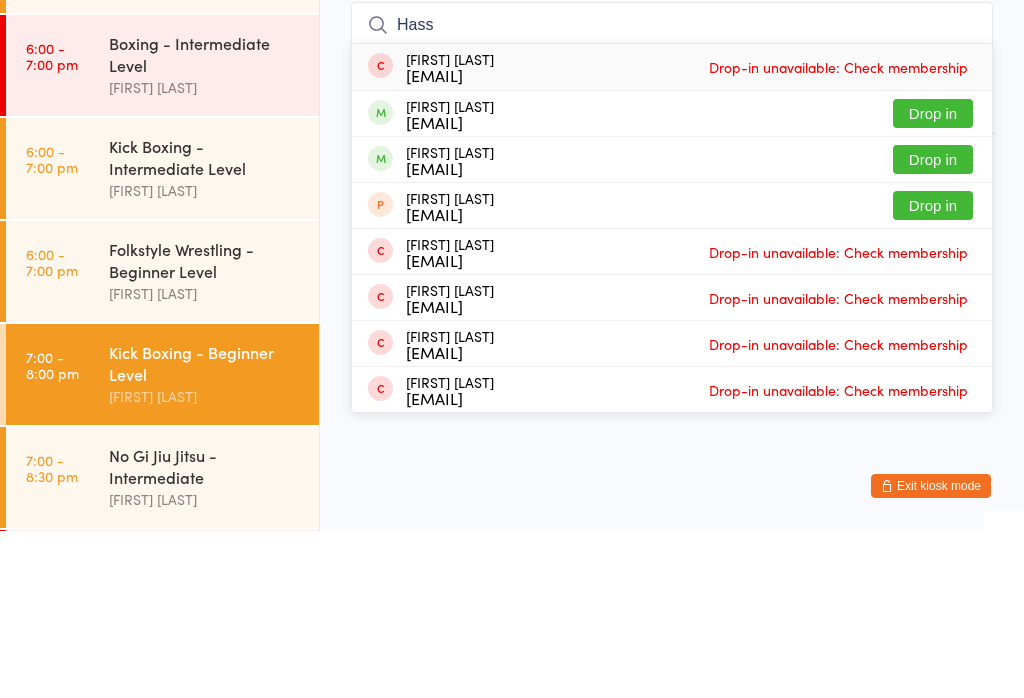 type on "Hass" 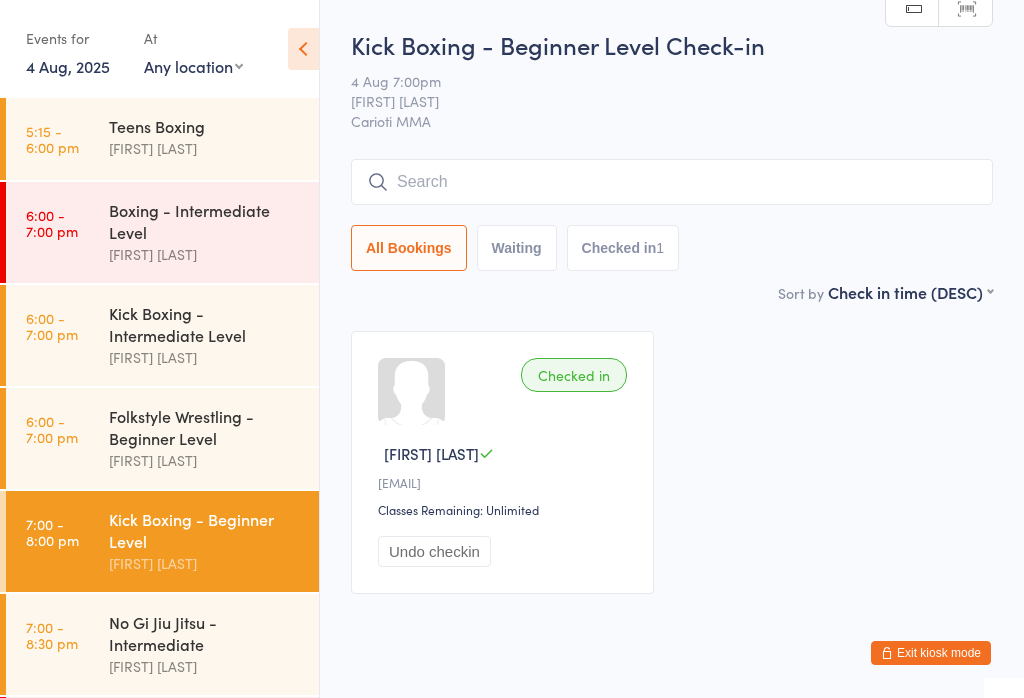 click at bounding box center (672, 182) 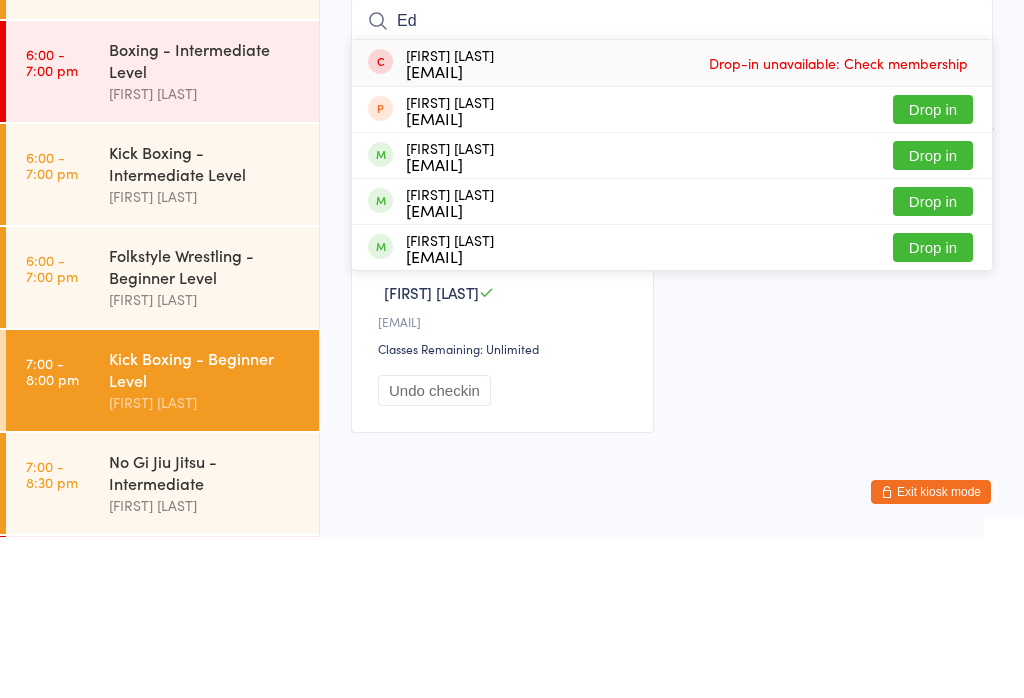type on "Ed" 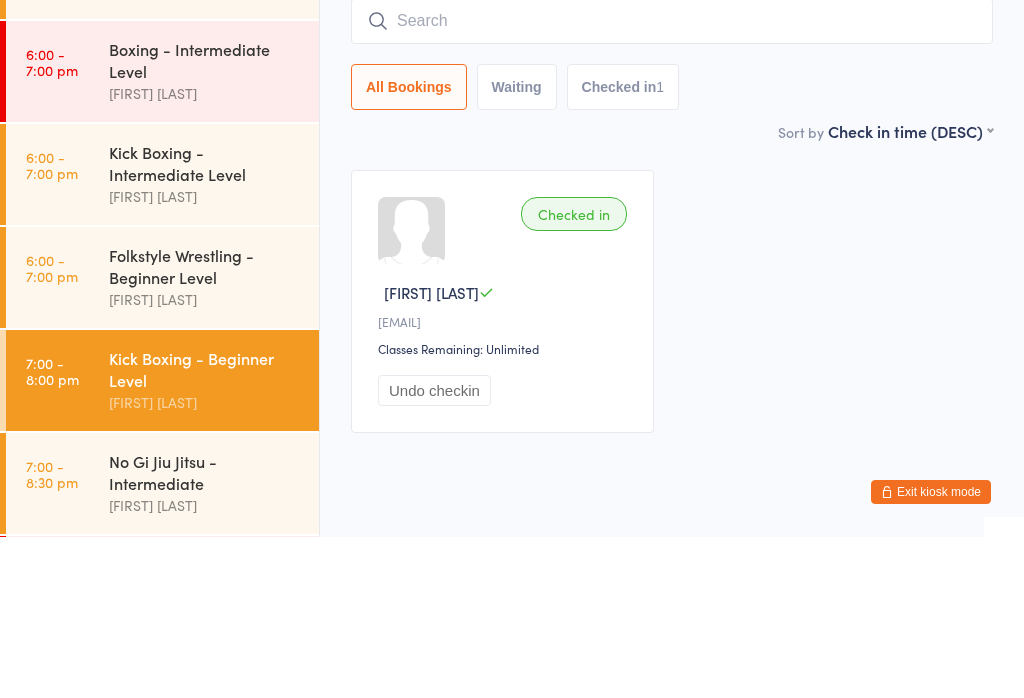scroll, scrollTop: 60, scrollLeft: 0, axis: vertical 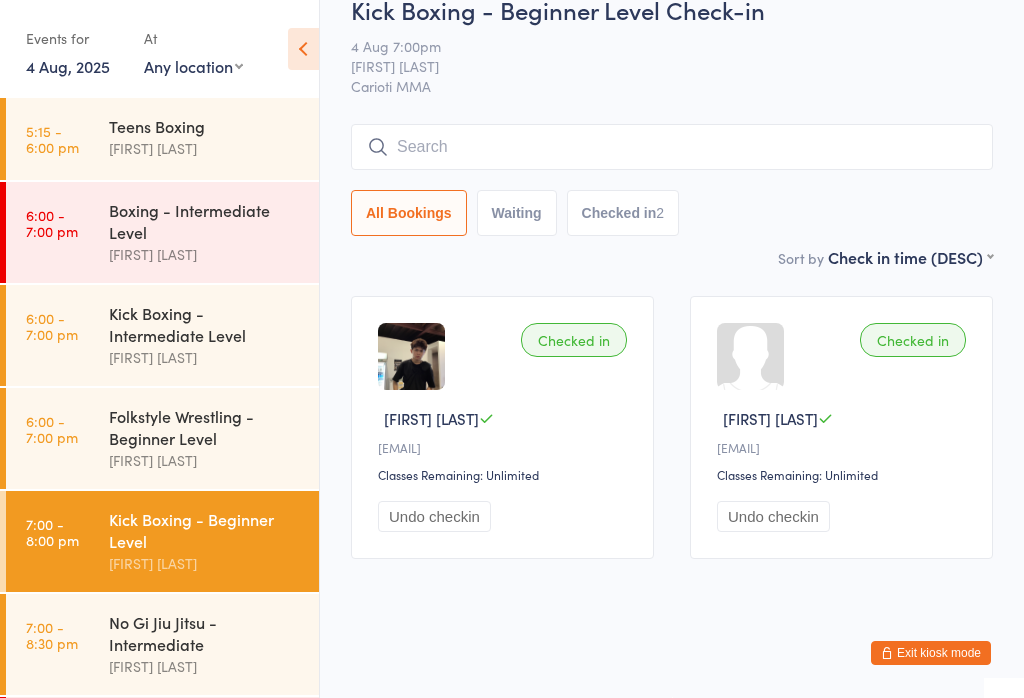 click on "Kick Boxing - Intermediate Level" at bounding box center [205, 324] 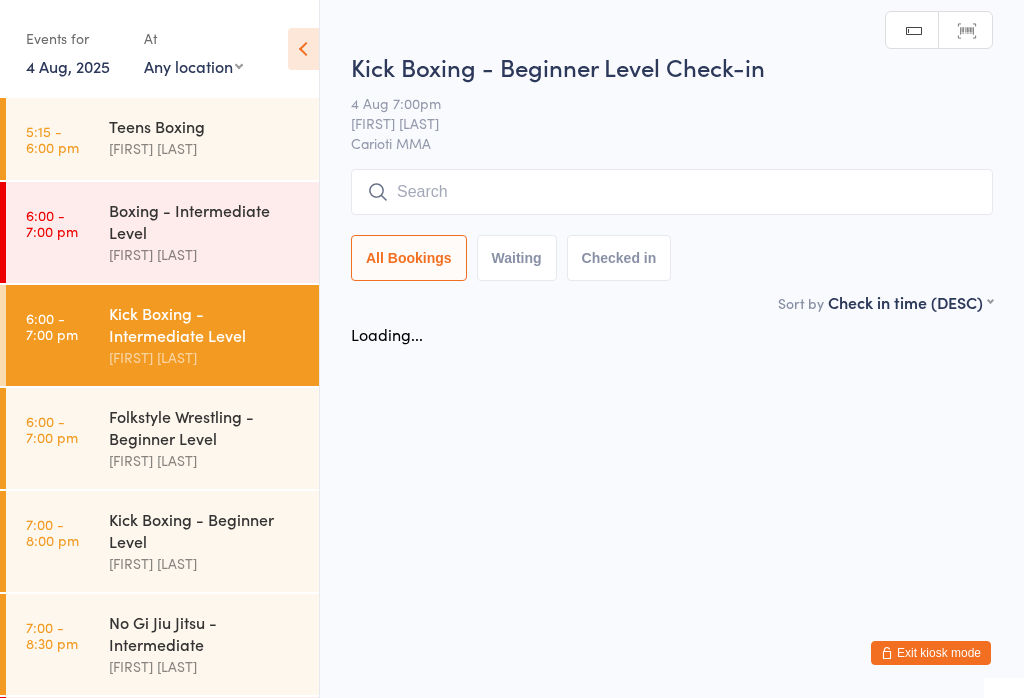 scroll, scrollTop: 0, scrollLeft: 0, axis: both 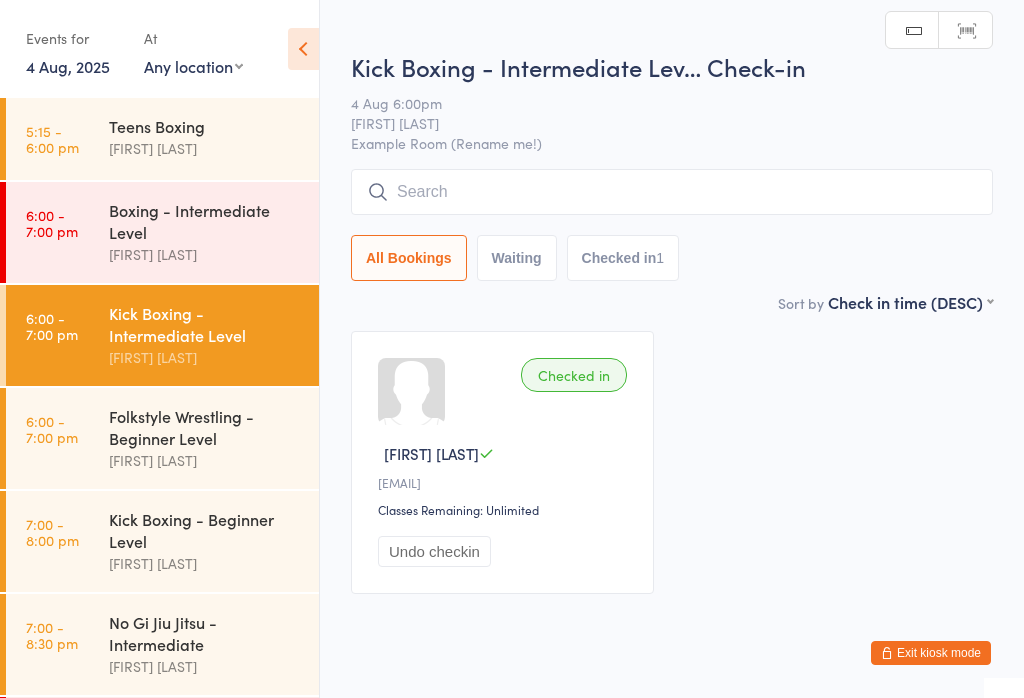 click on "Kick Boxing - Beginner Level" at bounding box center [205, 530] 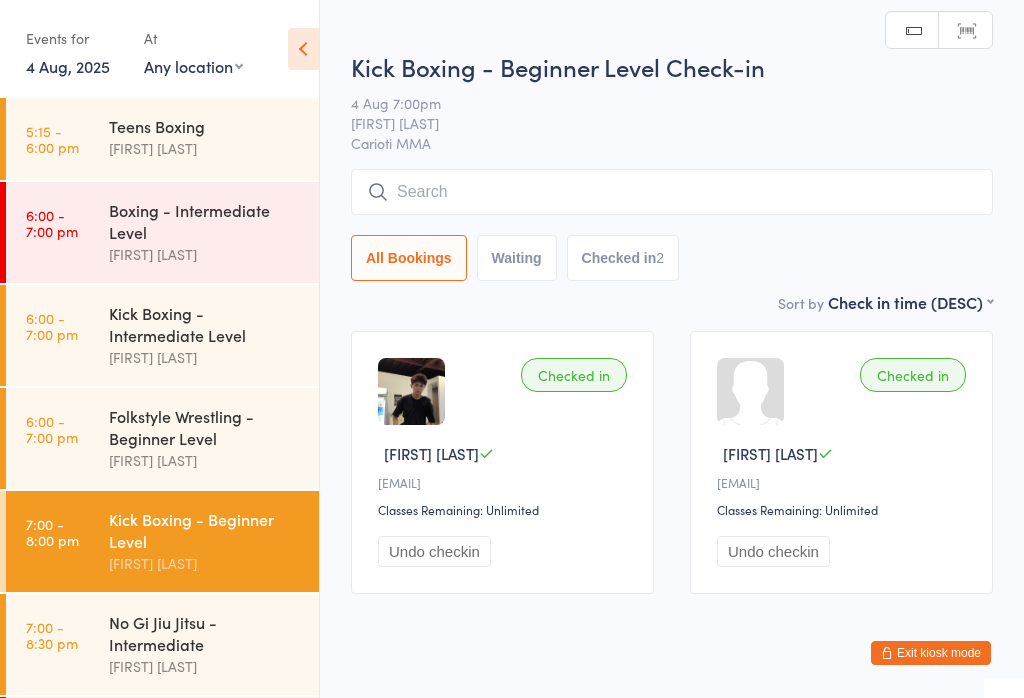 click at bounding box center [672, 192] 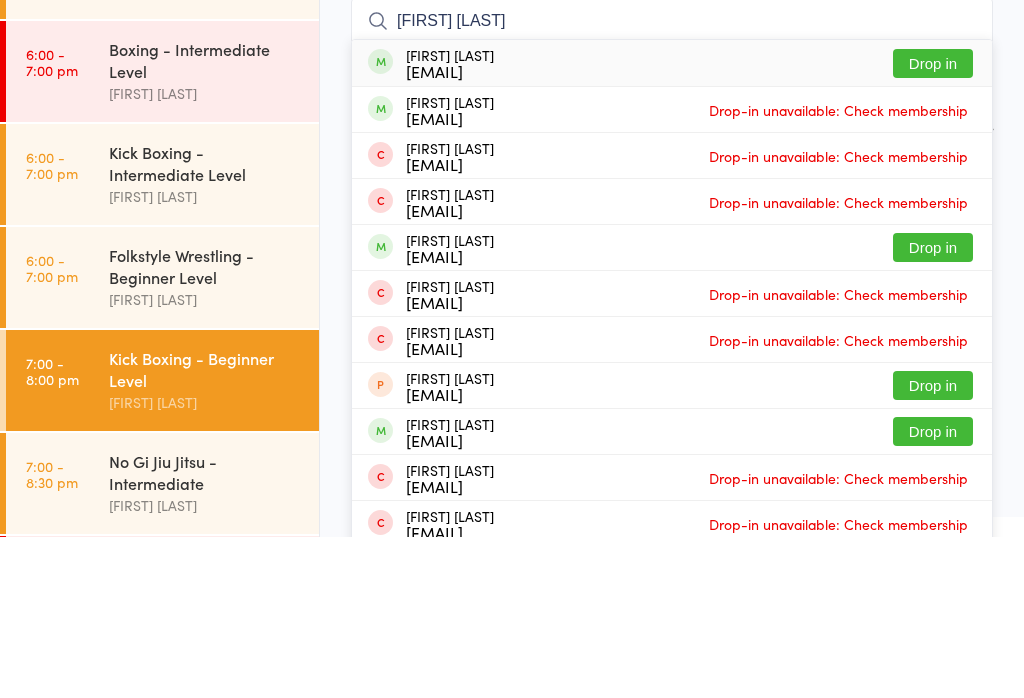 type on "Alex ch" 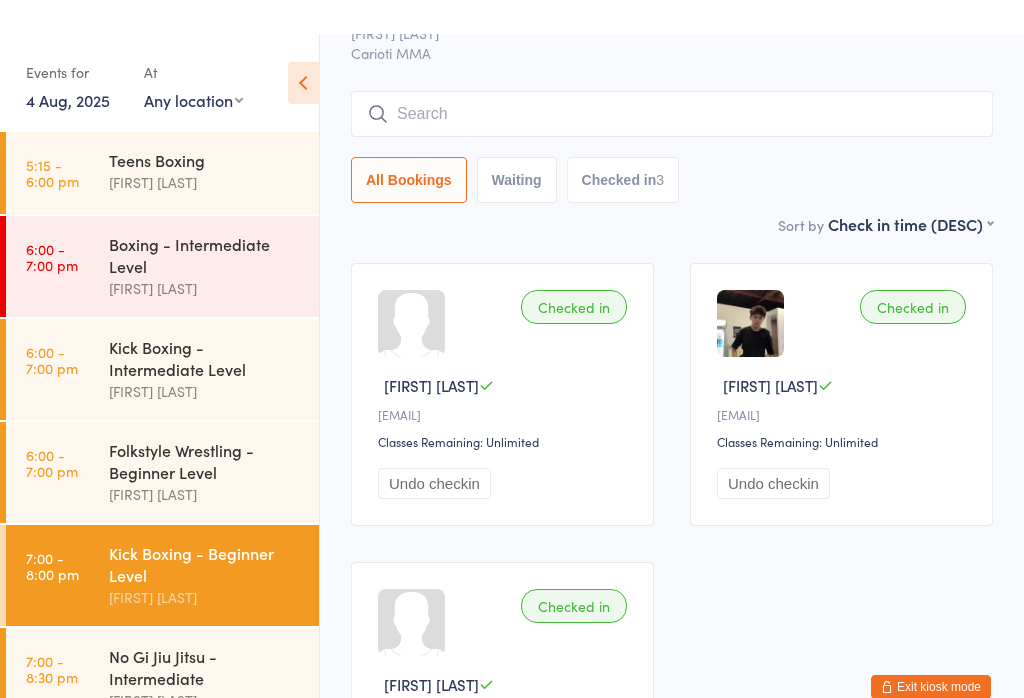 scroll, scrollTop: 0, scrollLeft: 0, axis: both 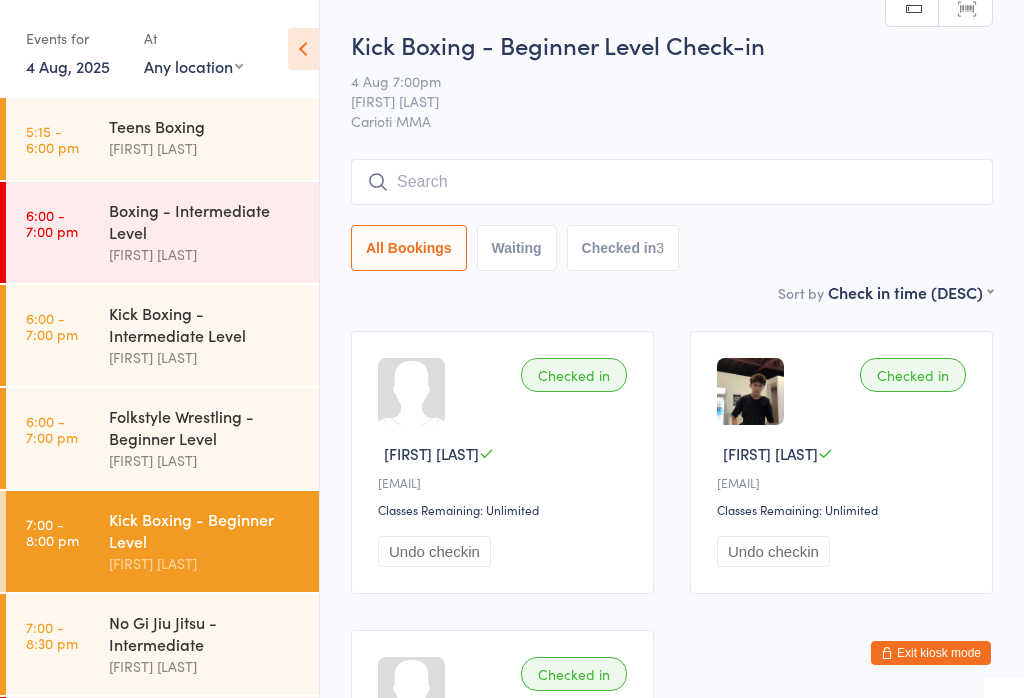 click at bounding box center [672, 182] 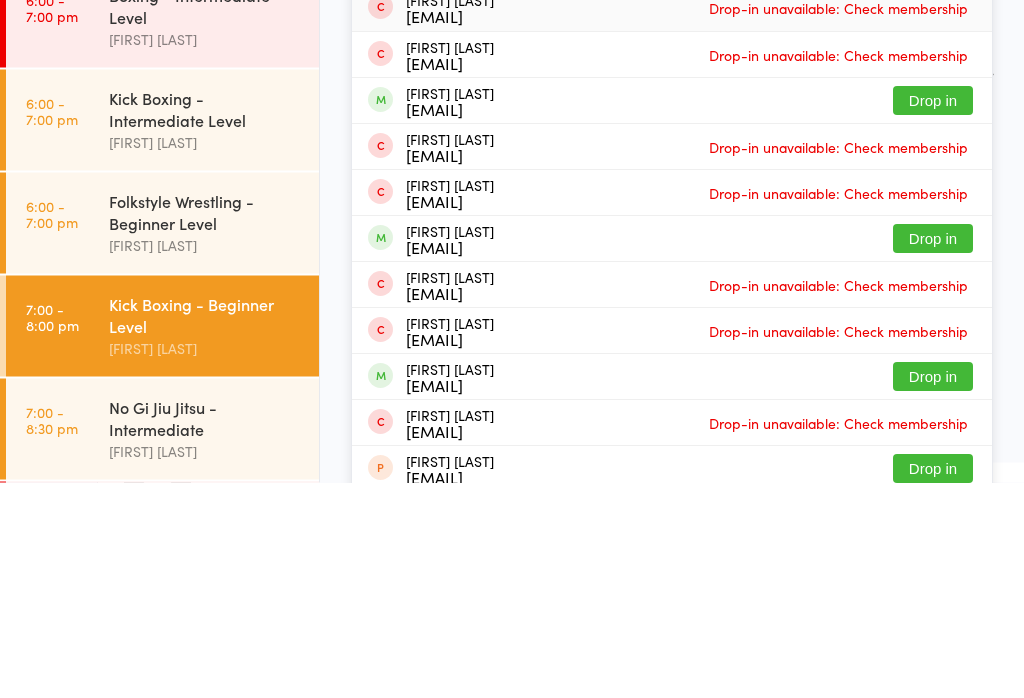 type on "Harrison m" 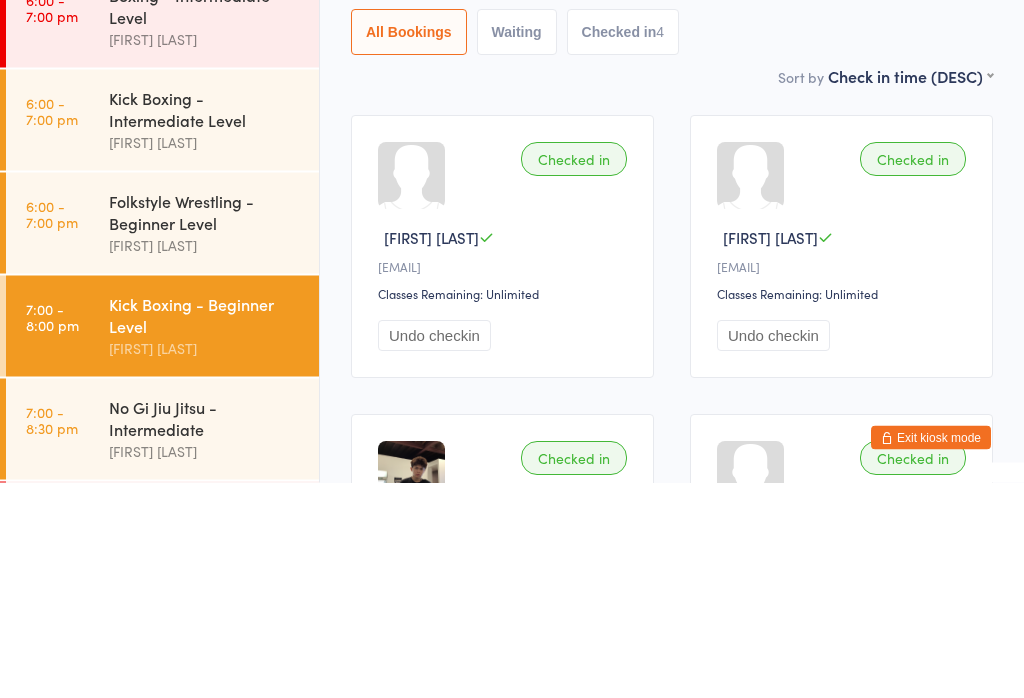 scroll, scrollTop: 216, scrollLeft: 0, axis: vertical 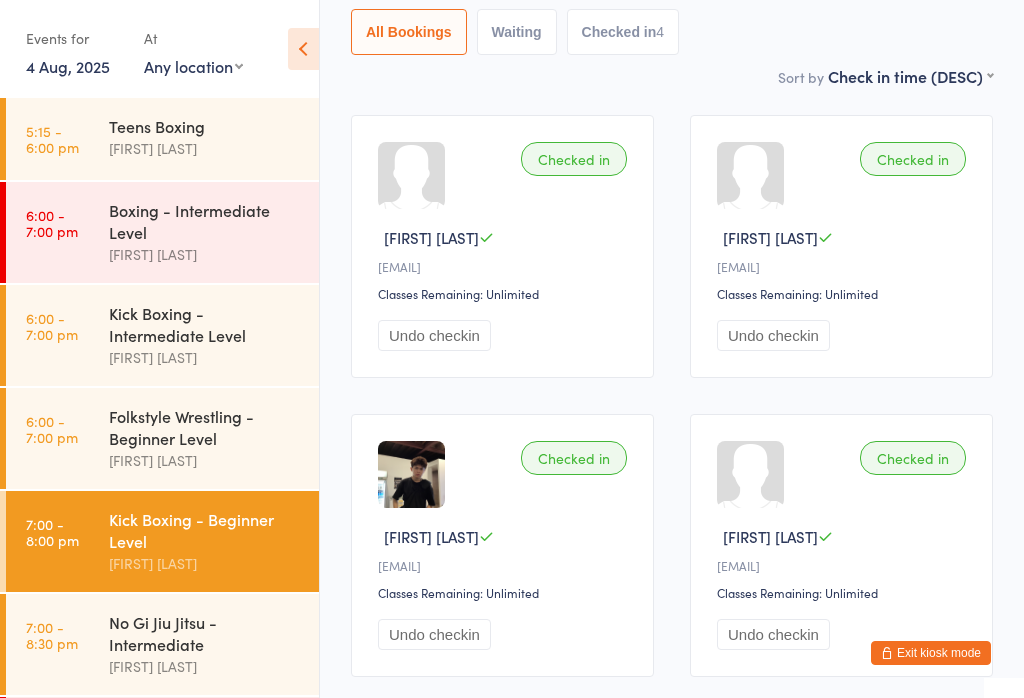 click on "Exit kiosk mode" at bounding box center [931, 653] 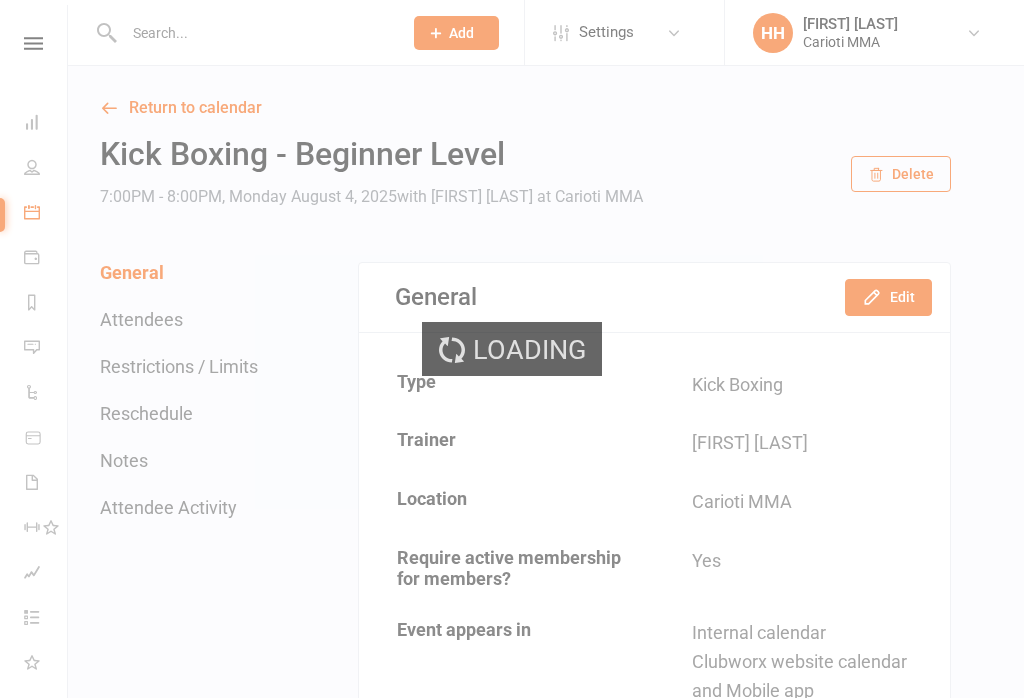 scroll, scrollTop: 0, scrollLeft: 0, axis: both 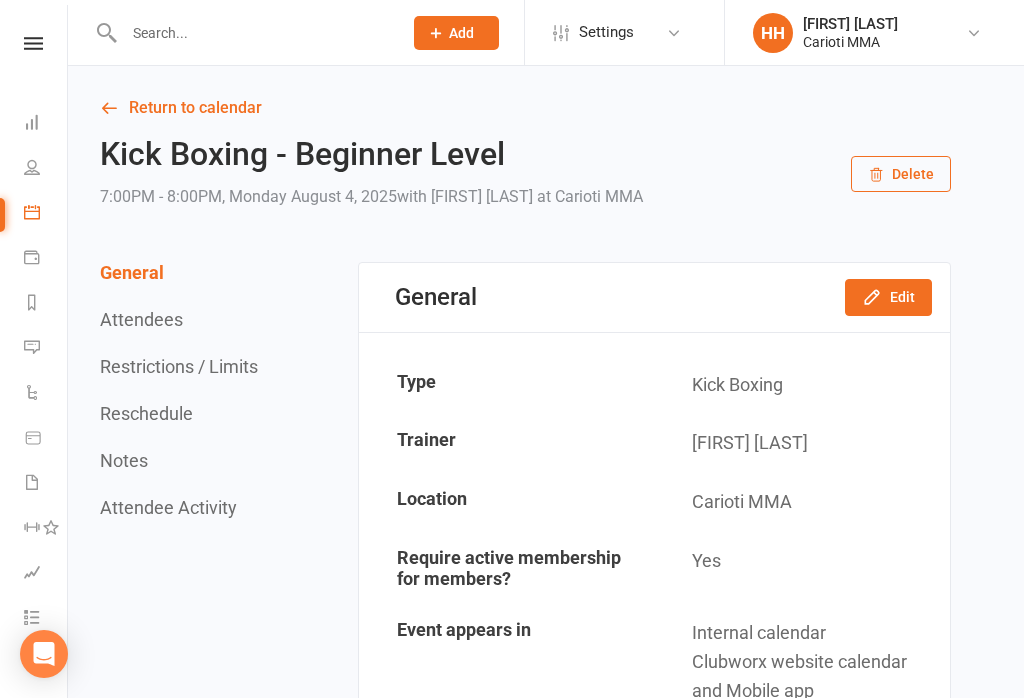 click at bounding box center (253, 33) 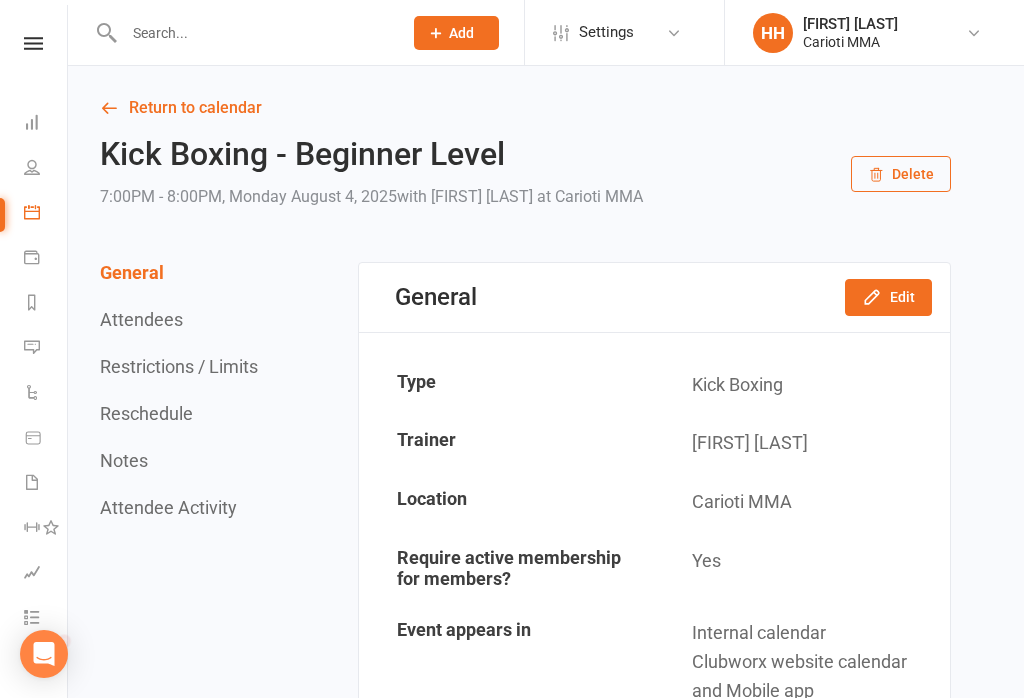 scroll, scrollTop: 0, scrollLeft: 0, axis: both 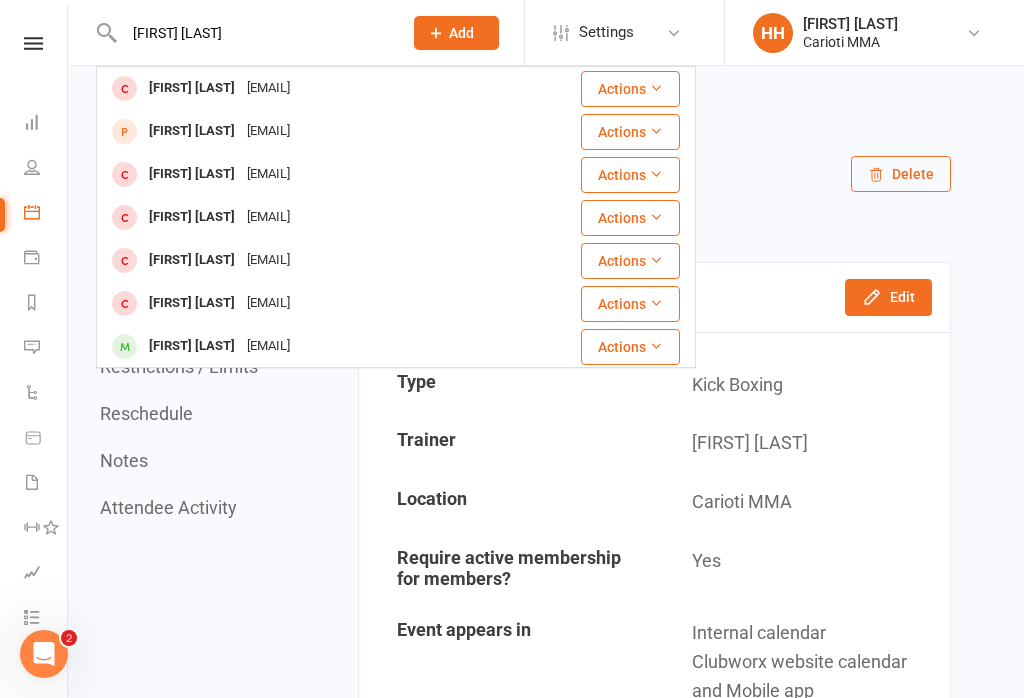 type on "[FIRST] [LAST]" 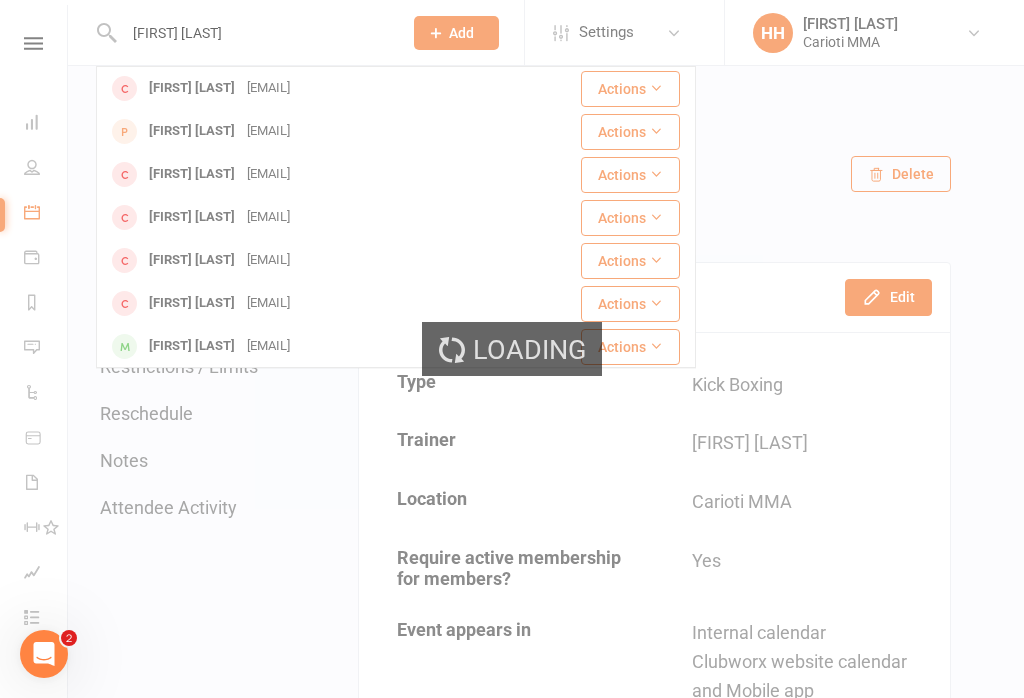 type 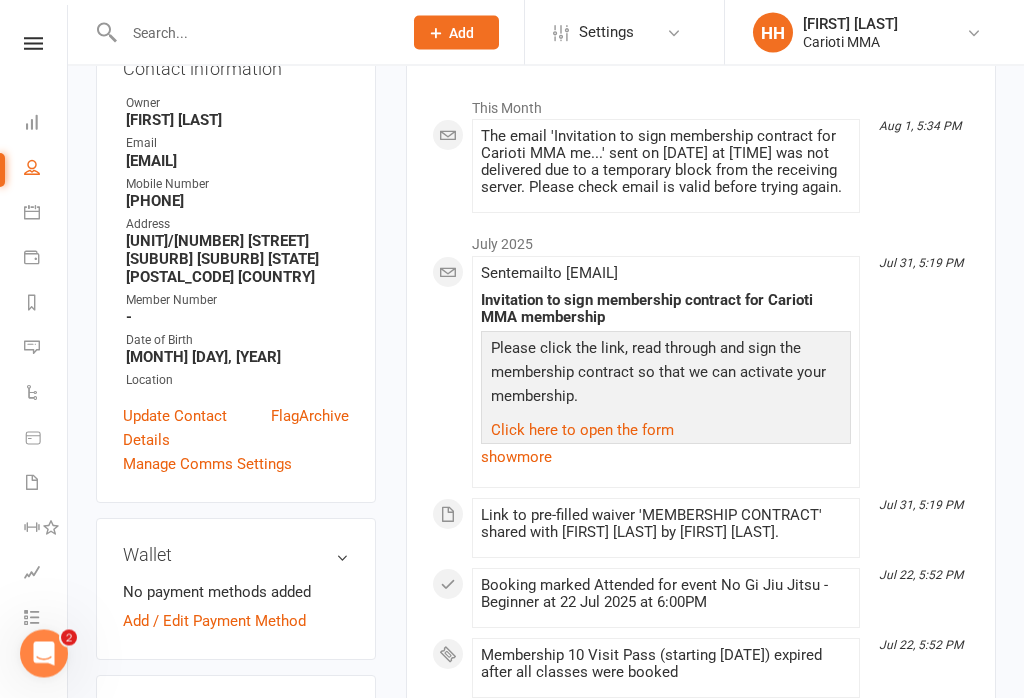 scroll, scrollTop: 315, scrollLeft: 0, axis: vertical 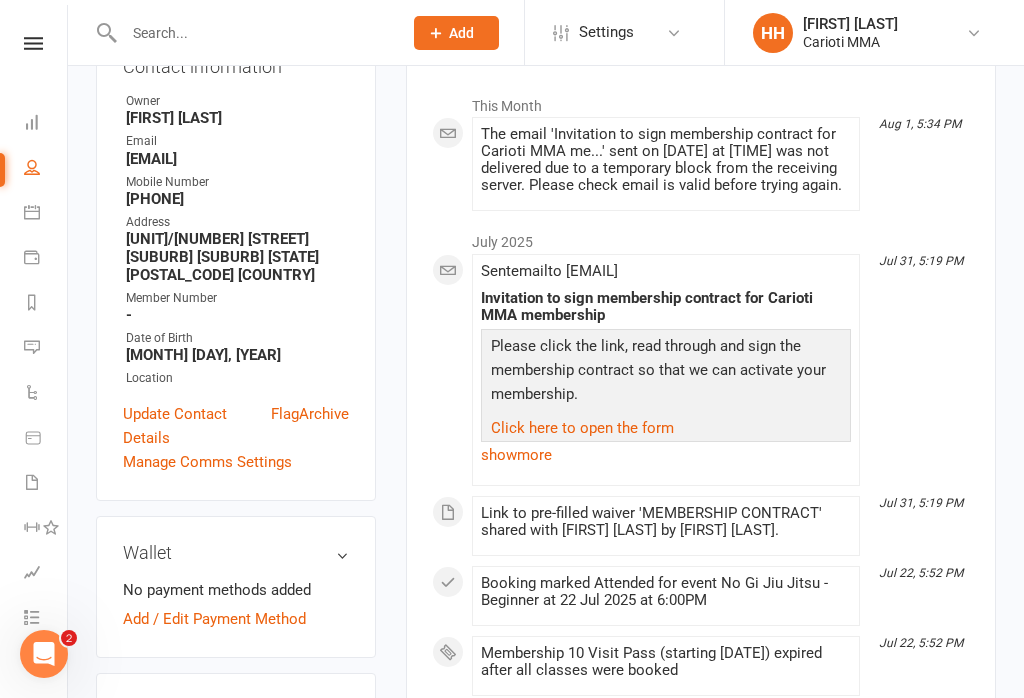 click on "Update Contact Details" at bounding box center [197, 426] 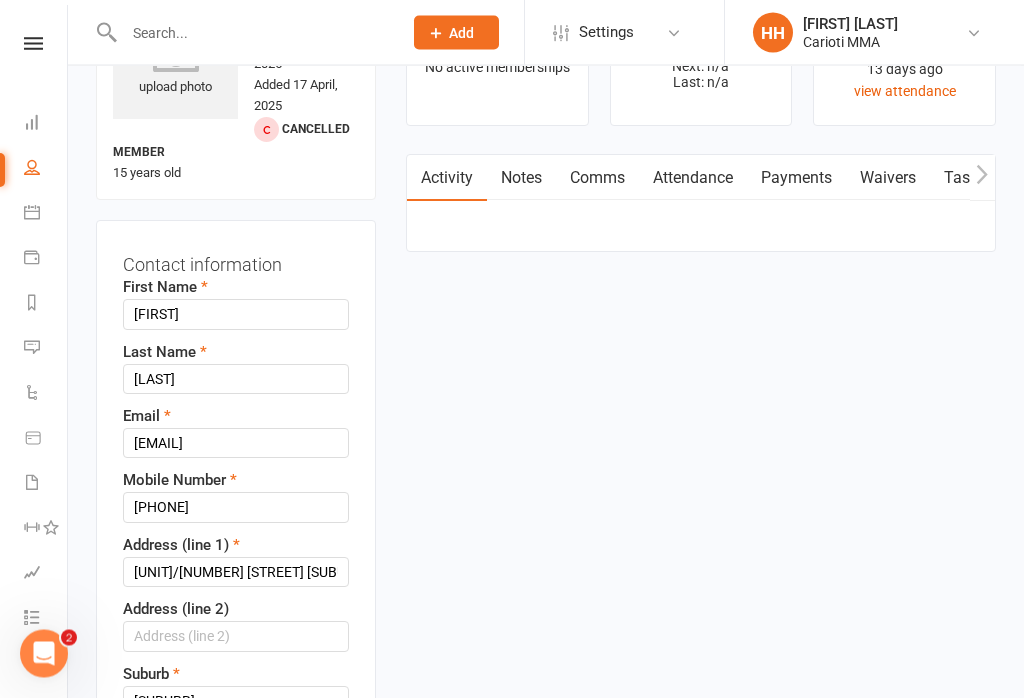 scroll, scrollTop: 94, scrollLeft: 0, axis: vertical 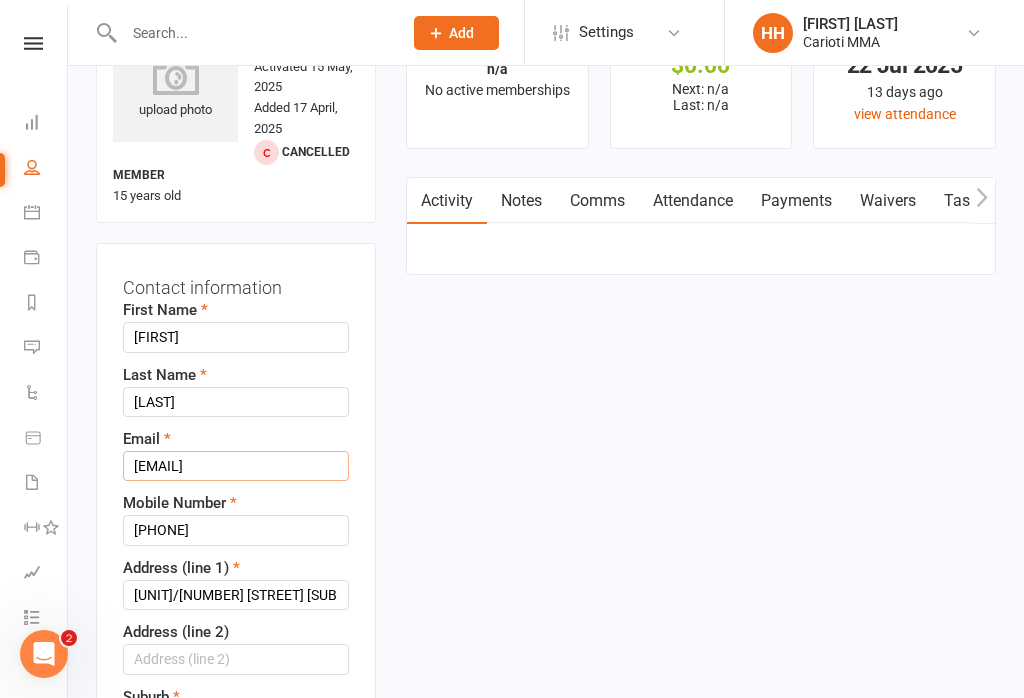 click on "[EMAIL]" at bounding box center [236, 466] 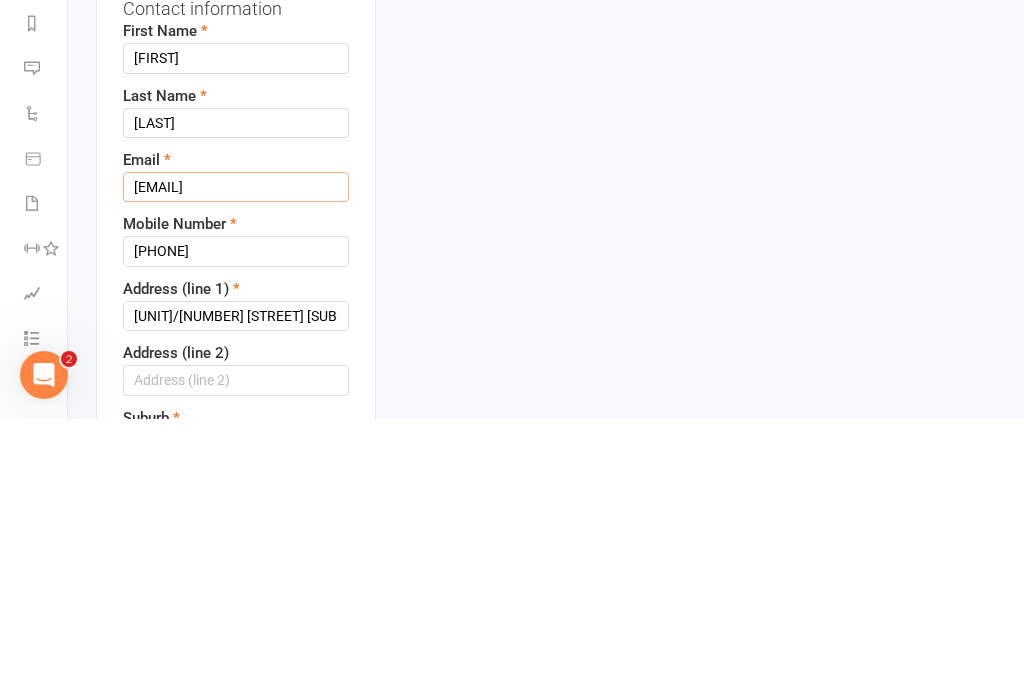 click on "[EMAIL]" at bounding box center [236, 466] 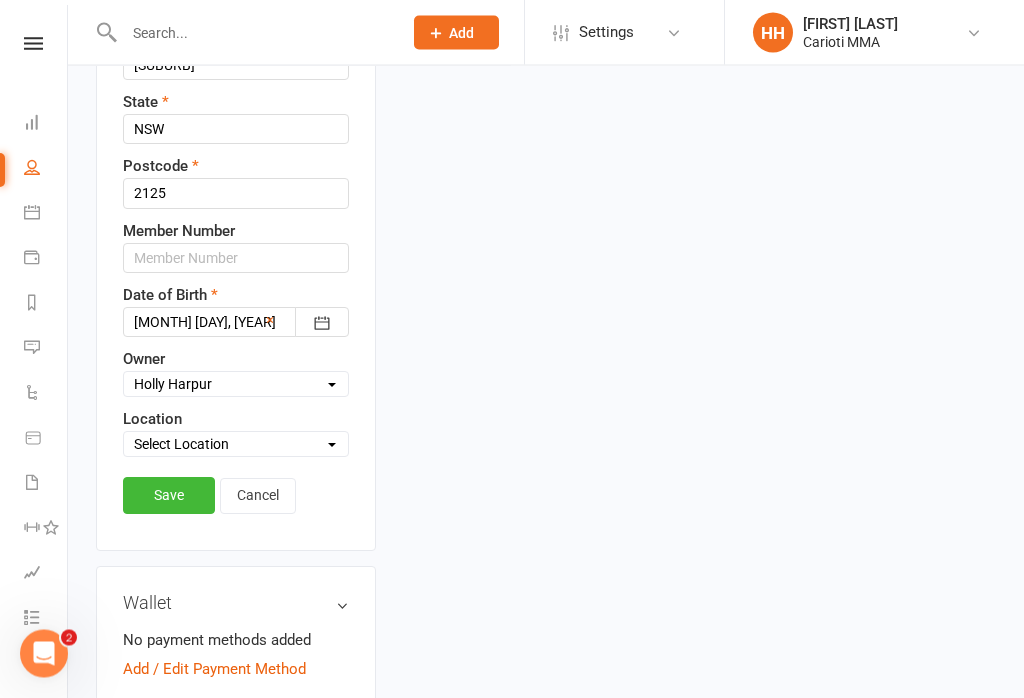 click on "Save" at bounding box center (169, 496) 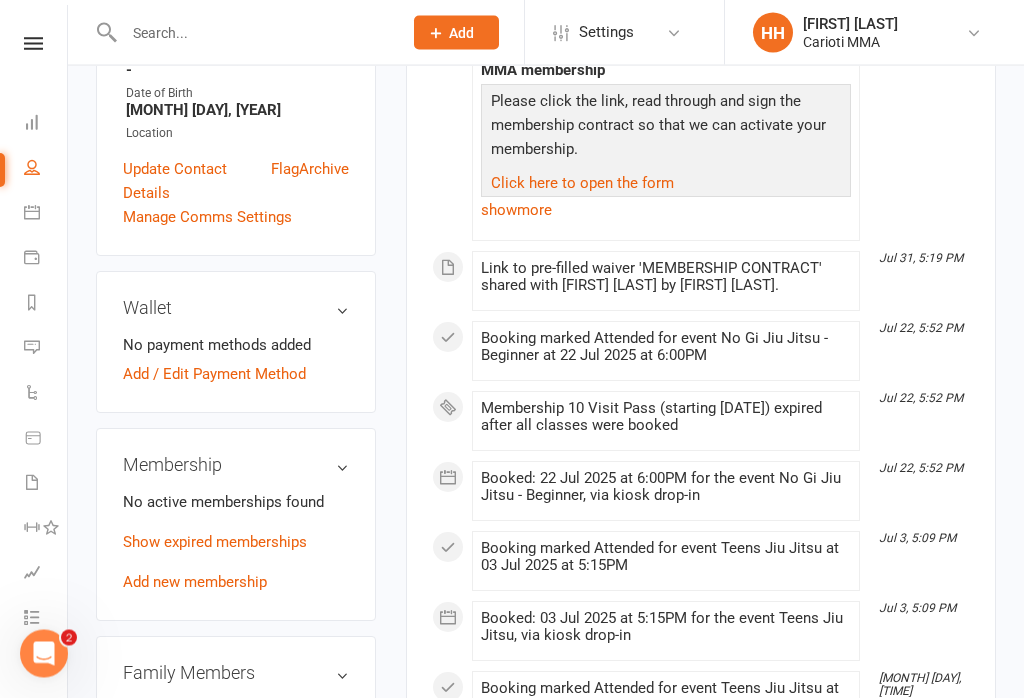 scroll, scrollTop: 569, scrollLeft: 0, axis: vertical 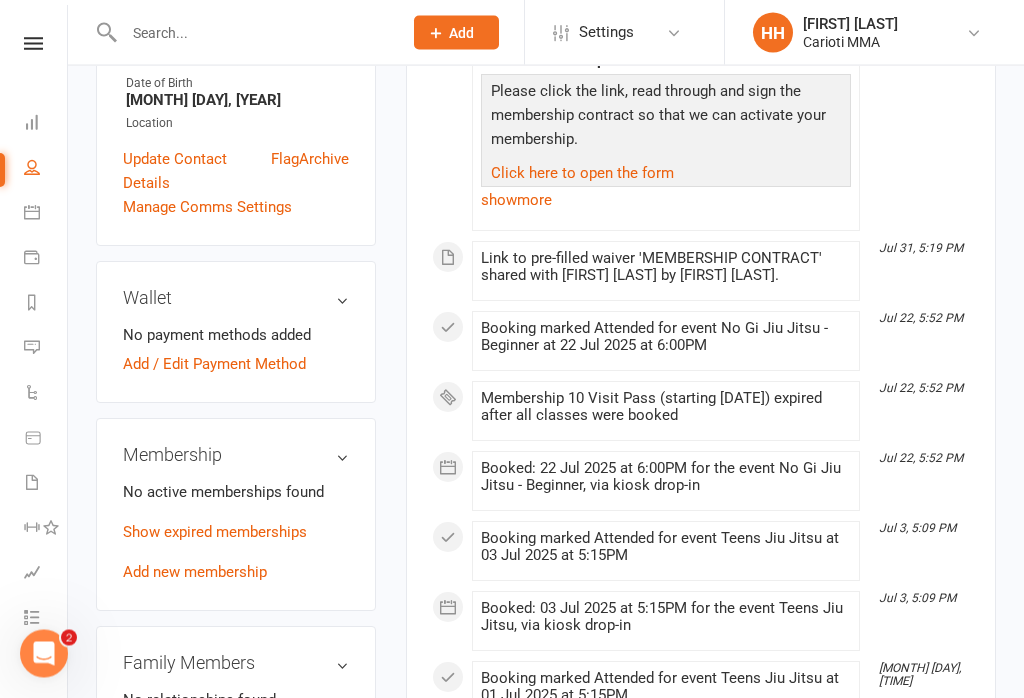 click on "Add new membership" at bounding box center (195, 573) 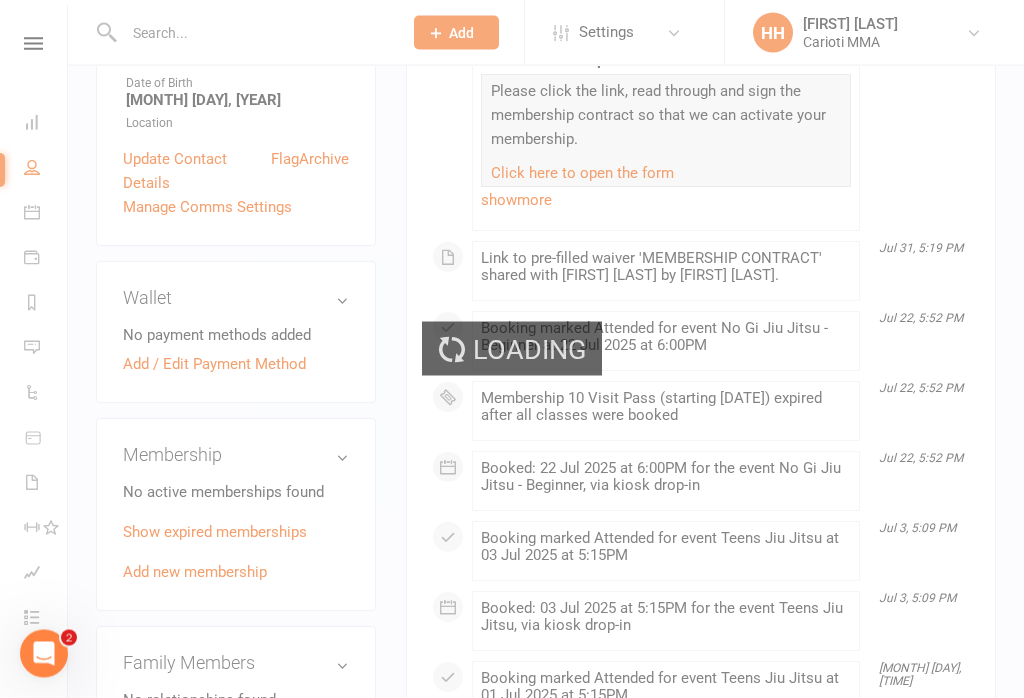 scroll, scrollTop: 570, scrollLeft: 0, axis: vertical 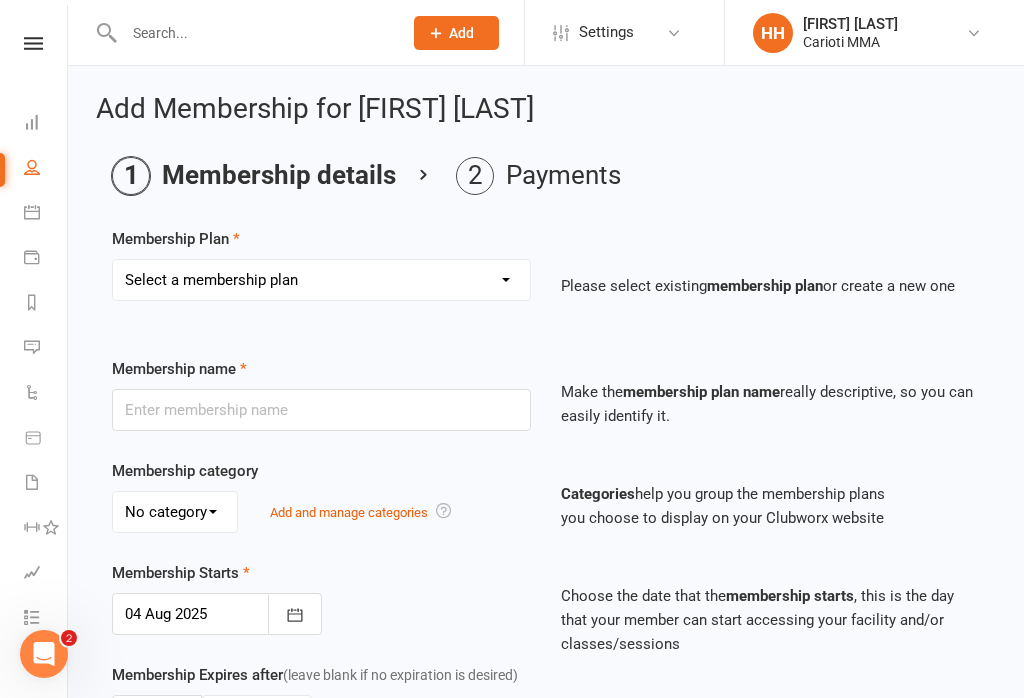 click on "Select a membership plan Create new Membership Plan Unlimited Membership Part-time Membership Open Membership 10 Visit Pass 1 Visit Membership Kids Membership Kids & Teens List Catch up payment Hold Fee Unlimited membership - pre paid in cash Part time - pre paid in cash 1 day a week - $20 Sash membership Seth membership" at bounding box center [321, 280] 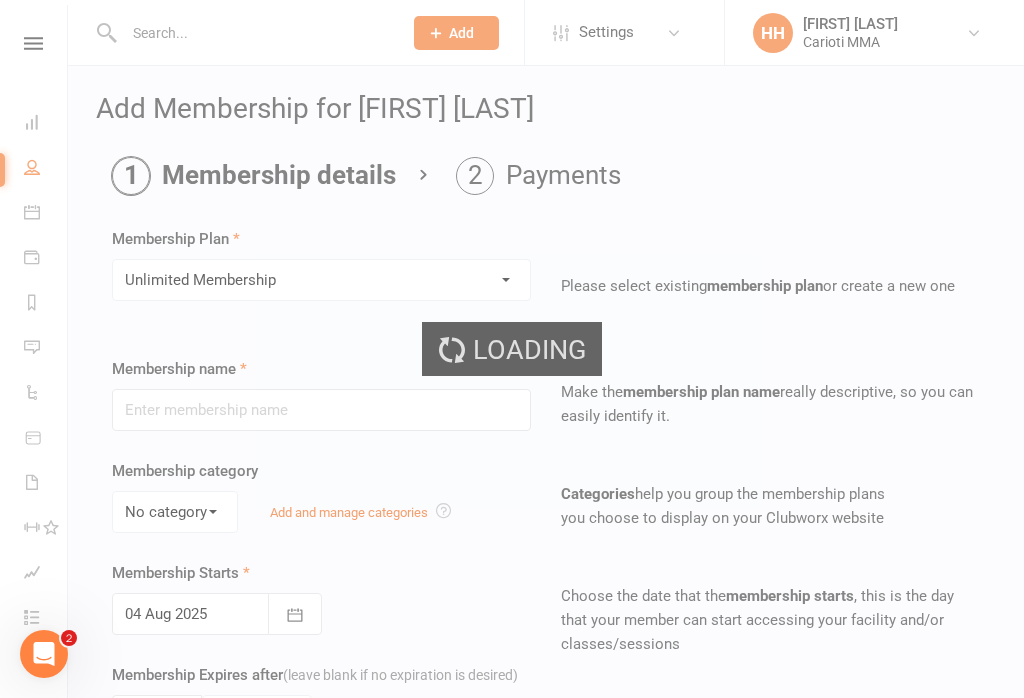 type on "Unlimited Membership" 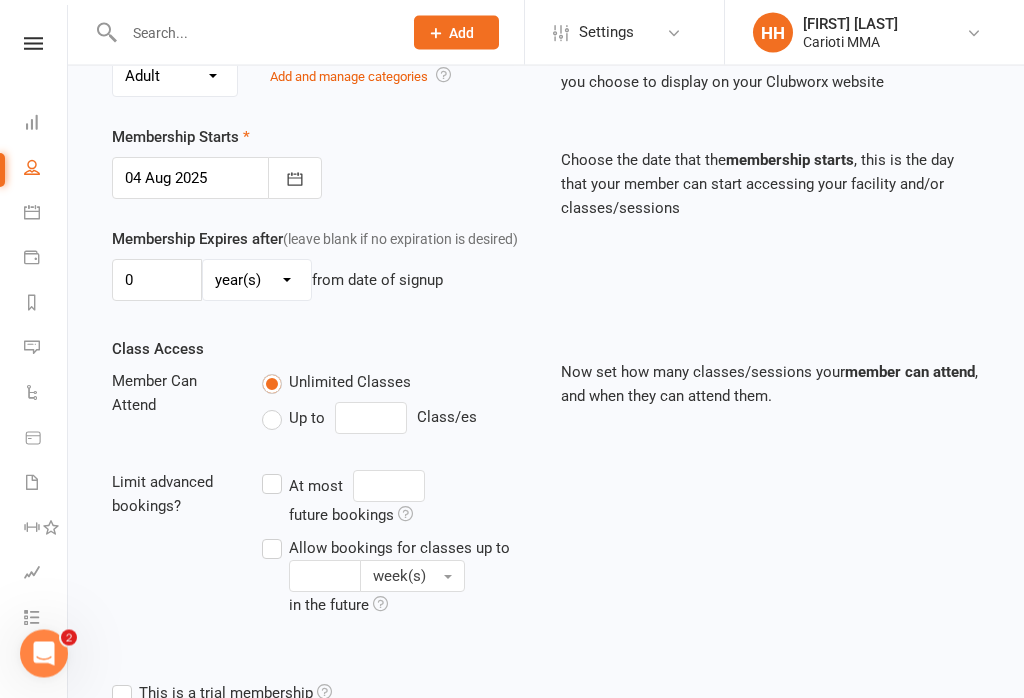 click at bounding box center (295, 179) 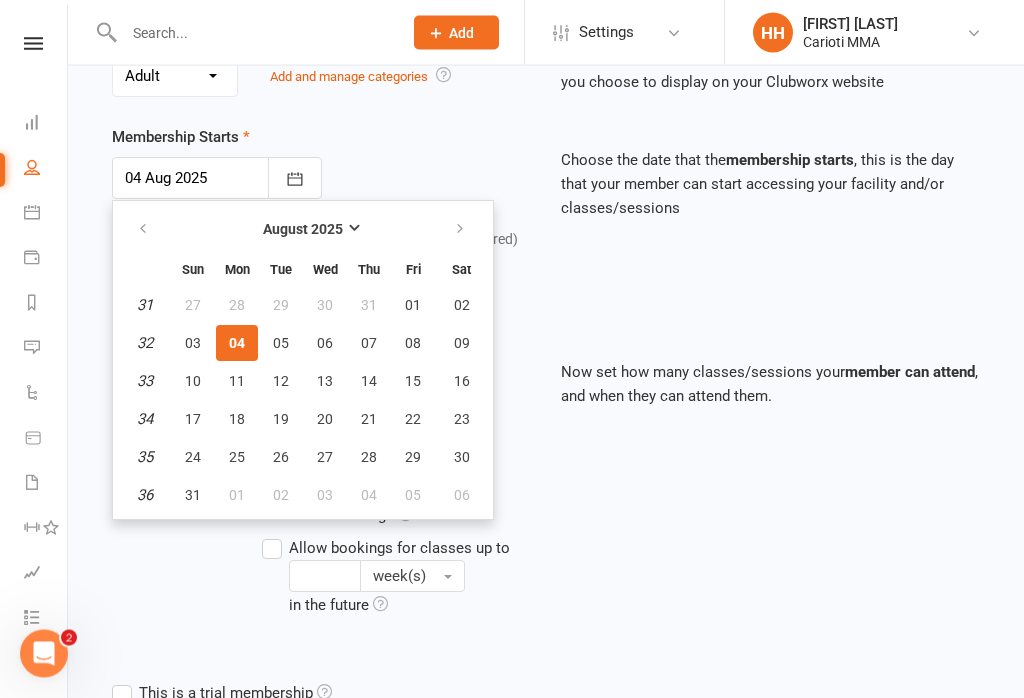 scroll, scrollTop: 436, scrollLeft: 0, axis: vertical 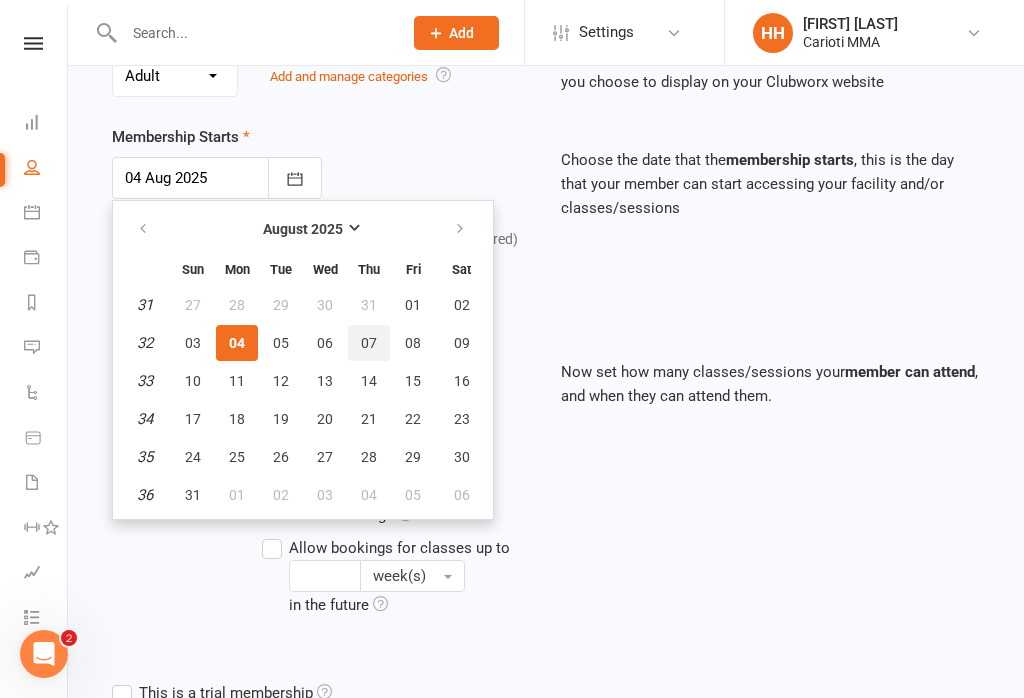click on "07" at bounding box center (369, 343) 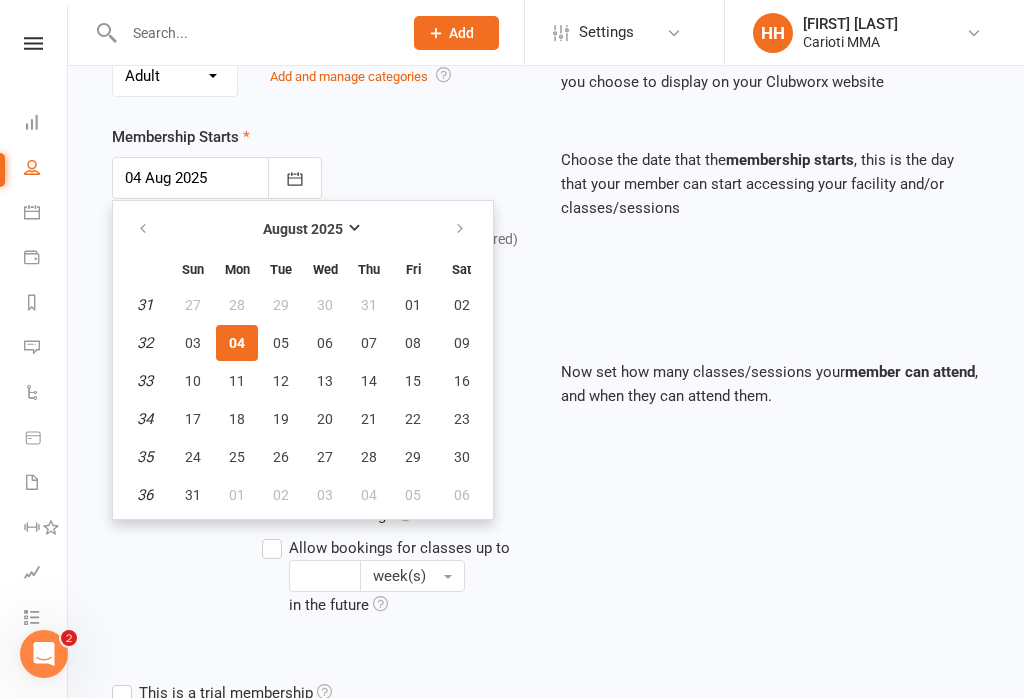type on "07 Aug 2025" 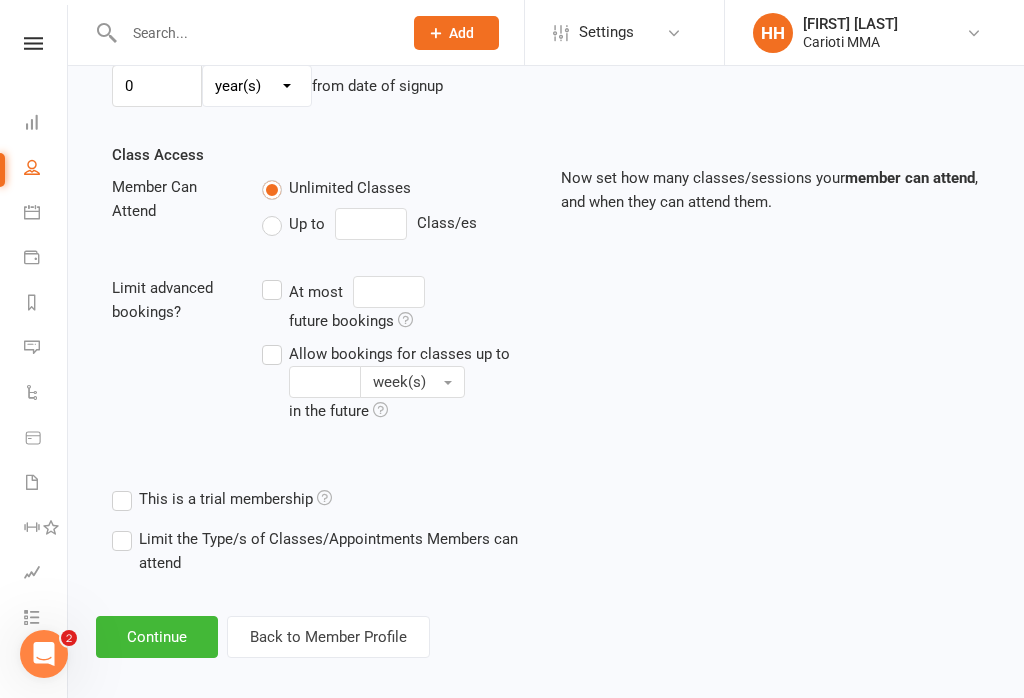 scroll, scrollTop: 632, scrollLeft: 0, axis: vertical 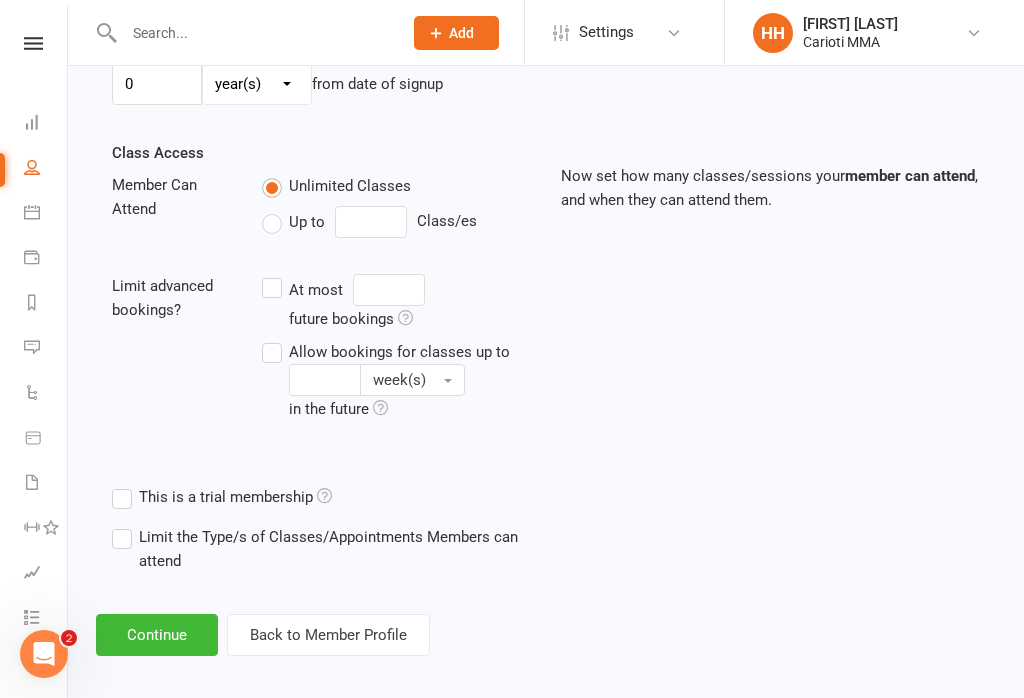 click on "Continue" at bounding box center [157, 635] 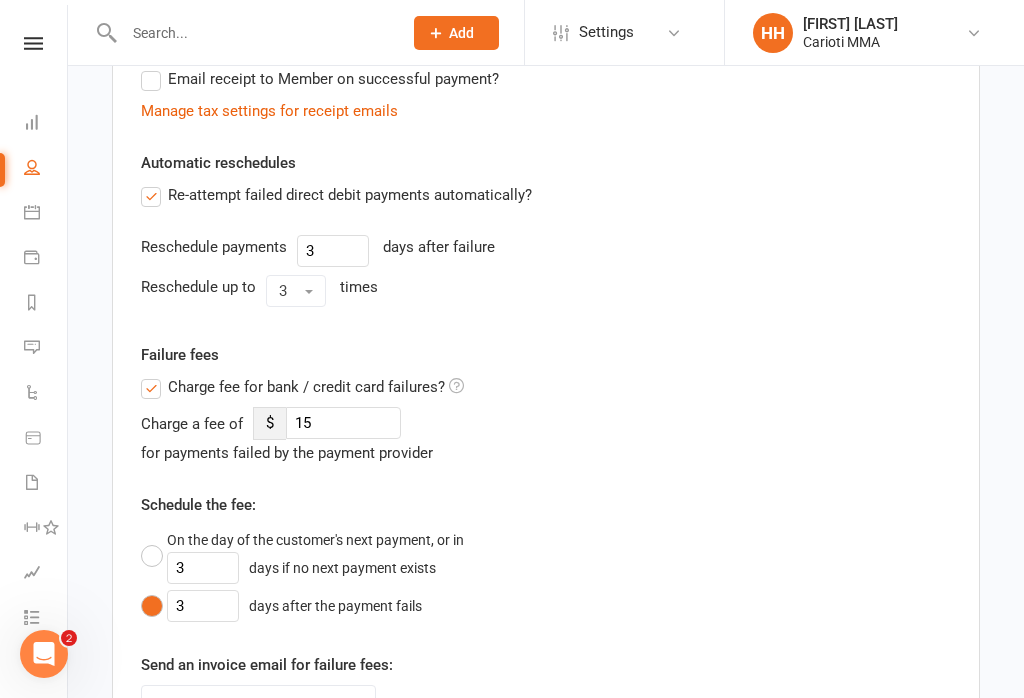 scroll, scrollTop: 0, scrollLeft: 0, axis: both 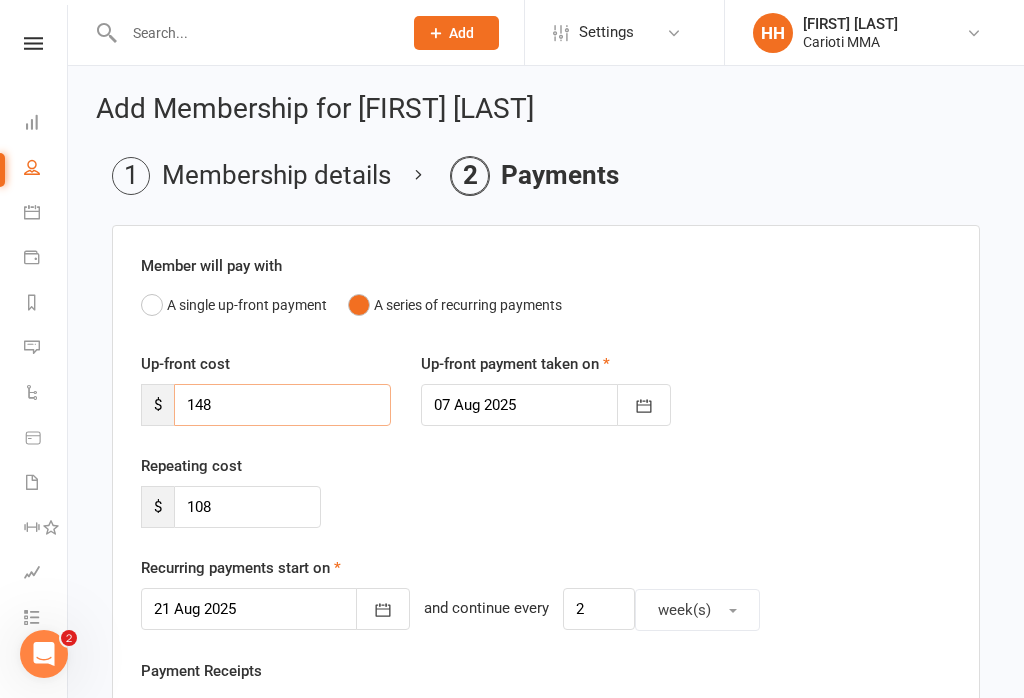 click on "148" at bounding box center (282, 405) 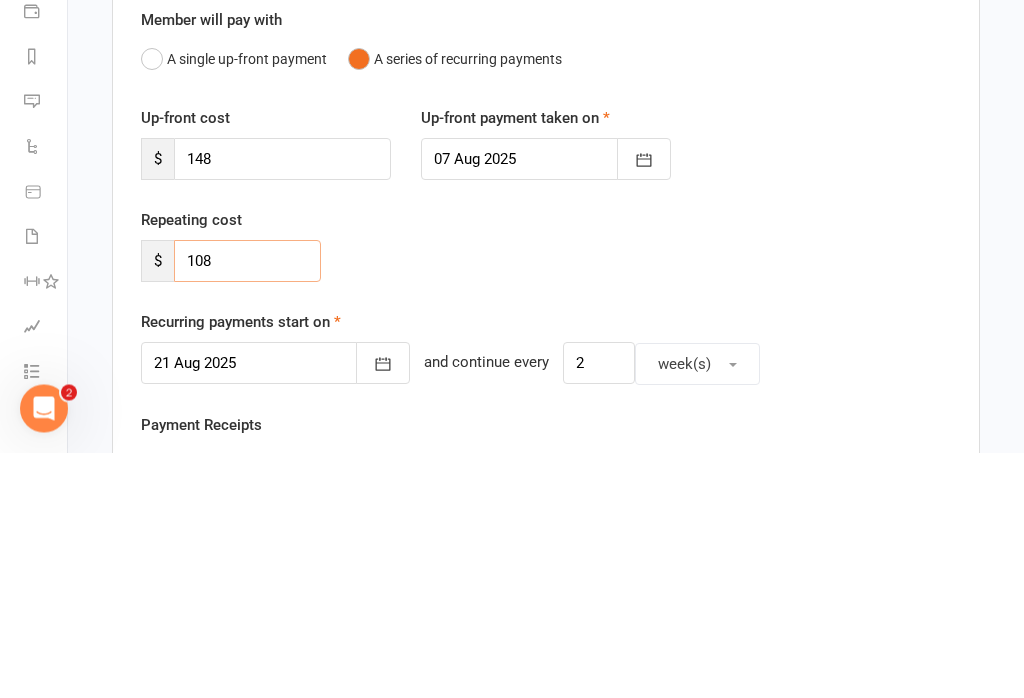 click on "108" at bounding box center (247, 507) 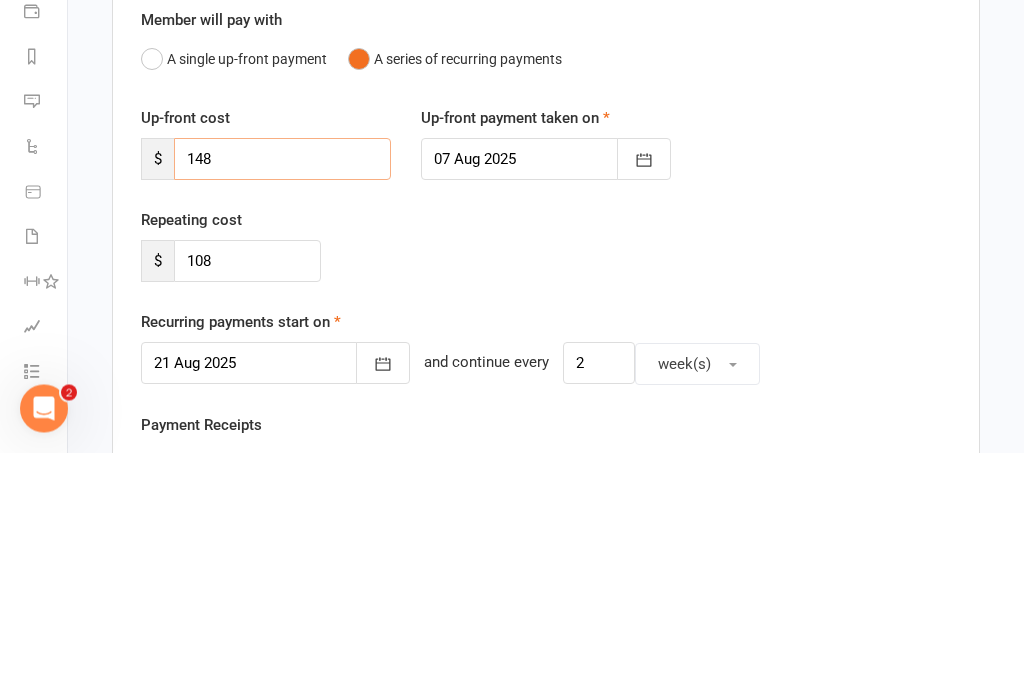 click on "148" at bounding box center [282, 405] 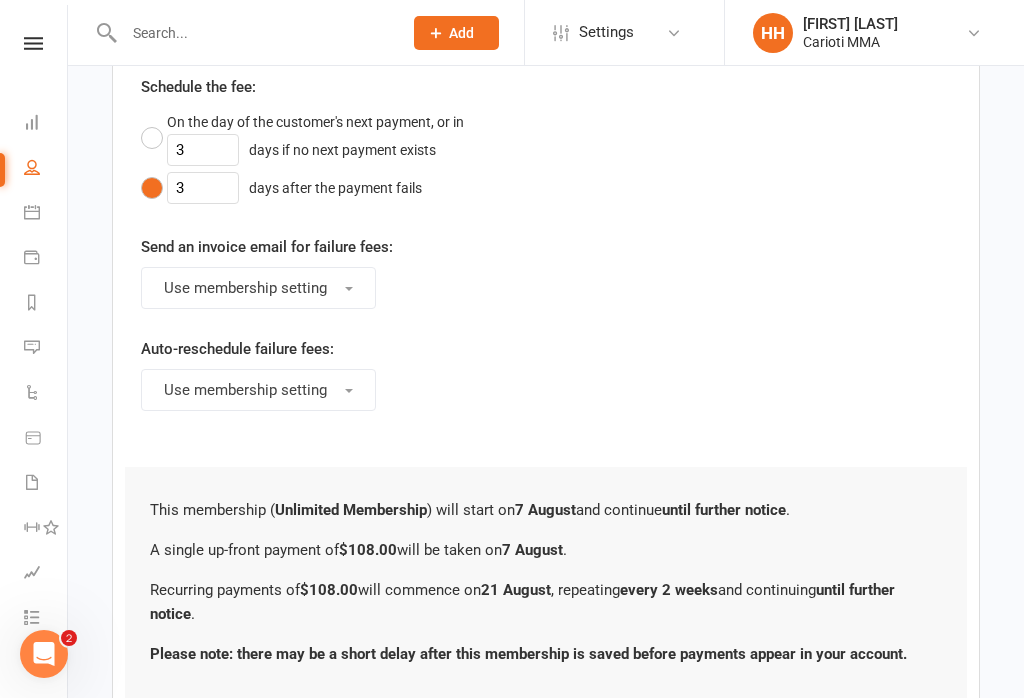 scroll, scrollTop: 1181, scrollLeft: 0, axis: vertical 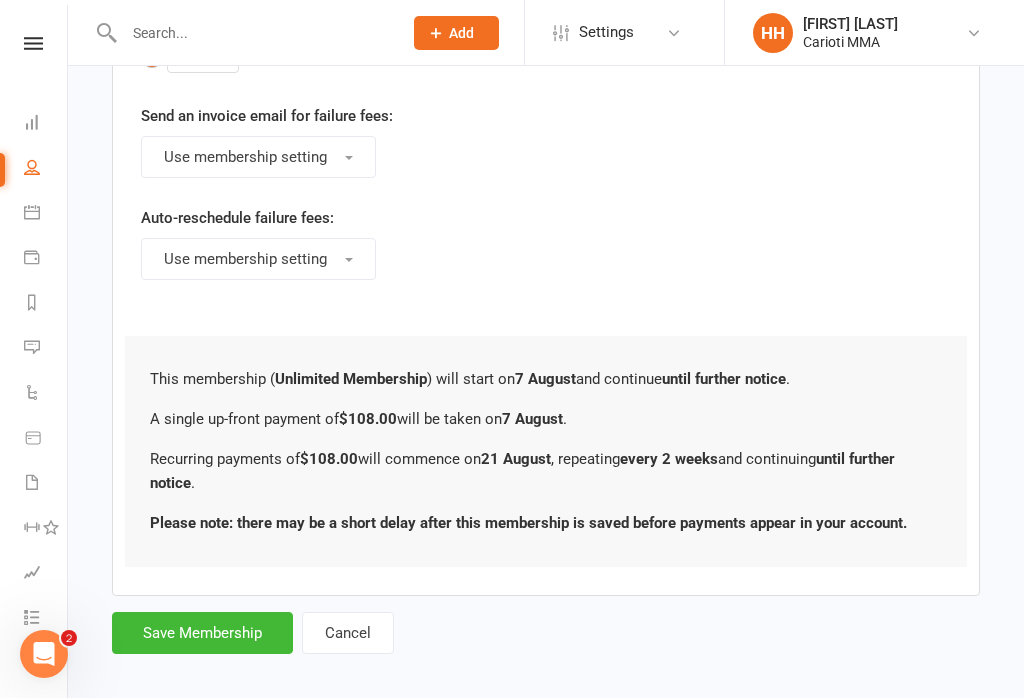type on "108" 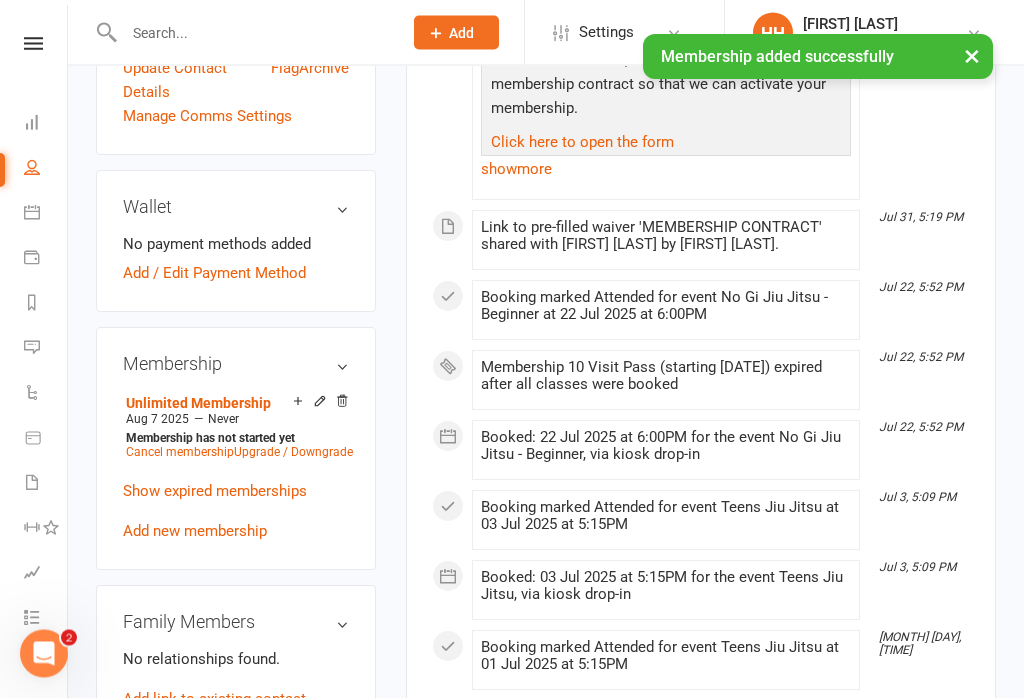 scroll, scrollTop: 671, scrollLeft: 0, axis: vertical 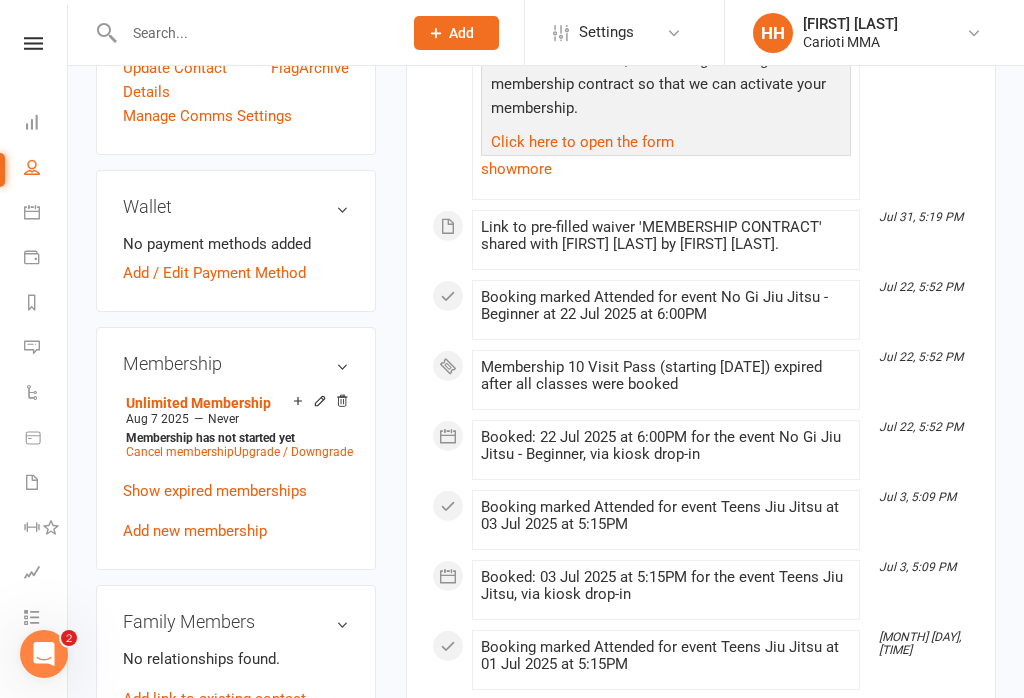 click on "Add / Edit Payment Method" at bounding box center [214, 273] 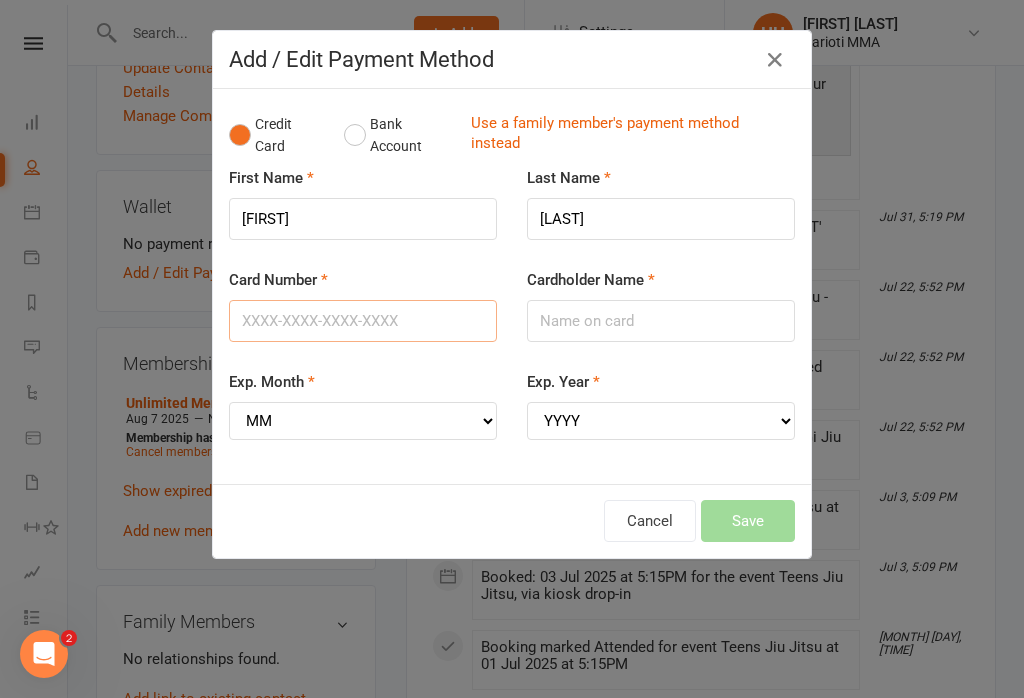 click on "Card Number" at bounding box center [363, 321] 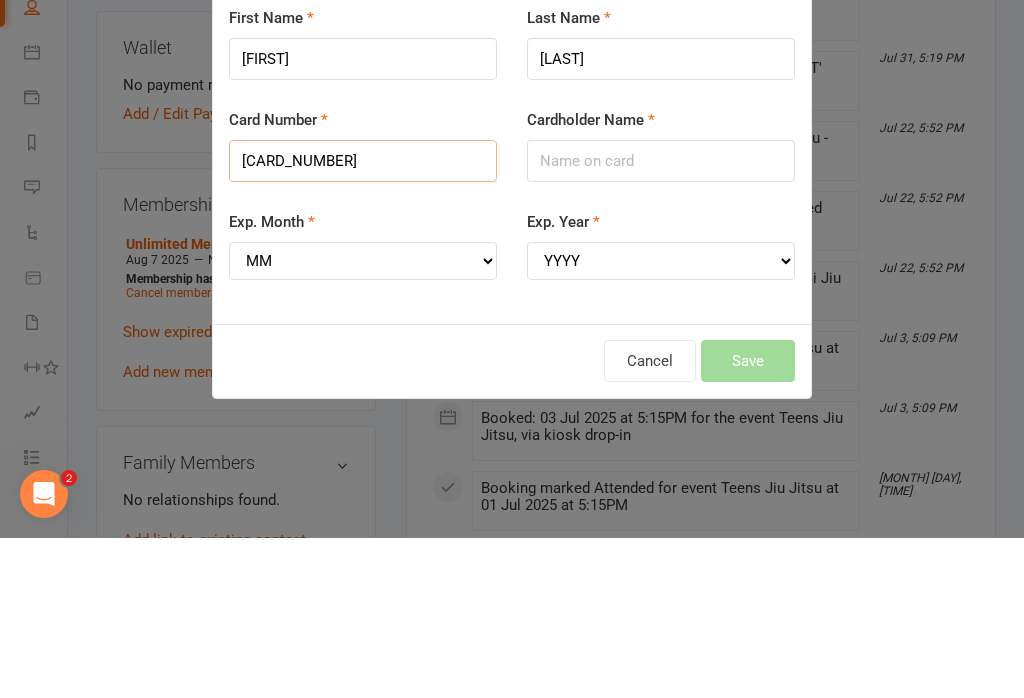 type on "5353181304370158" 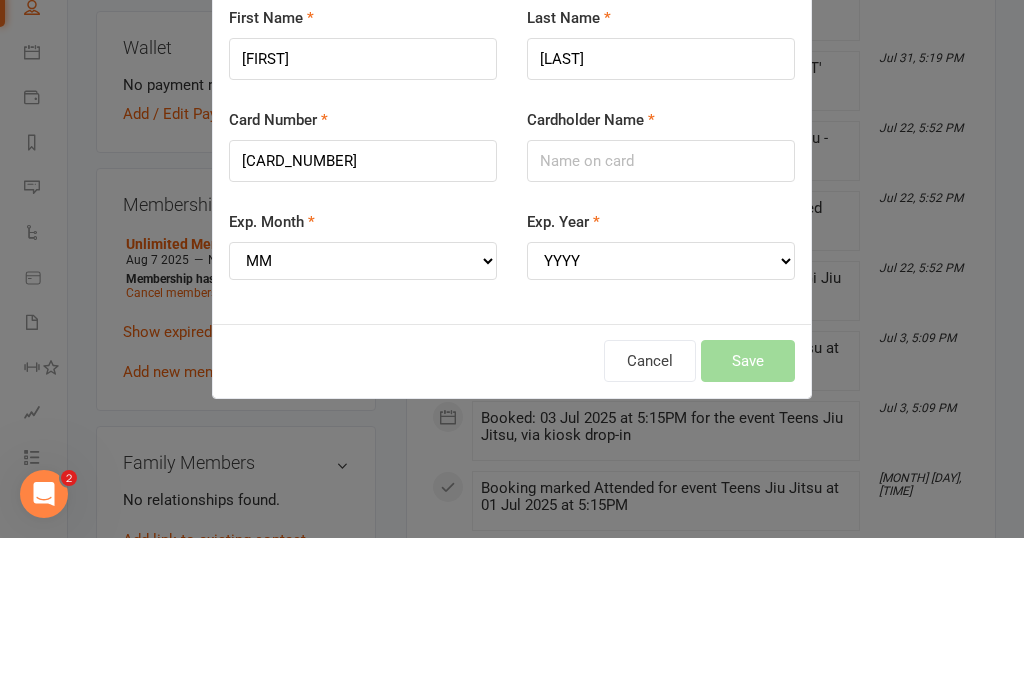 click on "Cardholder Name" at bounding box center [661, 321] 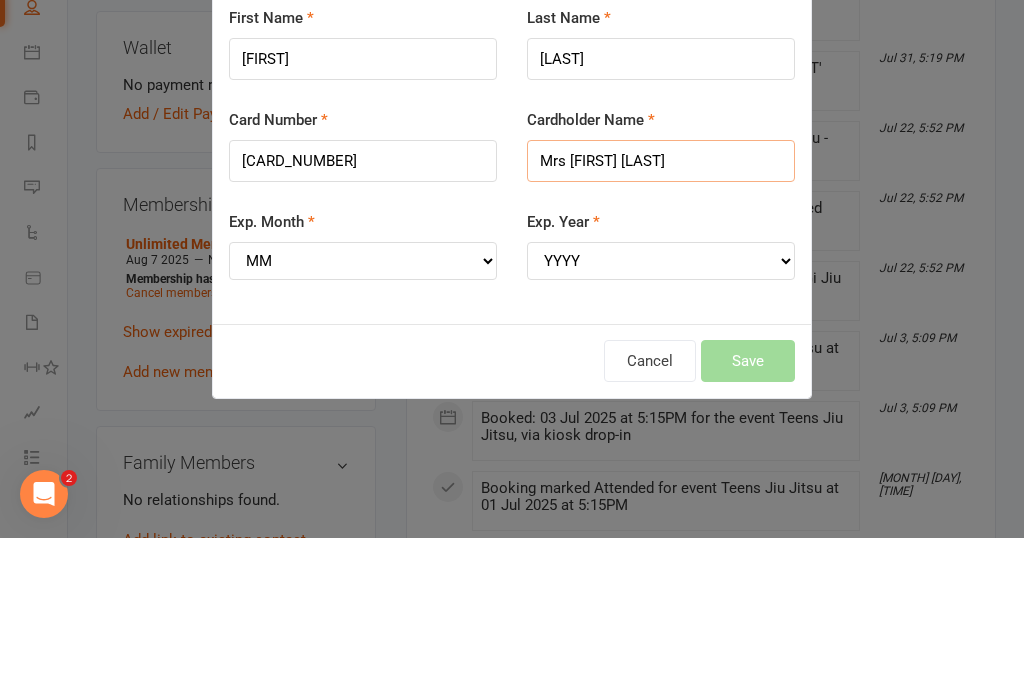 type on "Mrs Jeanette F Dixon" 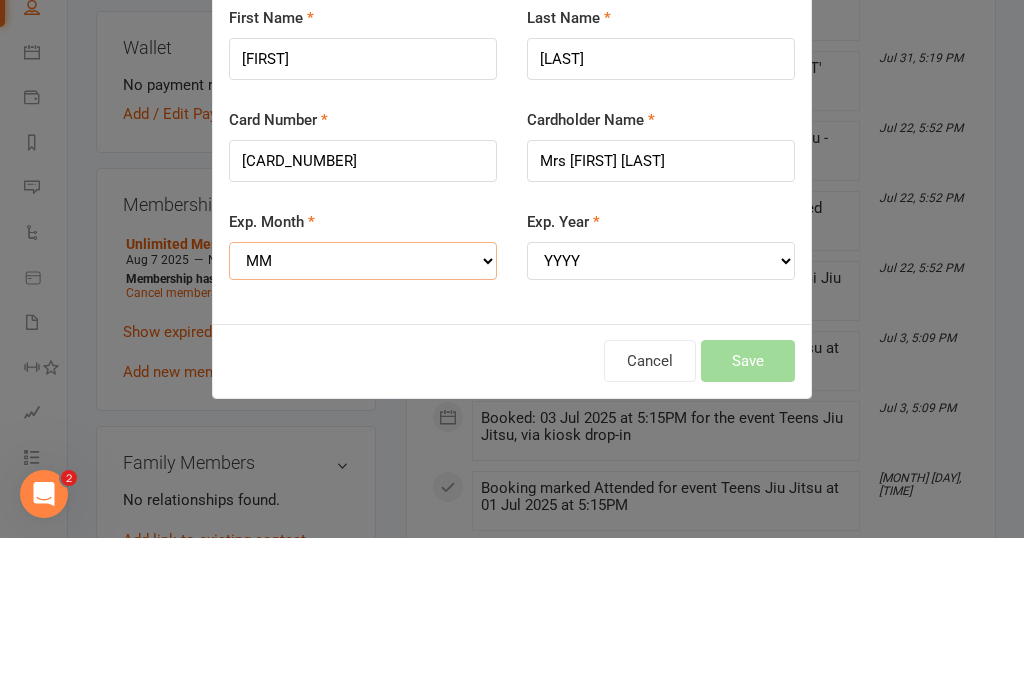 click on "MM 01 02 03 04 05 06 07 08 09 10 11 12" at bounding box center (363, 421) 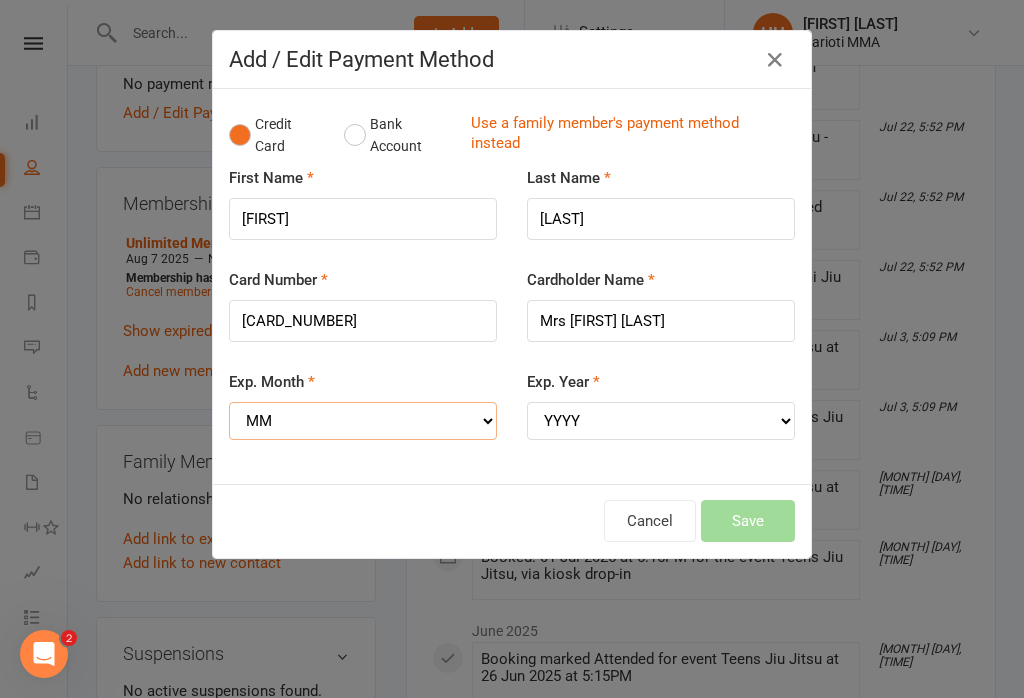 select on "09" 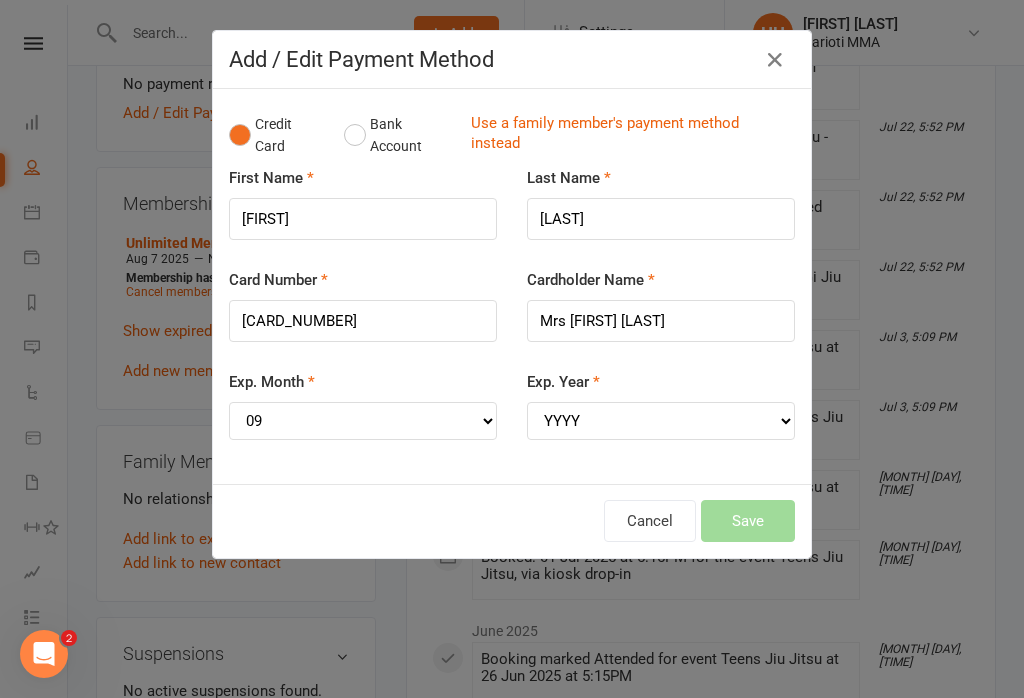 click on "Exp. Year YYYY 2025 2026 2027 2028 2029 2030 2031 2032 2033 2034" at bounding box center [661, 405] 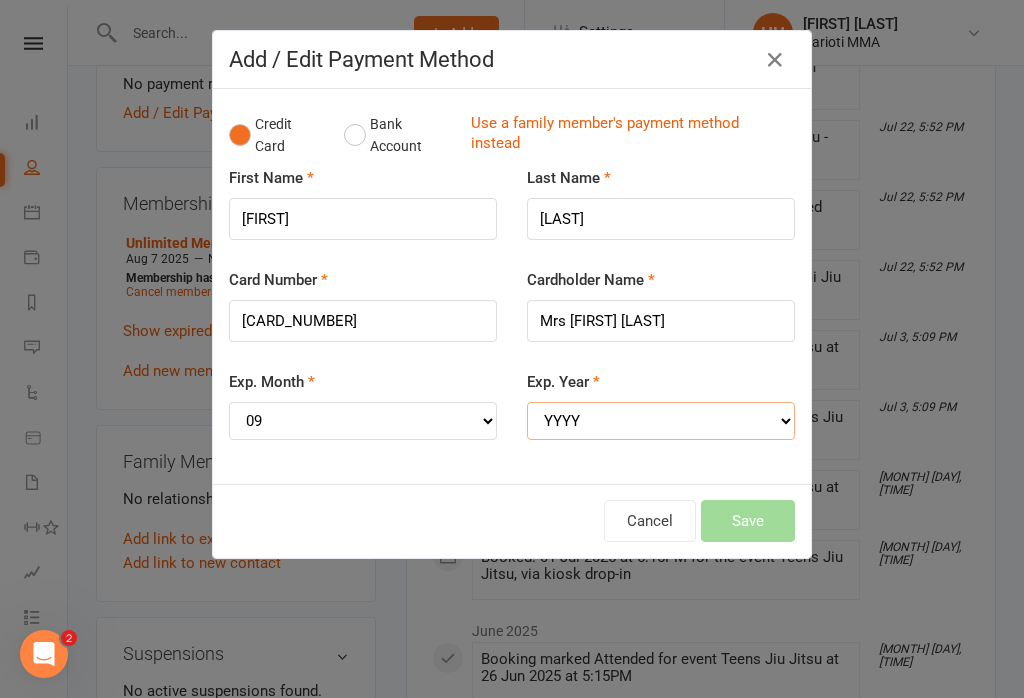select on "2027" 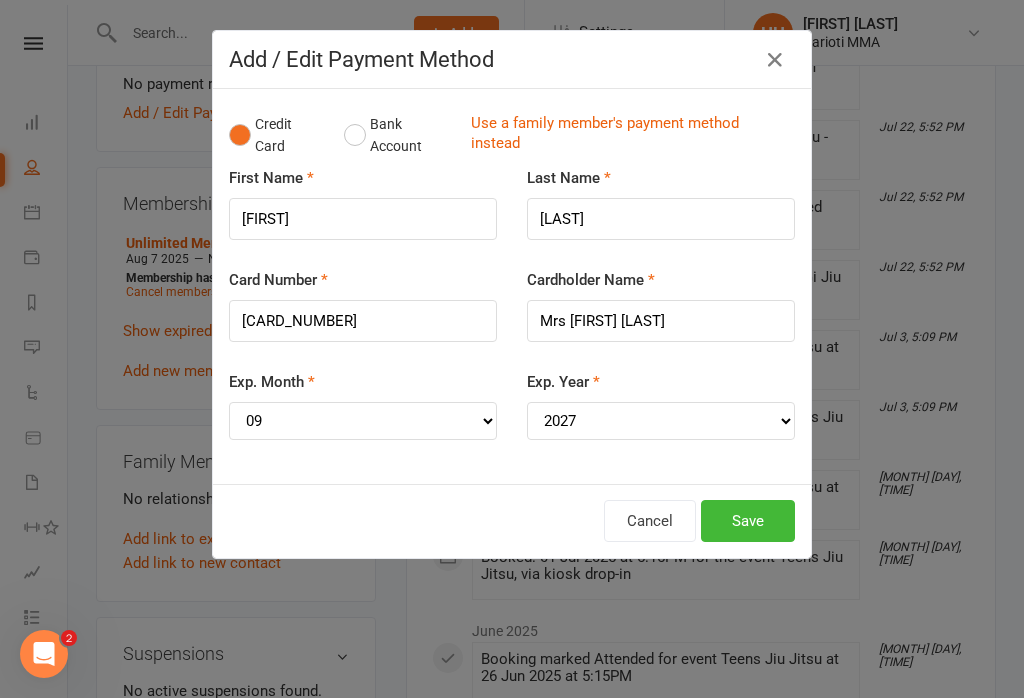 click on "Save" at bounding box center (748, 521) 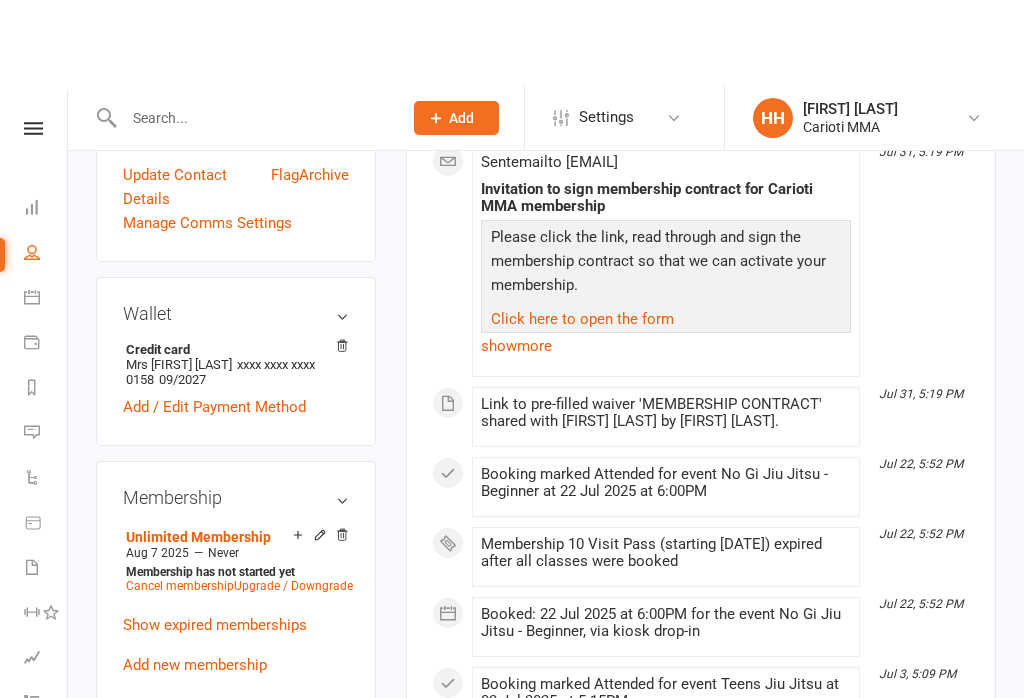 scroll, scrollTop: 0, scrollLeft: 0, axis: both 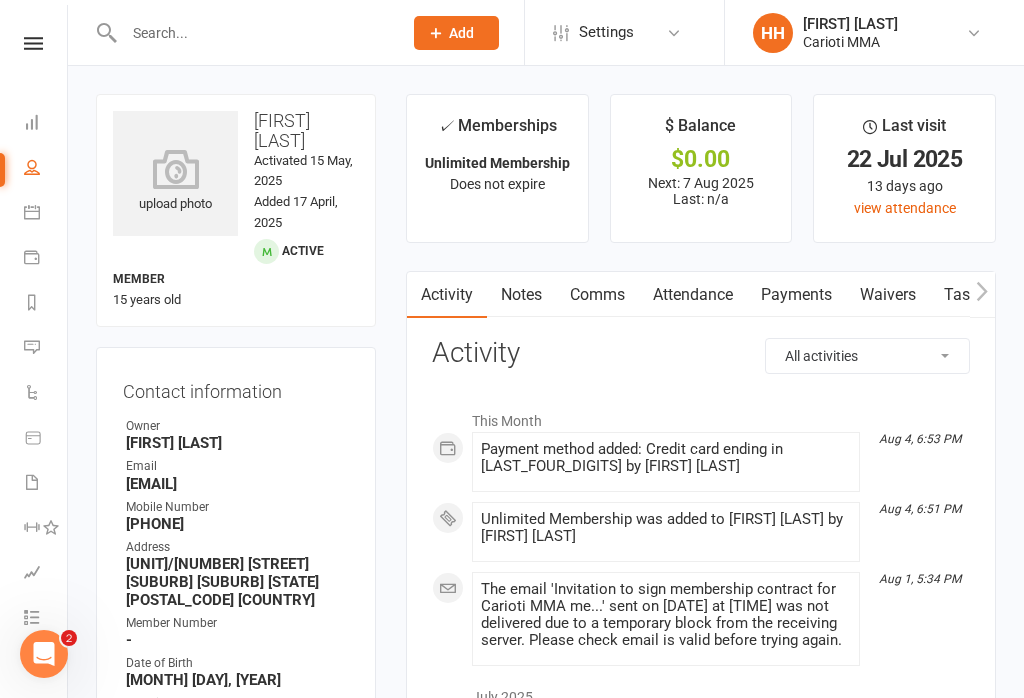 click on "Waivers" at bounding box center [888, 295] 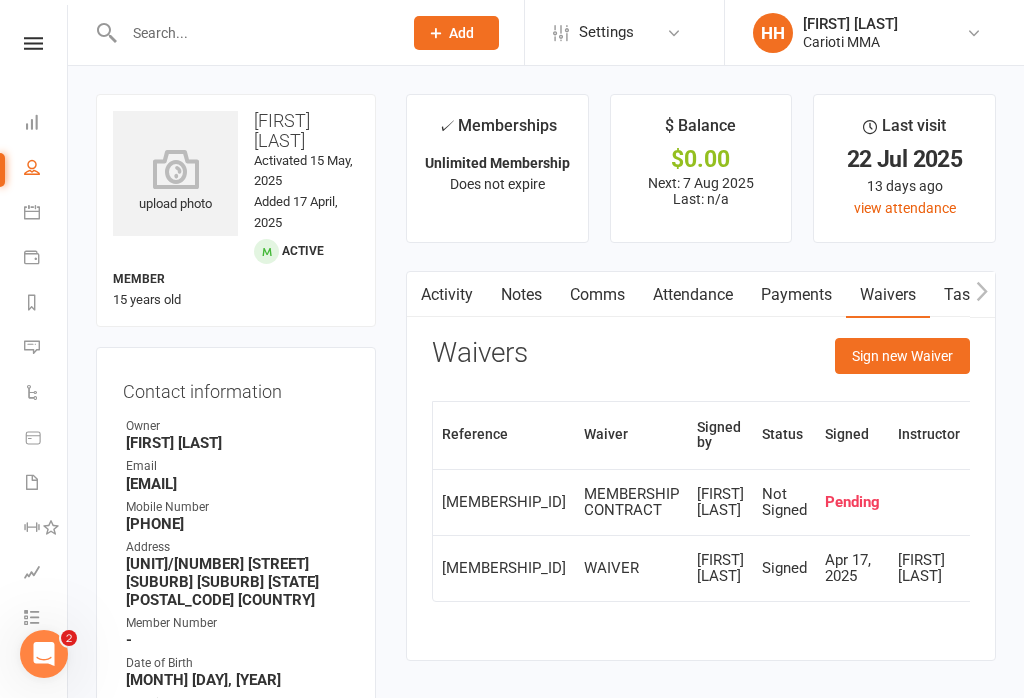 click on "Waivers Sign new Waiver Reference Waiver Signed by Status Signed Instructor M01319435 MEMBERSHIP CONTRACT Baxter Dixon Not Signed Pending M01250531 WAIVER Baxter Dixon Signed Apr 17, 2025 Holly Harpur" at bounding box center (701, 484) 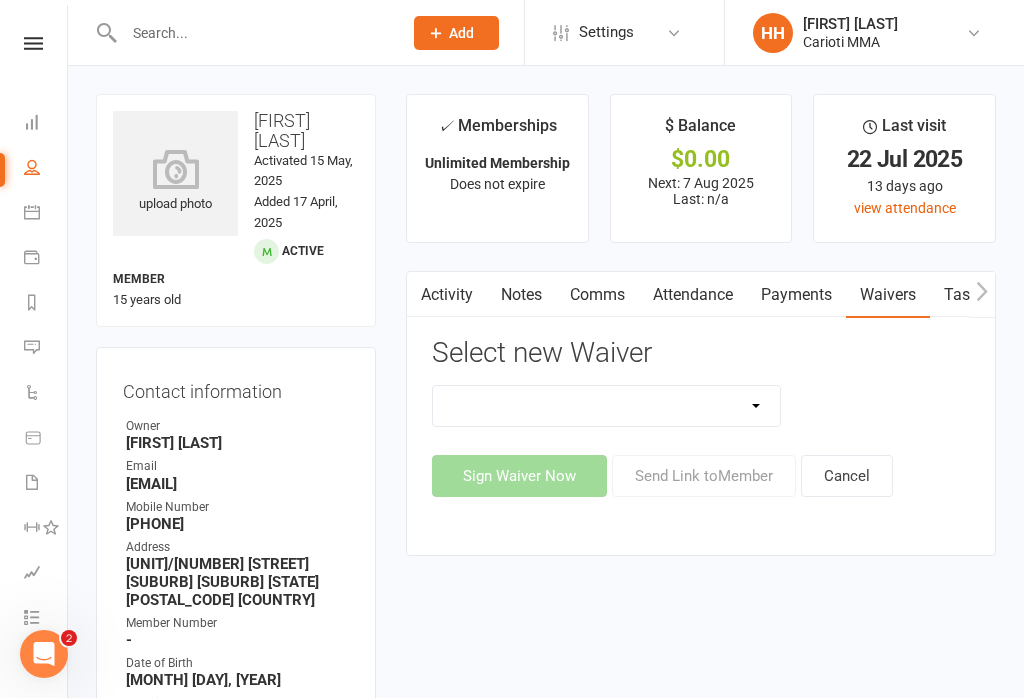 click on "Do not use - MEMBER GENERAL WAIVER Do not use - MEMBERSHIP SIGN UP Do not use - PROSPECT GENERAL WAIVER MEMBERSHIP CONTRACT Membership contract - no filming consent Payment Details Form WAIVER" at bounding box center (606, 406) 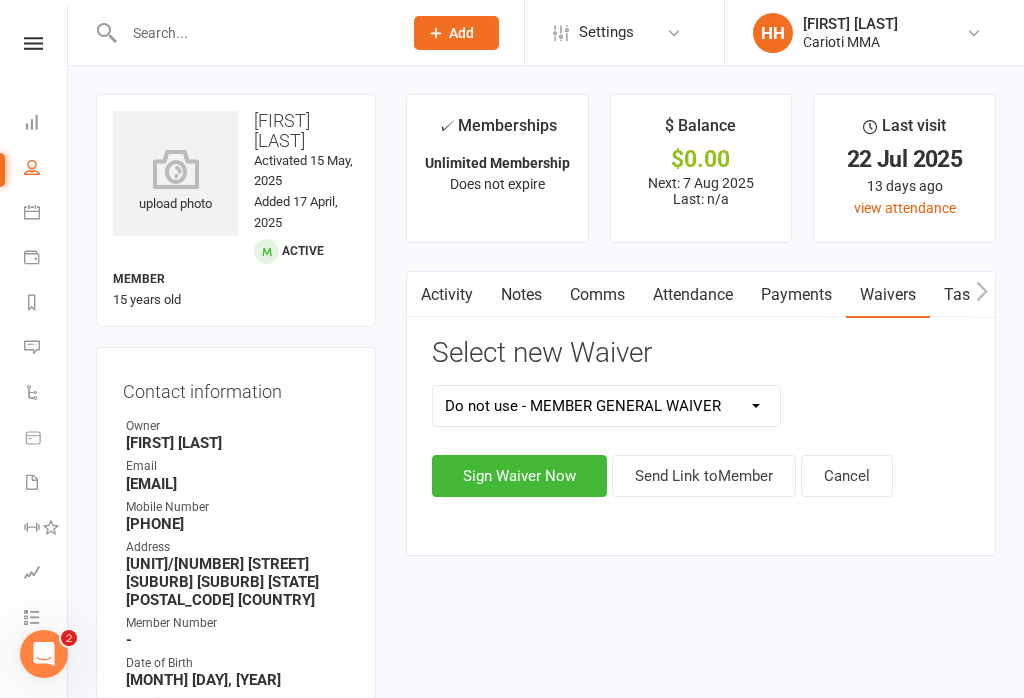 click on "Send Link to  Member" at bounding box center (704, 476) 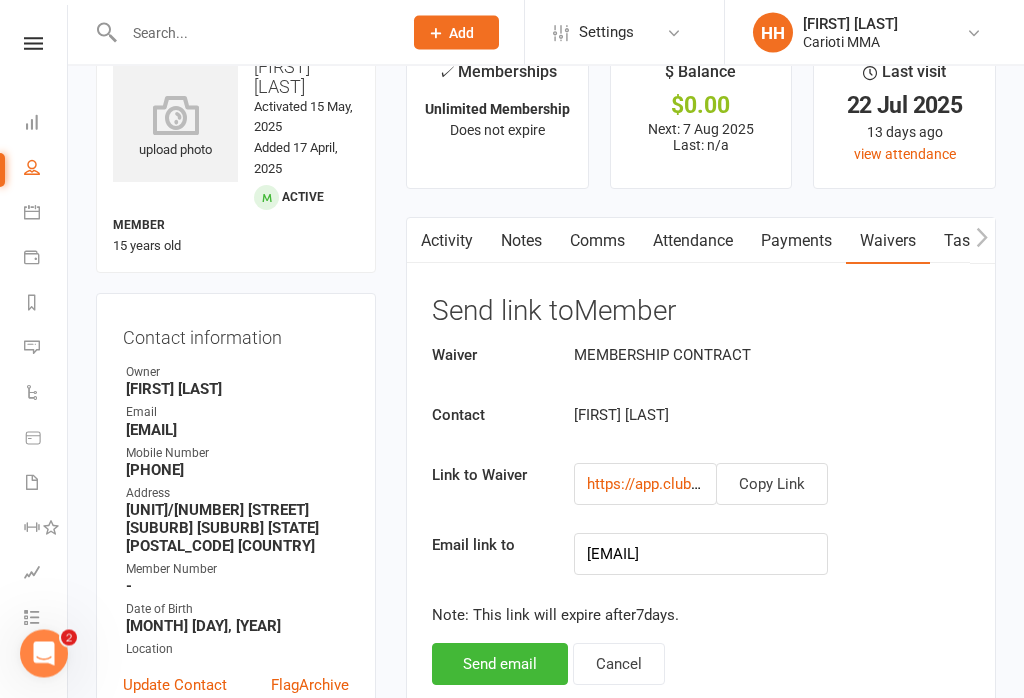 scroll, scrollTop: 54, scrollLeft: 0, axis: vertical 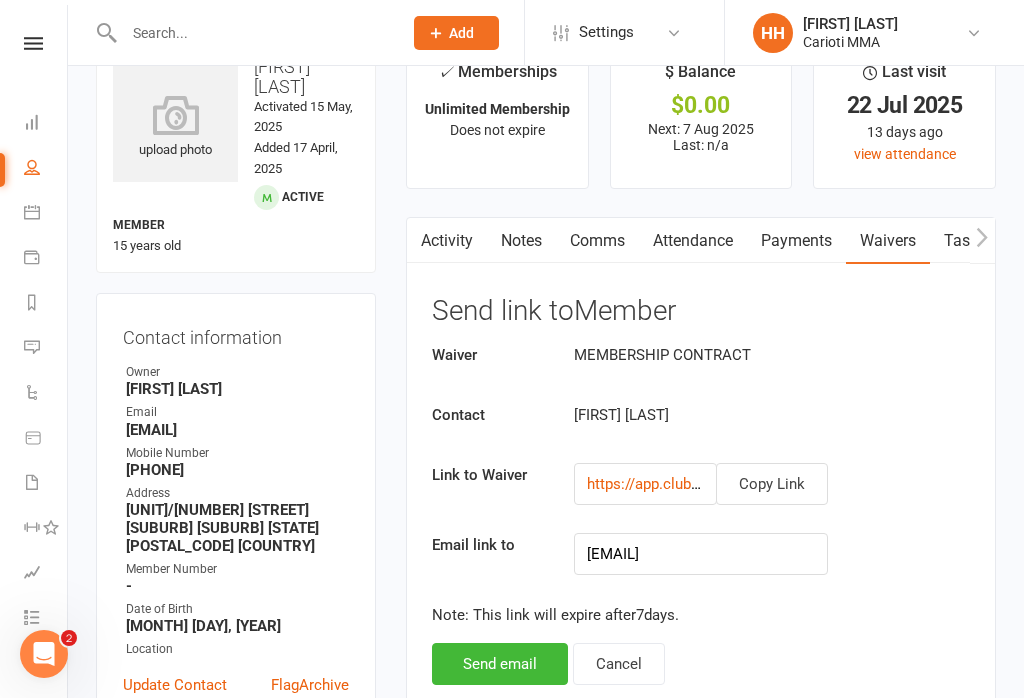 click on "Send email" at bounding box center (500, 664) 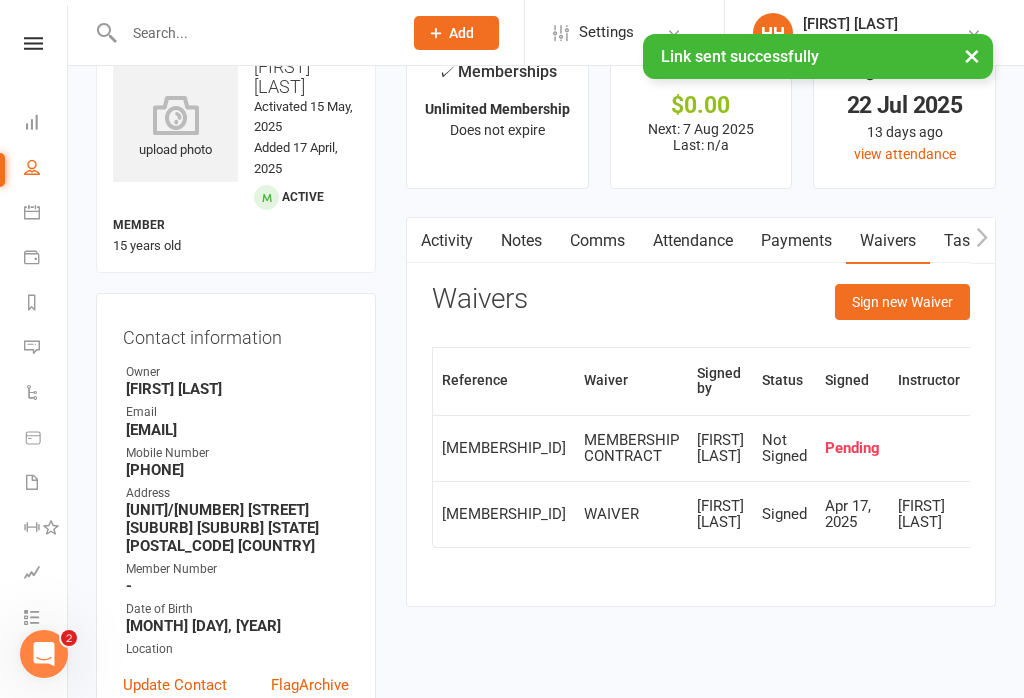 click on "Sign new Waiver" at bounding box center [902, 302] 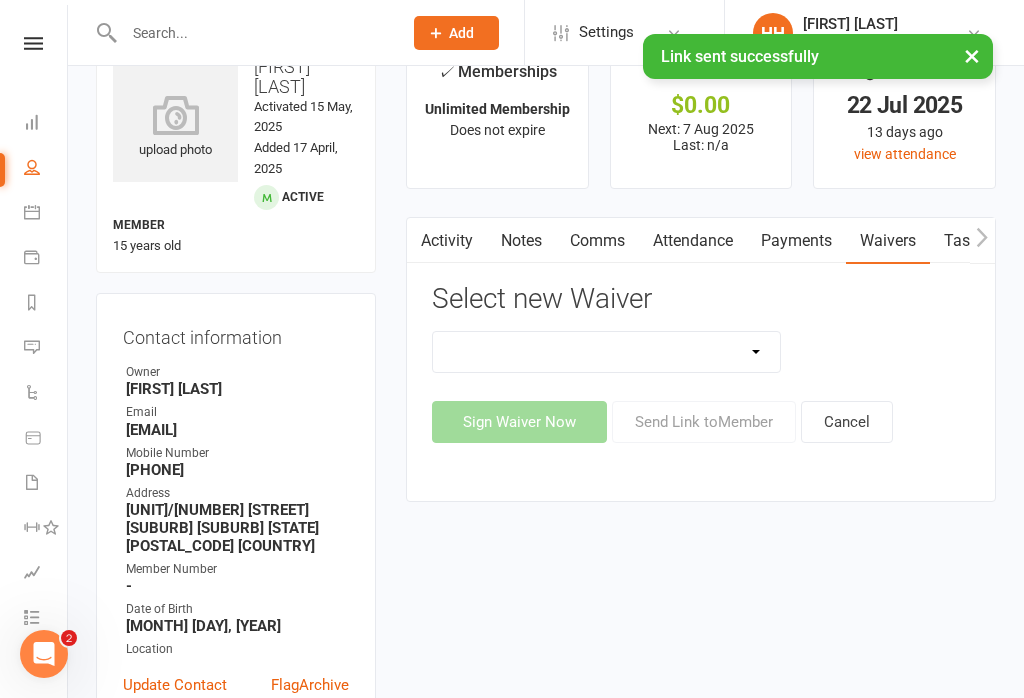 click on "Do not use - MEMBER GENERAL WAIVER Do not use - MEMBERSHIP SIGN UP Do not use - PROSPECT GENERAL WAIVER MEMBERSHIP CONTRACT Membership contract - no filming consent Payment Details Form WAIVER" at bounding box center [606, 352] 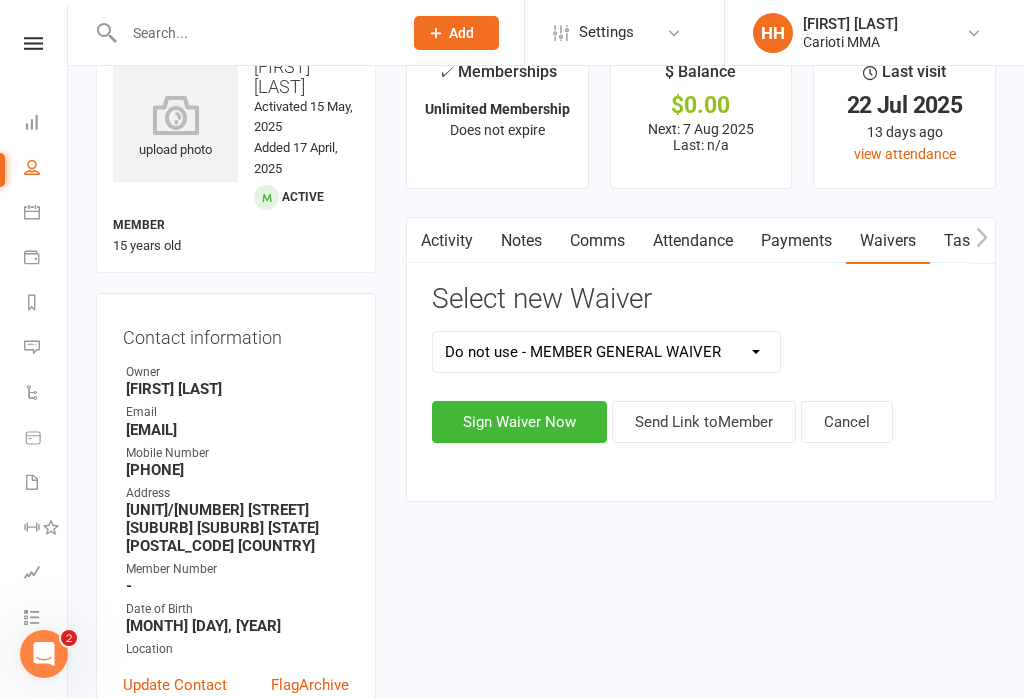 click on "Sign Waiver Now" at bounding box center (519, 422) 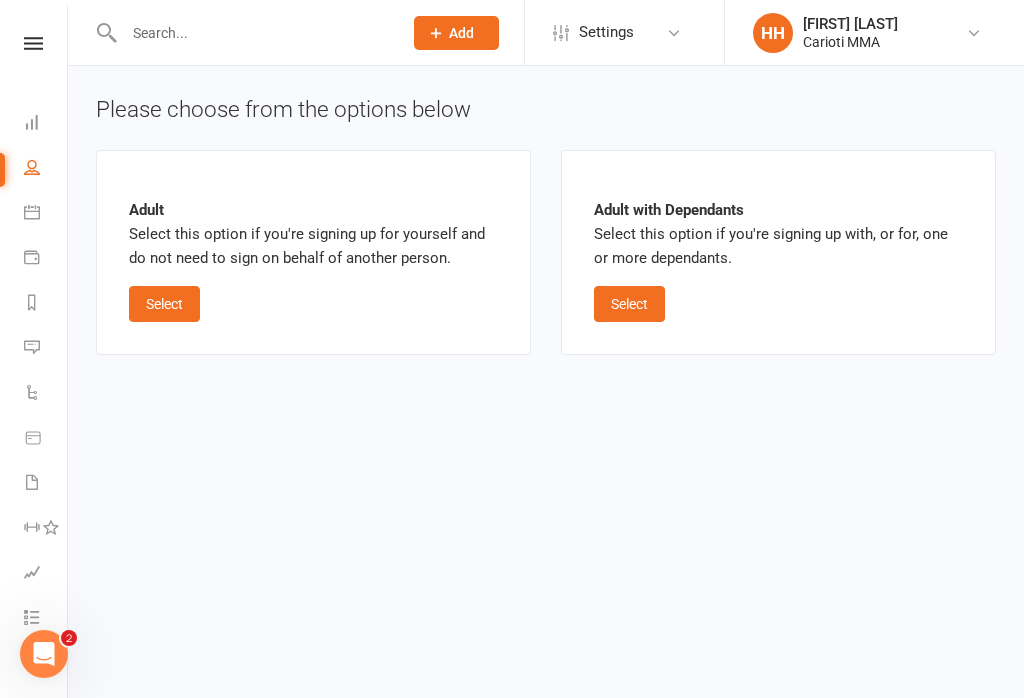 scroll, scrollTop: 0, scrollLeft: 0, axis: both 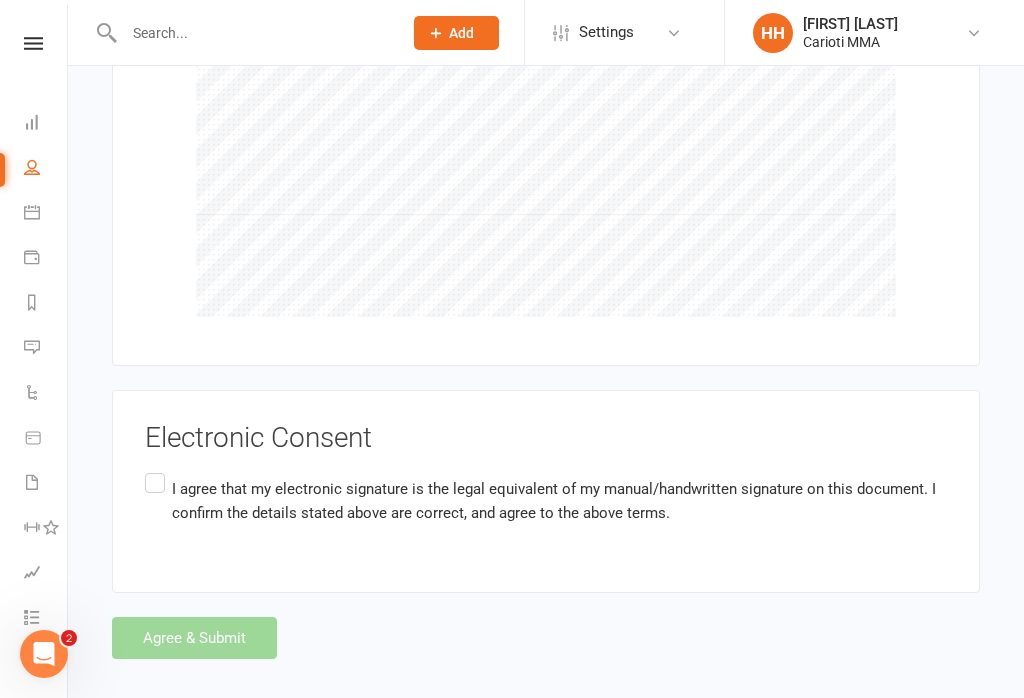 click on "I agree that my electronic signature is the legal equivalent of my manual/handwritten signature on this document. I confirm the details stated above are correct, and agree to the above terms." at bounding box center [546, 500] 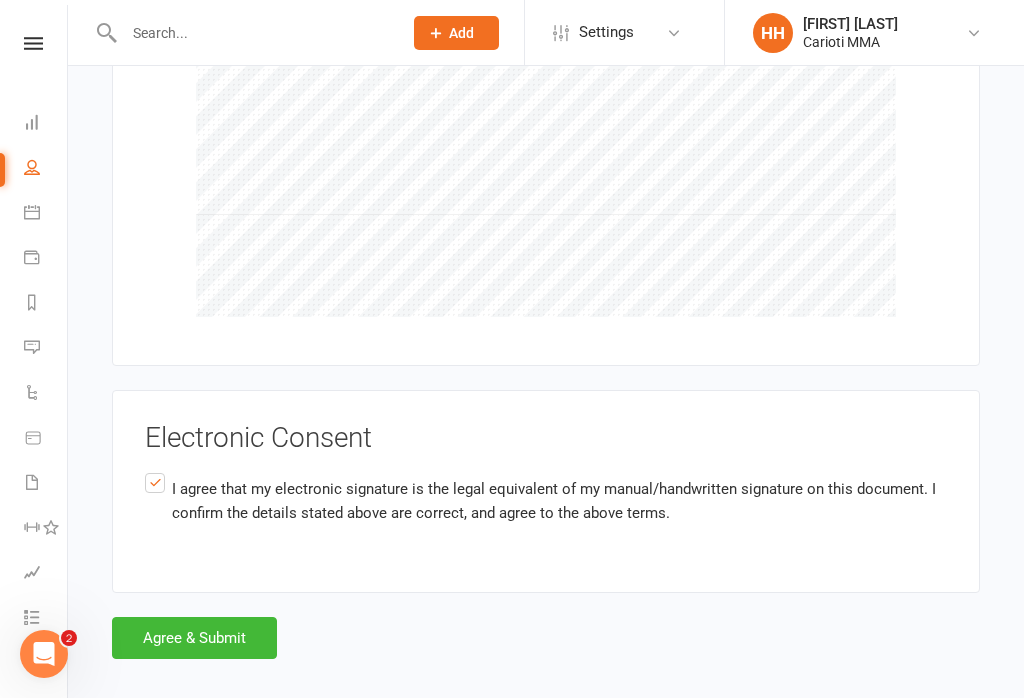 click on "Agree & Submit" at bounding box center [194, 638] 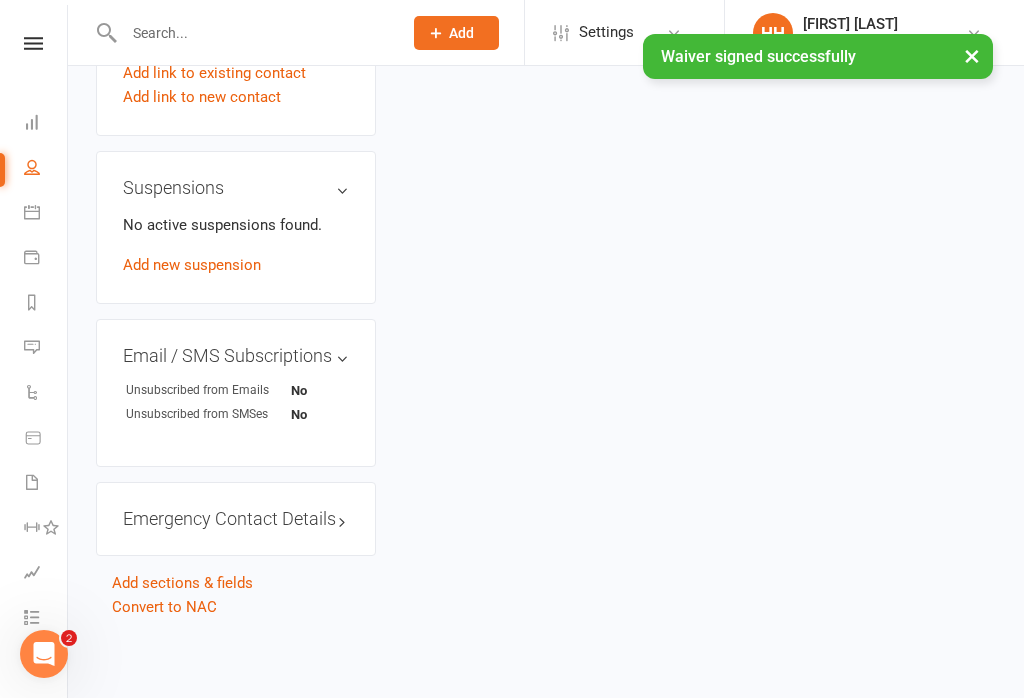 scroll, scrollTop: 0, scrollLeft: 0, axis: both 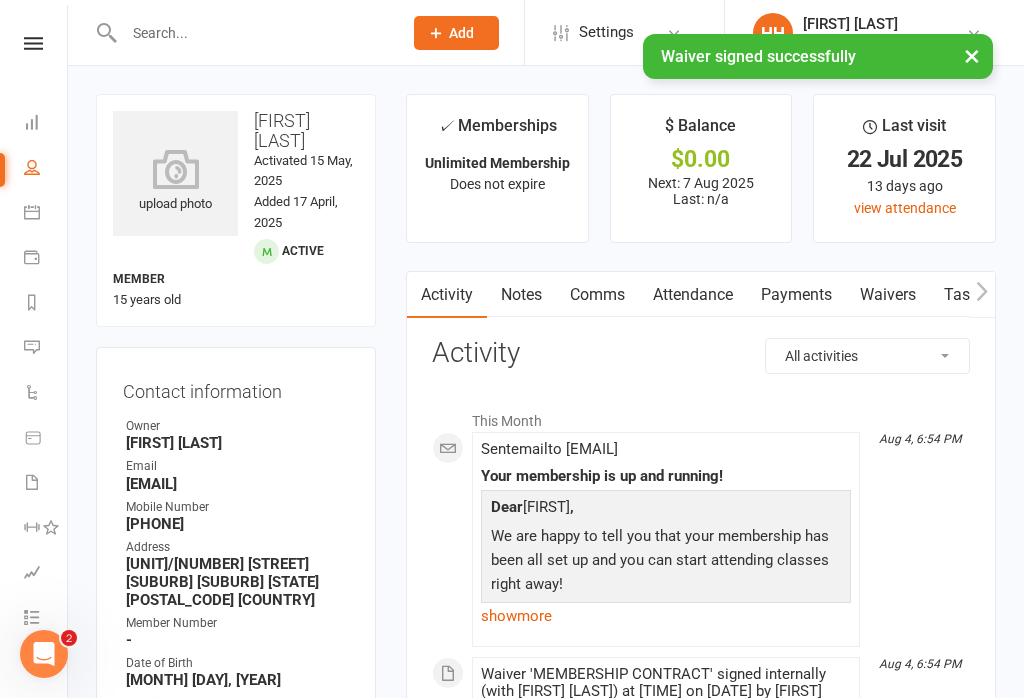 click on "Payments" at bounding box center (796, 295) 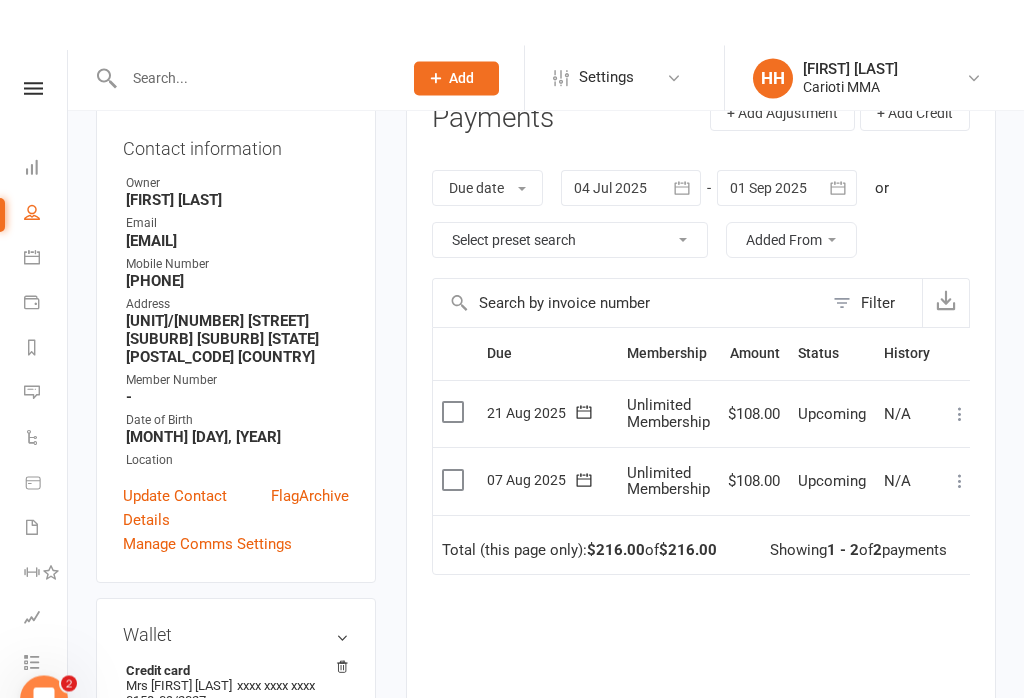 scroll, scrollTop: 0, scrollLeft: 0, axis: both 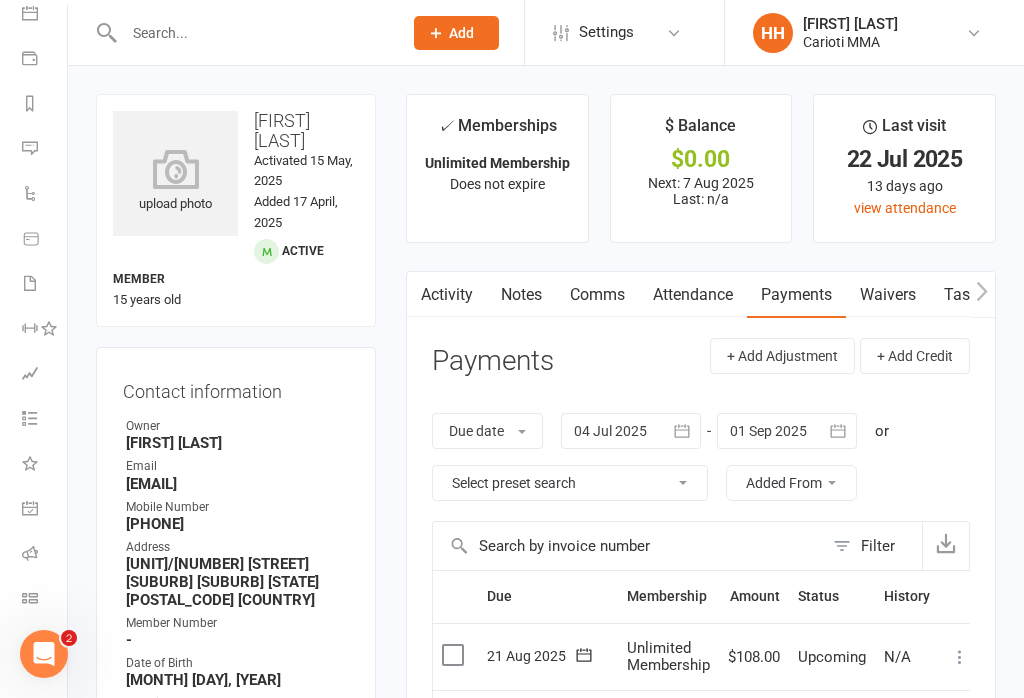 click on "Class check-in" at bounding box center [44, 600] 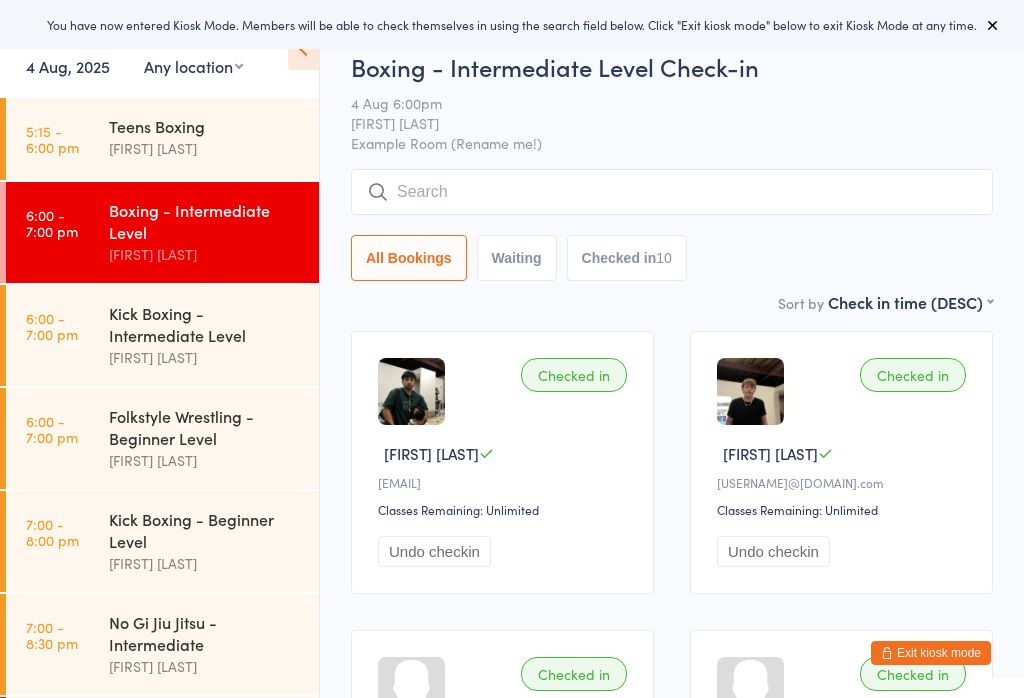 scroll, scrollTop: 0, scrollLeft: 0, axis: both 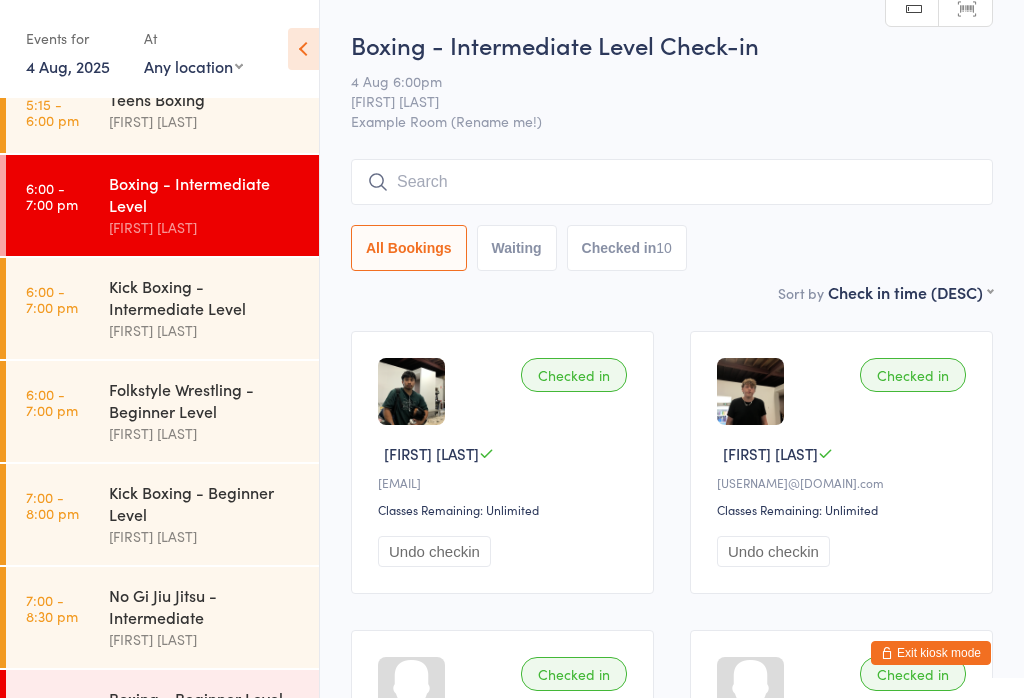 click on "Kick Boxing - Beginner Level" at bounding box center [205, 503] 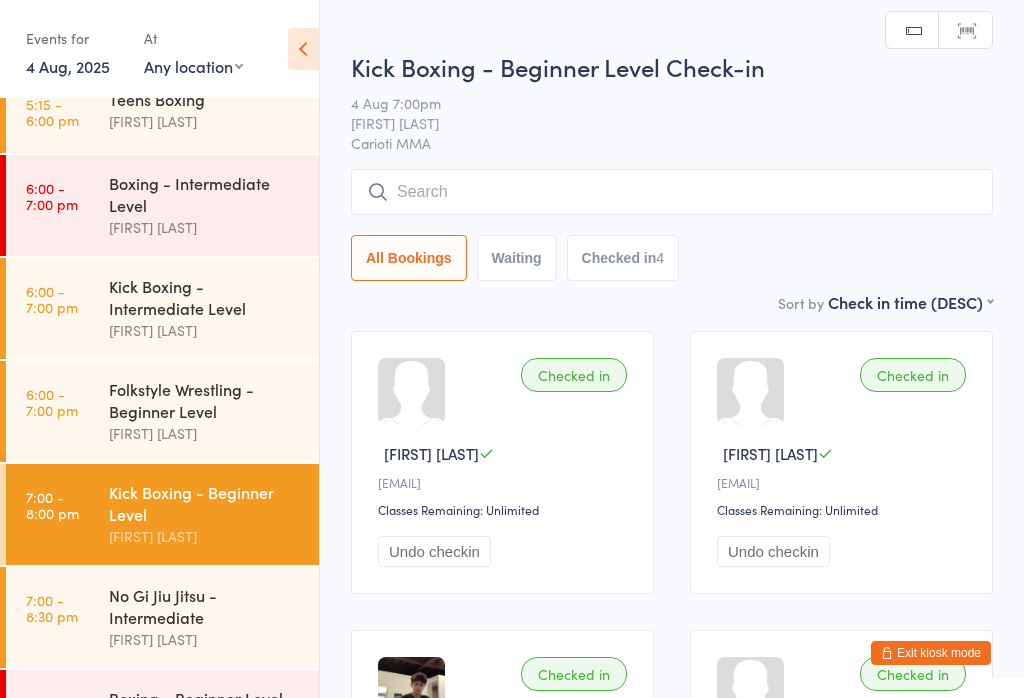 click at bounding box center (672, 192) 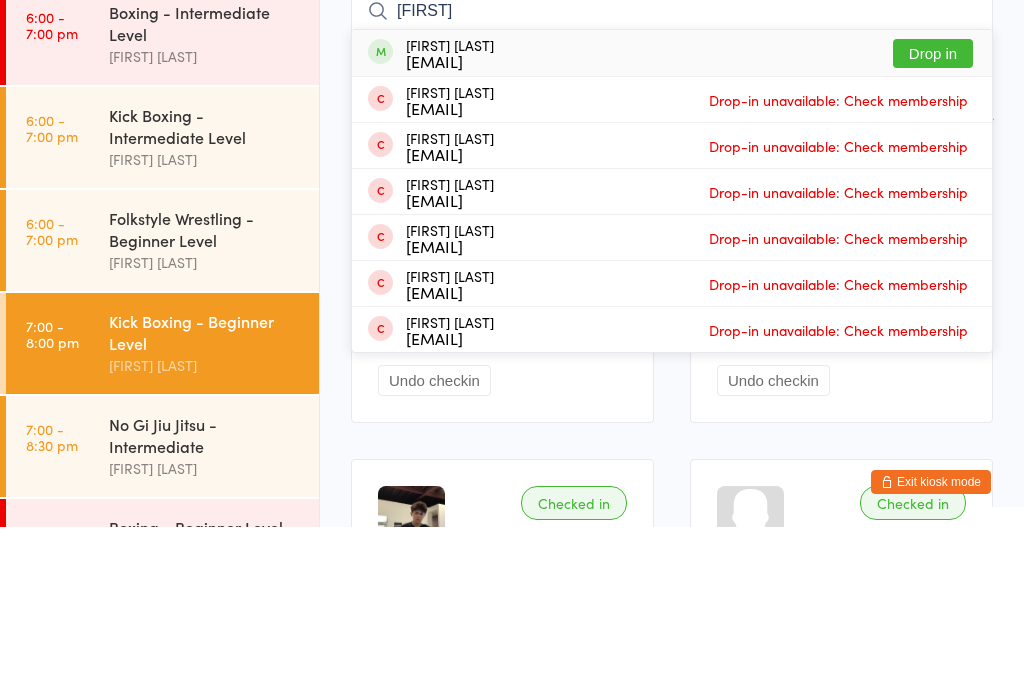 type on "Zayn" 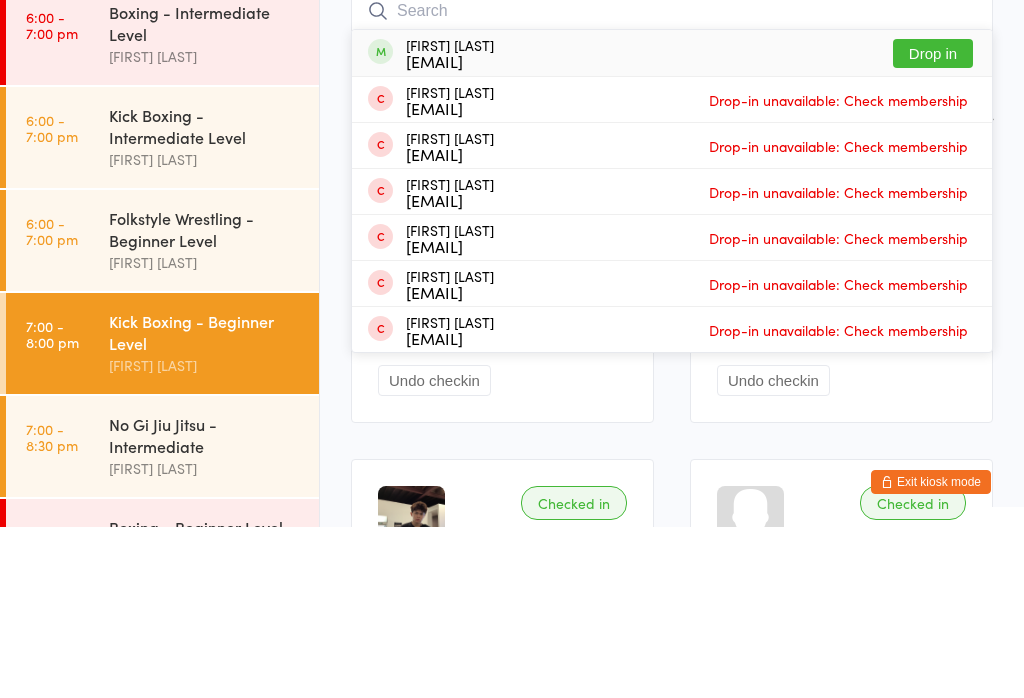 scroll, scrollTop: 171, scrollLeft: 0, axis: vertical 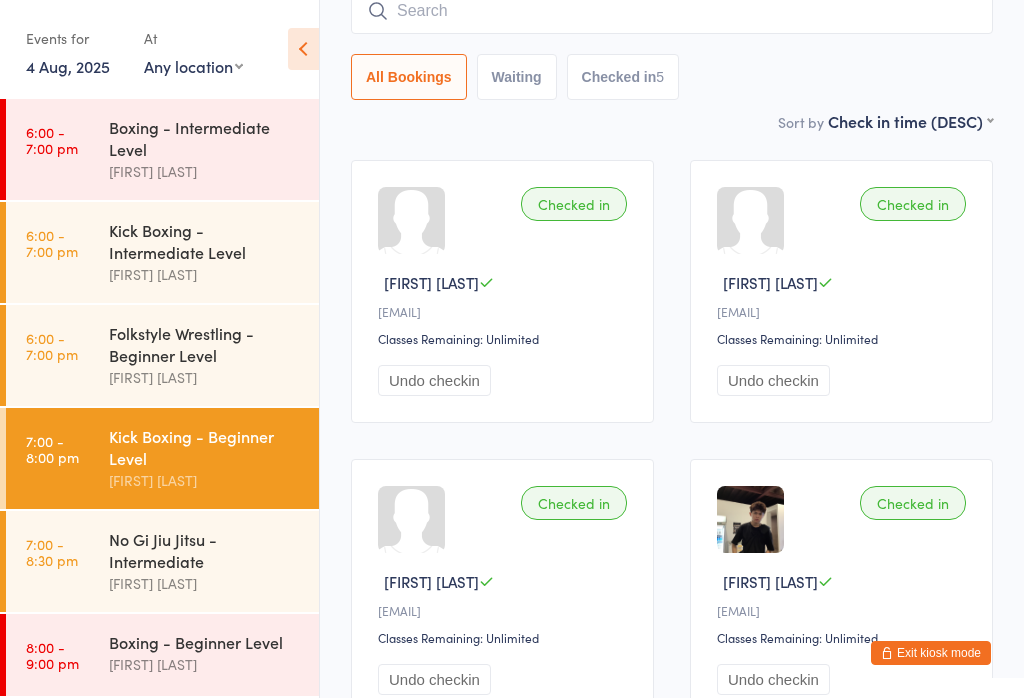 click on "No Gi Jiu Jitsu - Intermediate" at bounding box center (205, 550) 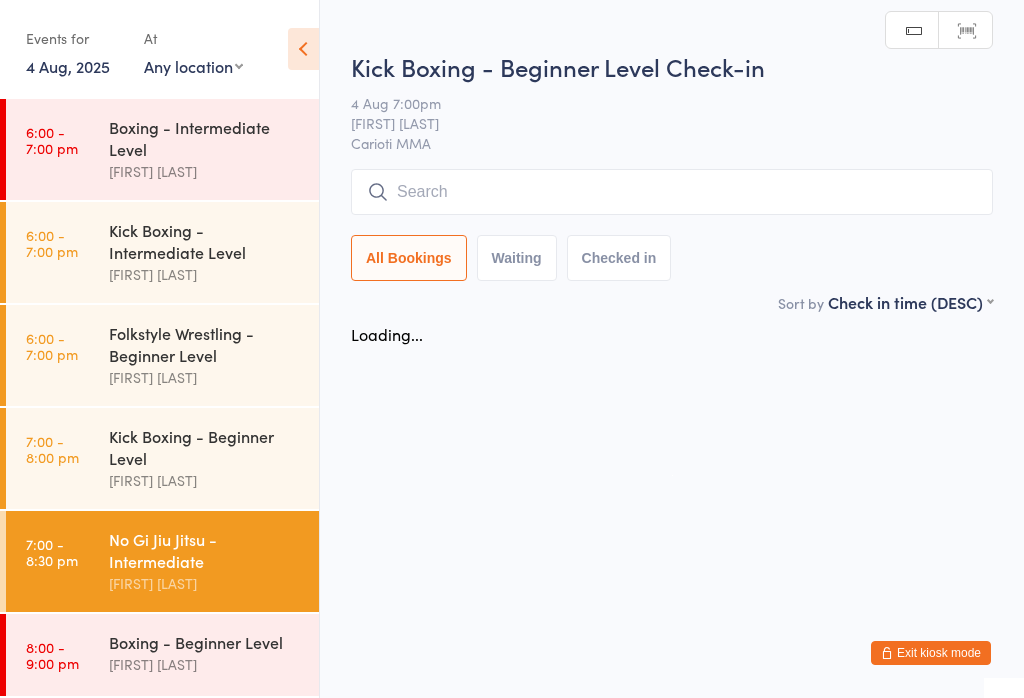 scroll, scrollTop: 0, scrollLeft: 0, axis: both 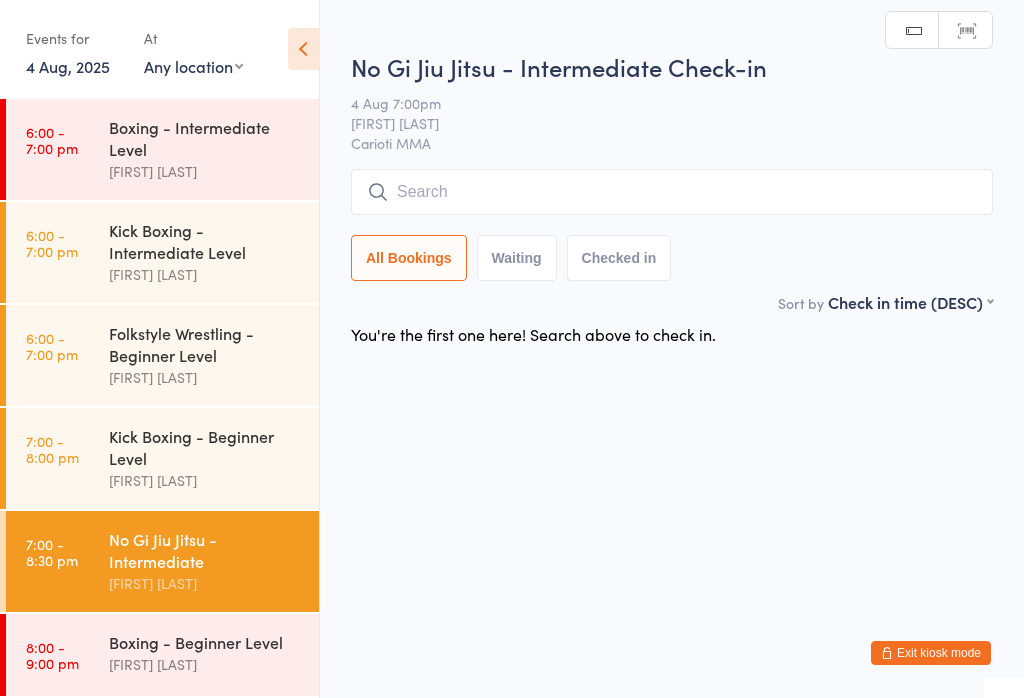 click at bounding box center [672, 192] 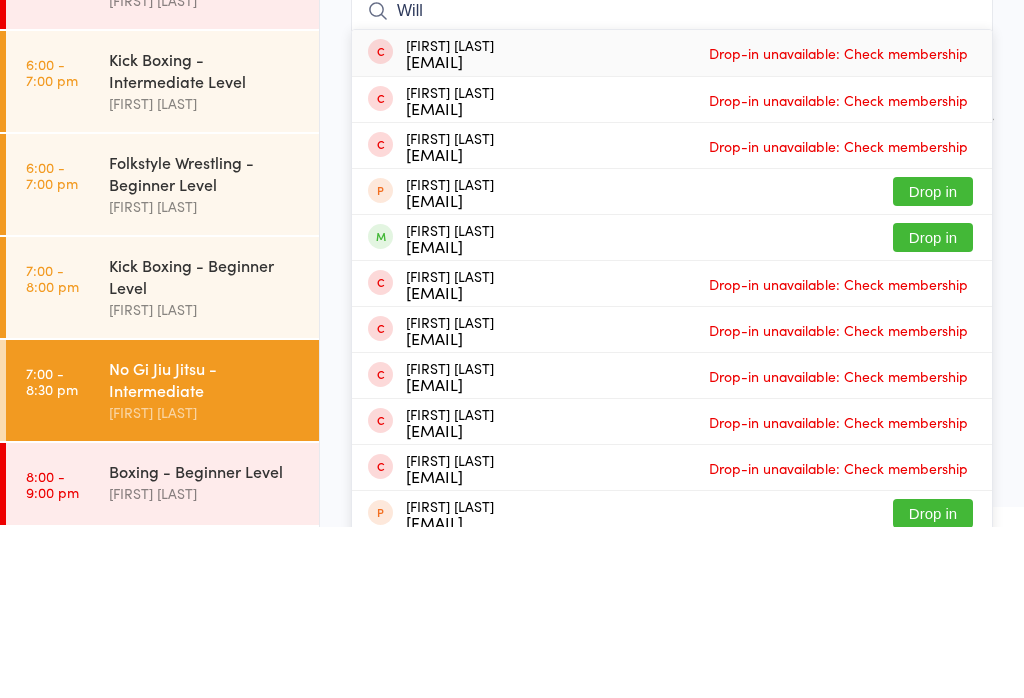 type on "Will" 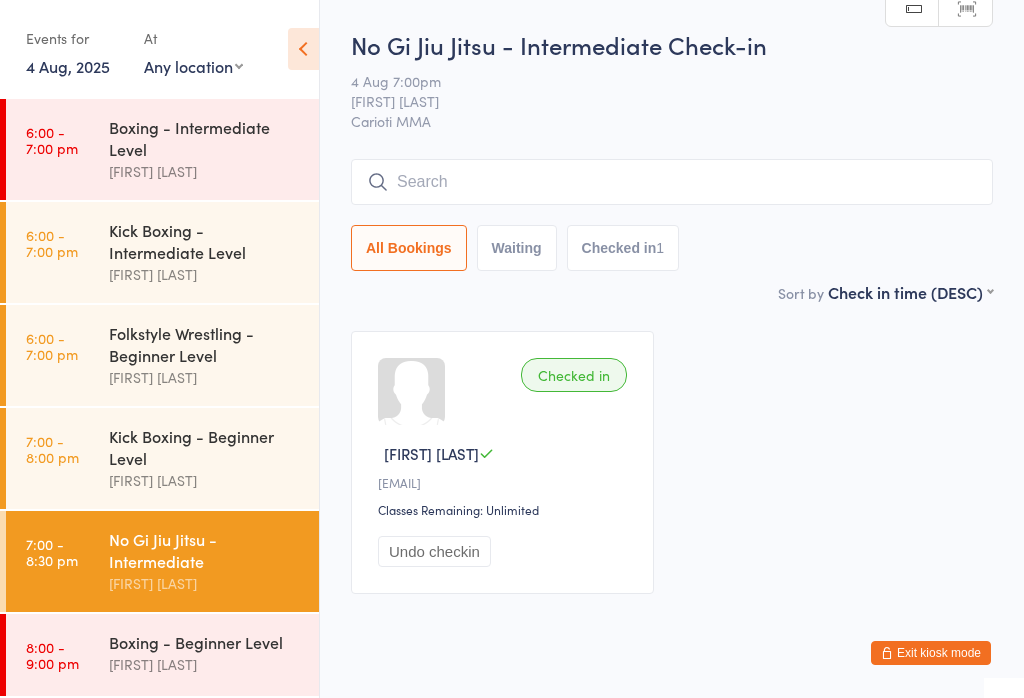 click on "All Bookings Waiting  Checked in  1" at bounding box center [672, 215] 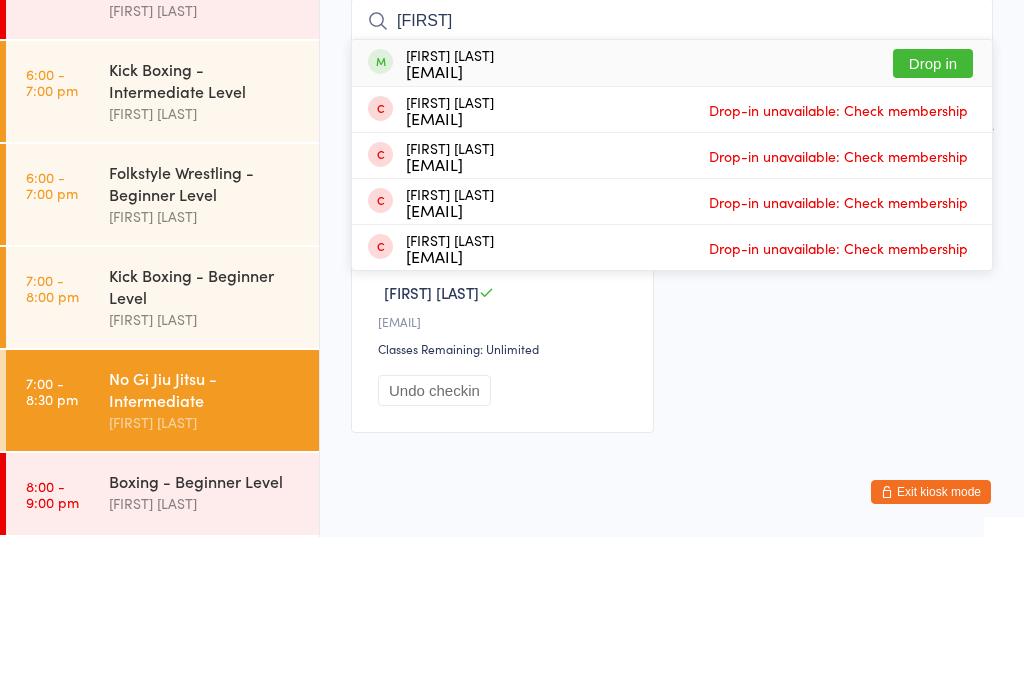 type on "Ferr" 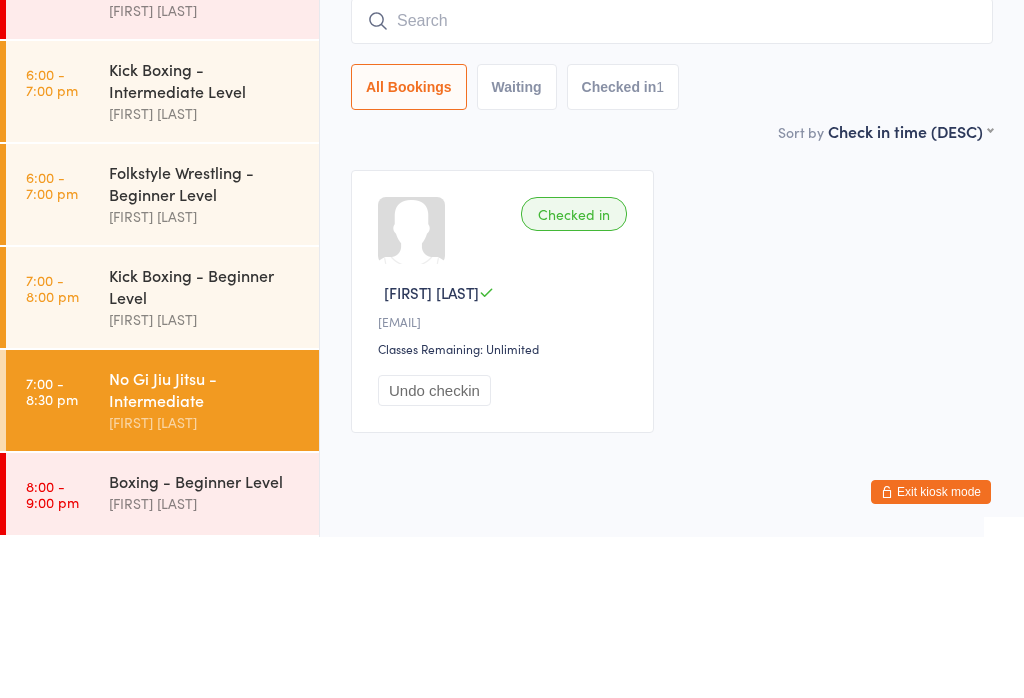 scroll, scrollTop: 60, scrollLeft: 0, axis: vertical 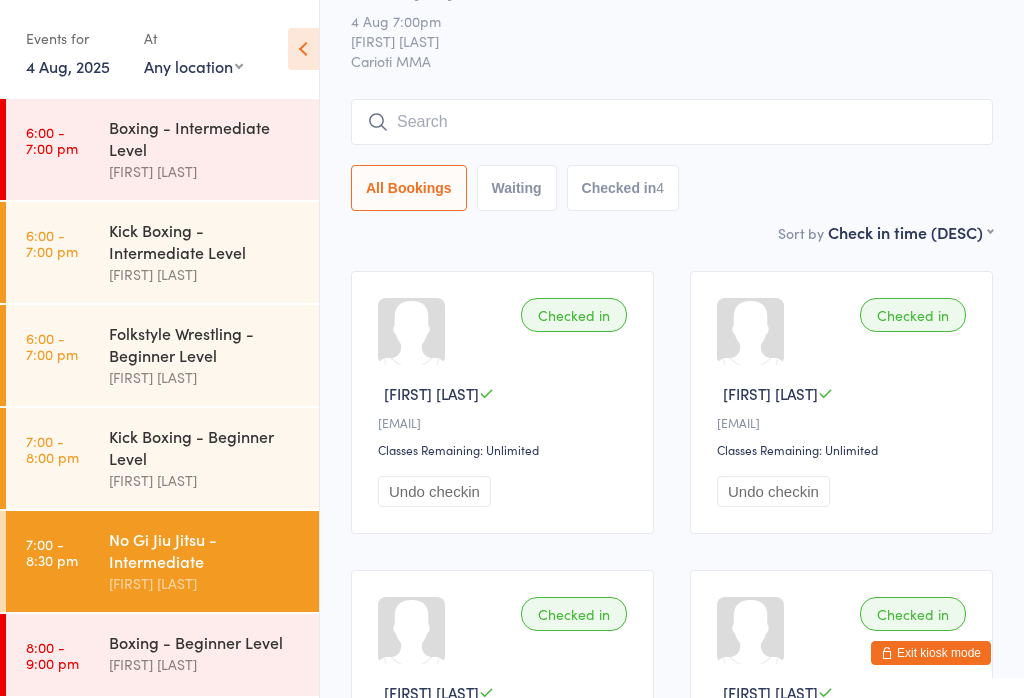 click at bounding box center (672, 122) 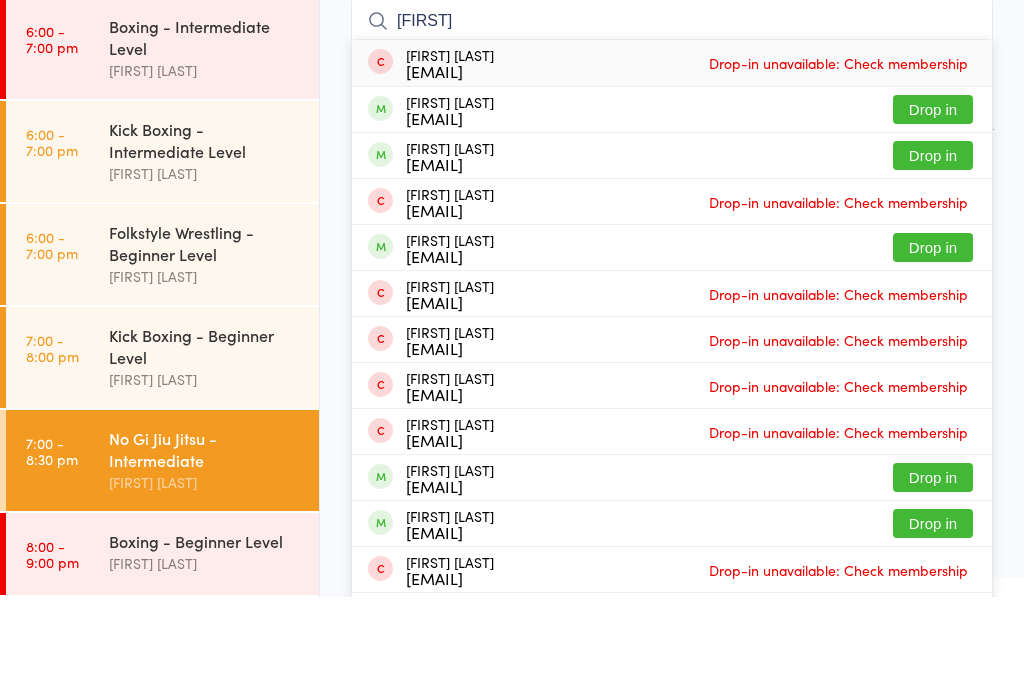 scroll, scrollTop: 72, scrollLeft: 0, axis: vertical 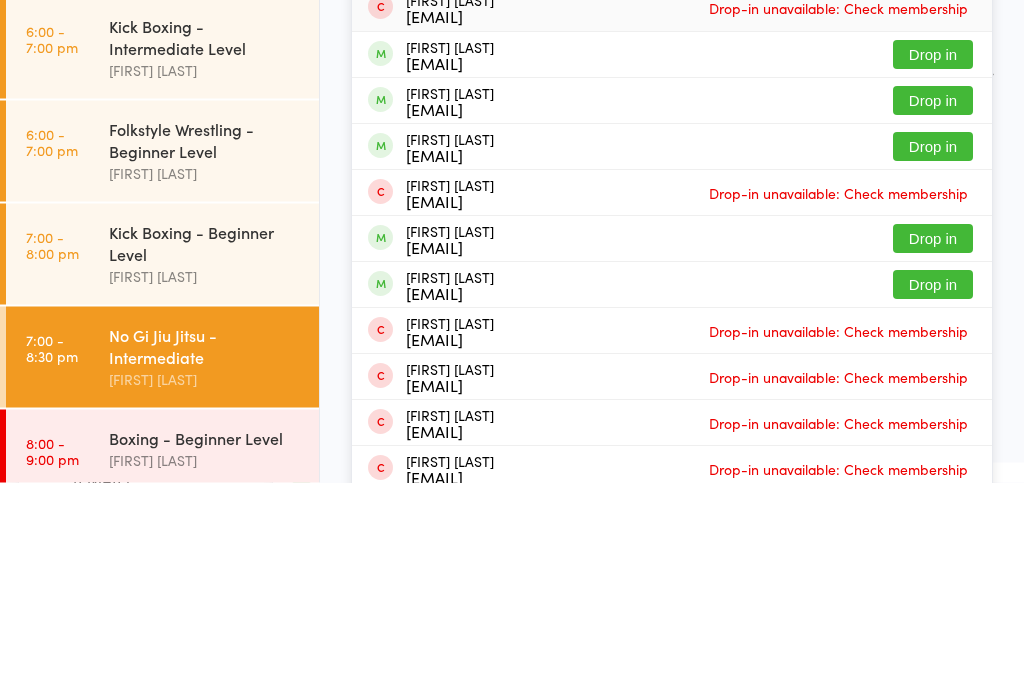 type on "Jonat" 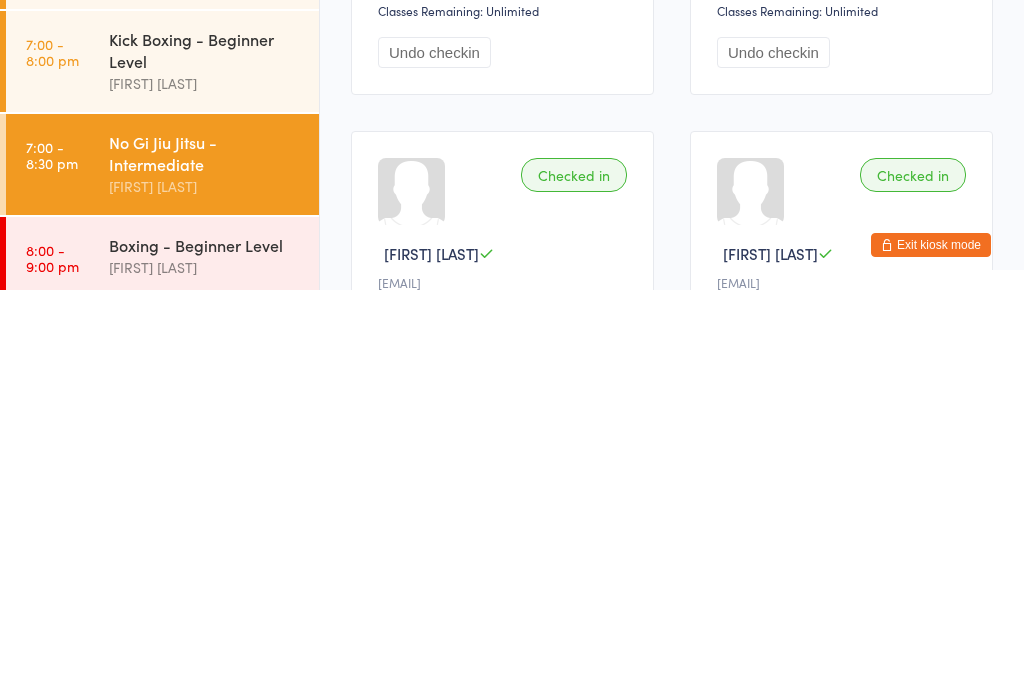 scroll, scrollTop: 0, scrollLeft: 0, axis: both 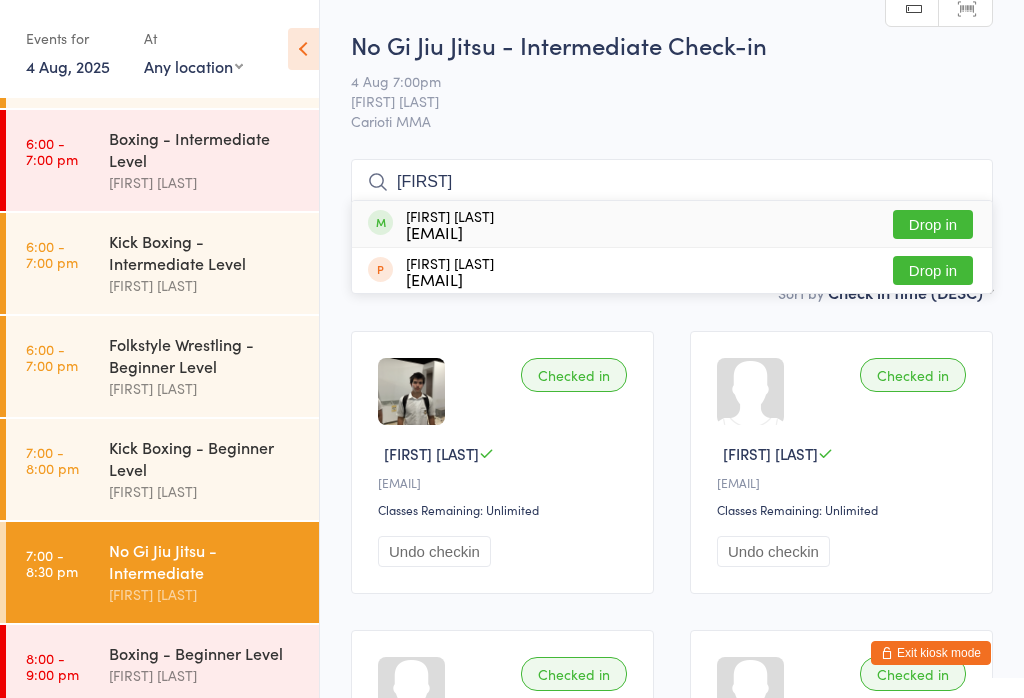 type on "mct" 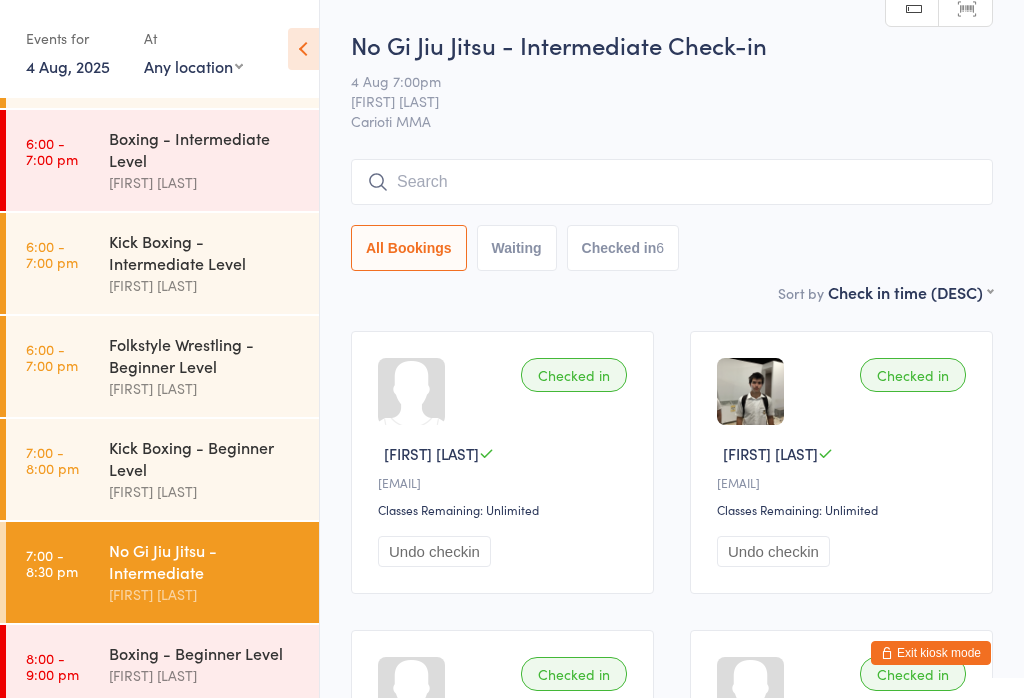 type on "r" 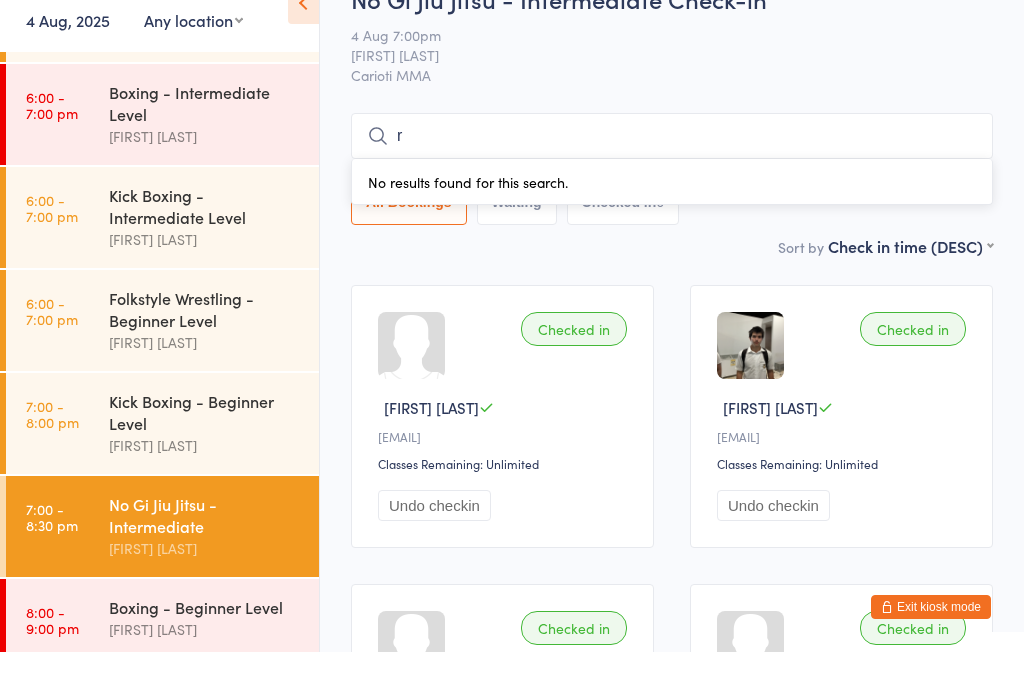 click on "Boxing - Intermediate Level" at bounding box center (205, 149) 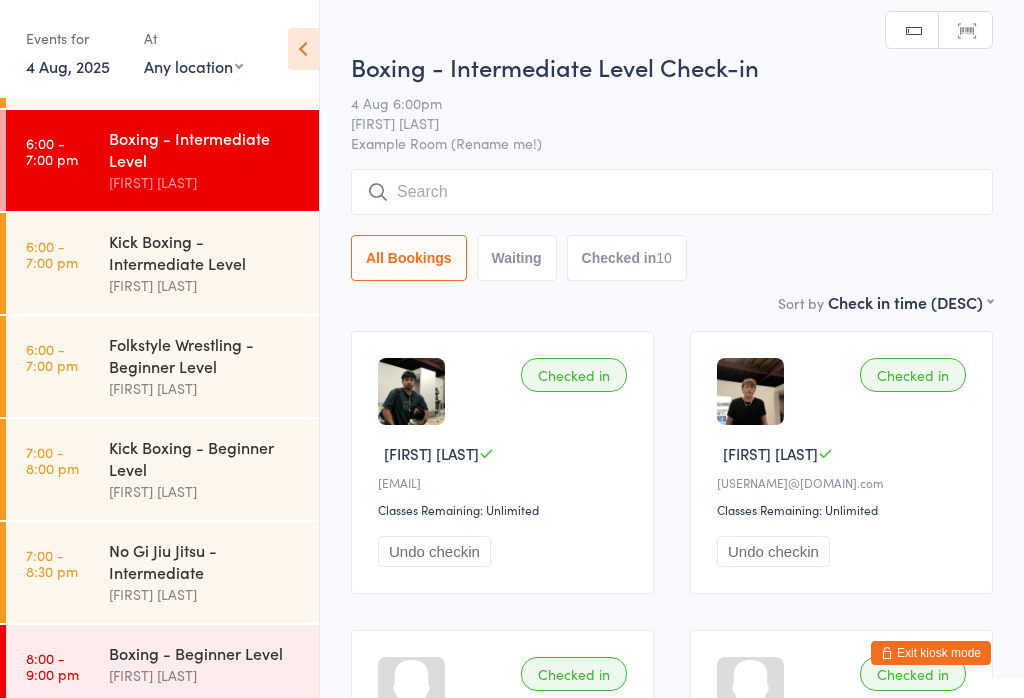 click on "[FIRST] [LAST]" at bounding box center (205, 285) 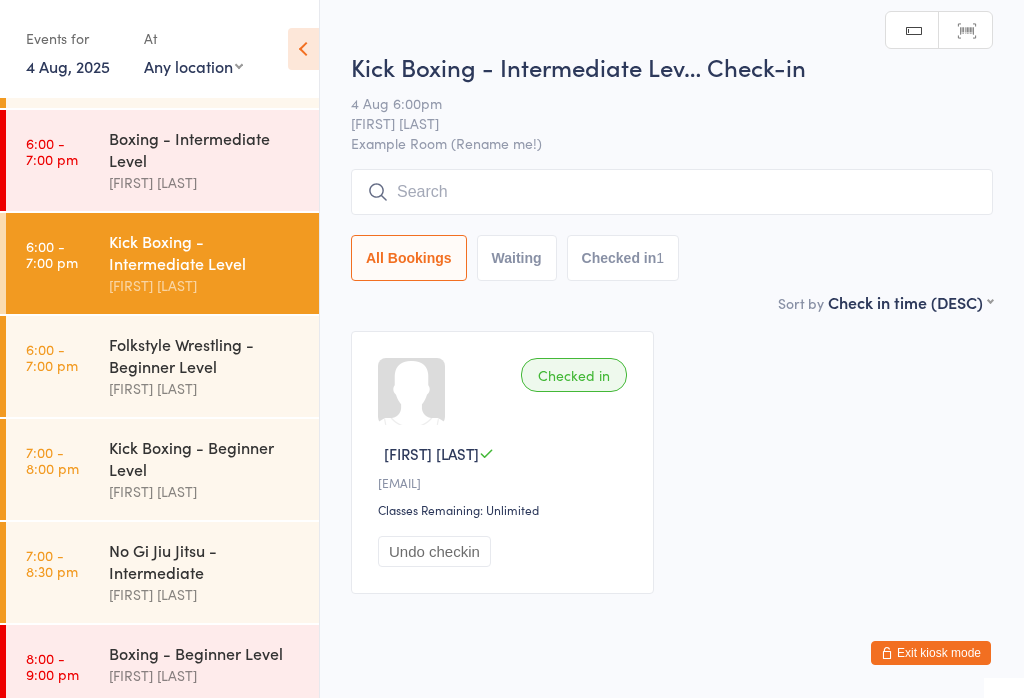 click on "Kick Boxing - Beginner Level" at bounding box center (205, 458) 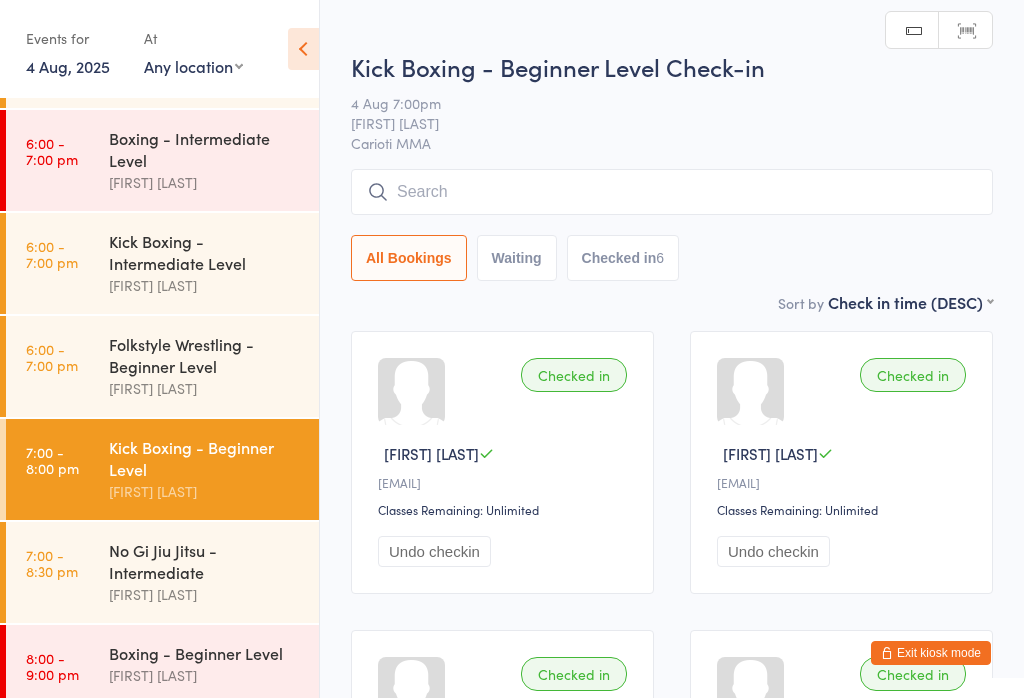 click at bounding box center (672, 192) 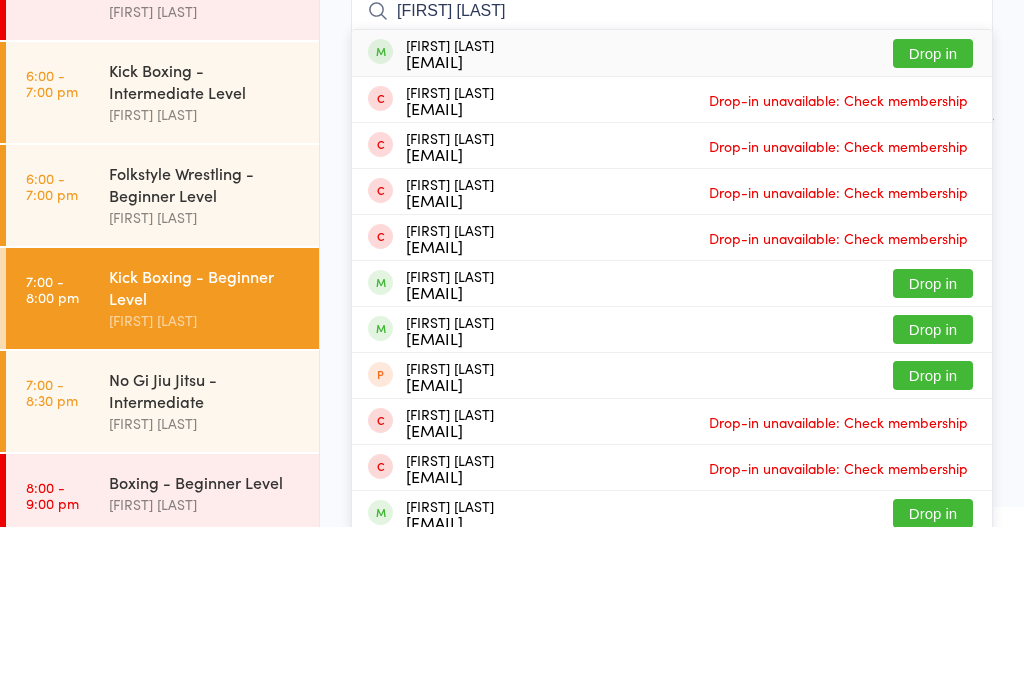 type on "Ryan k" 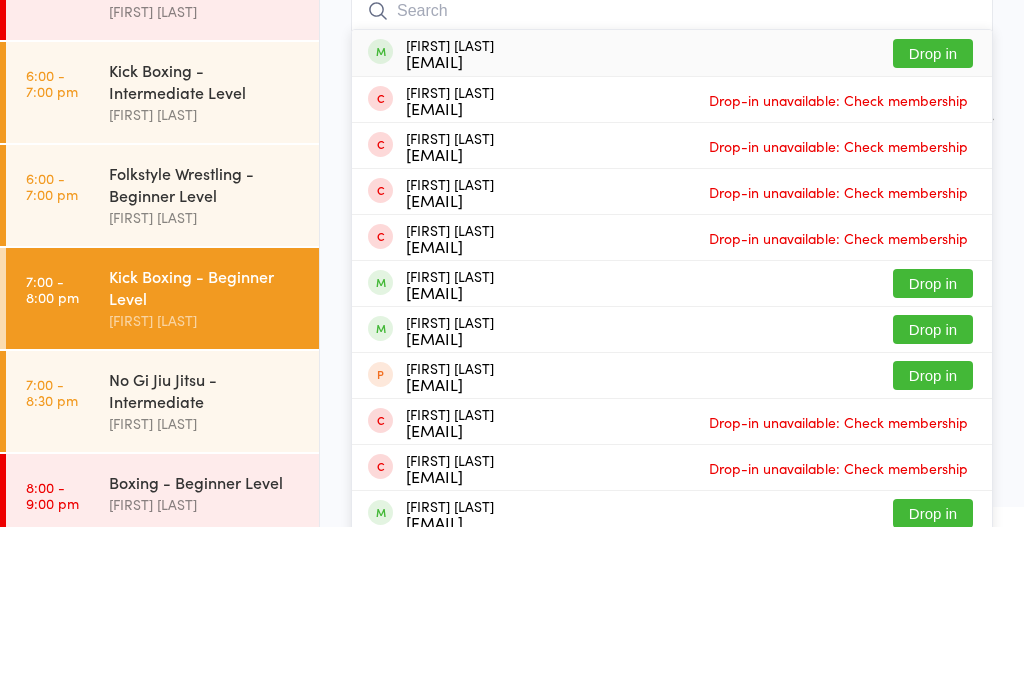 scroll, scrollTop: 171, scrollLeft: 0, axis: vertical 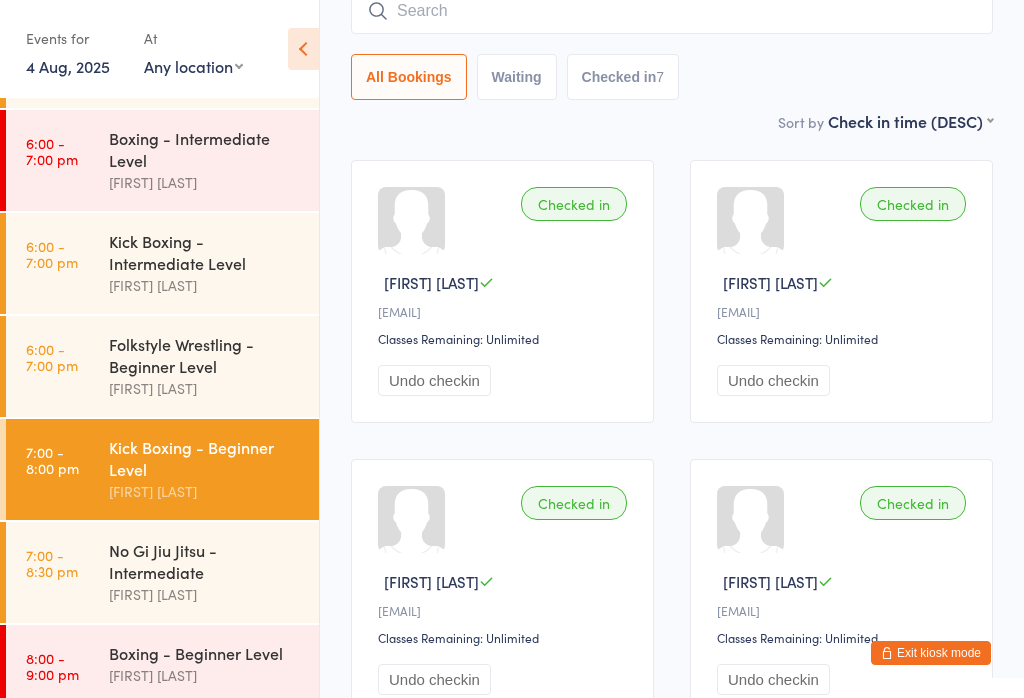 click at bounding box center (672, 11) 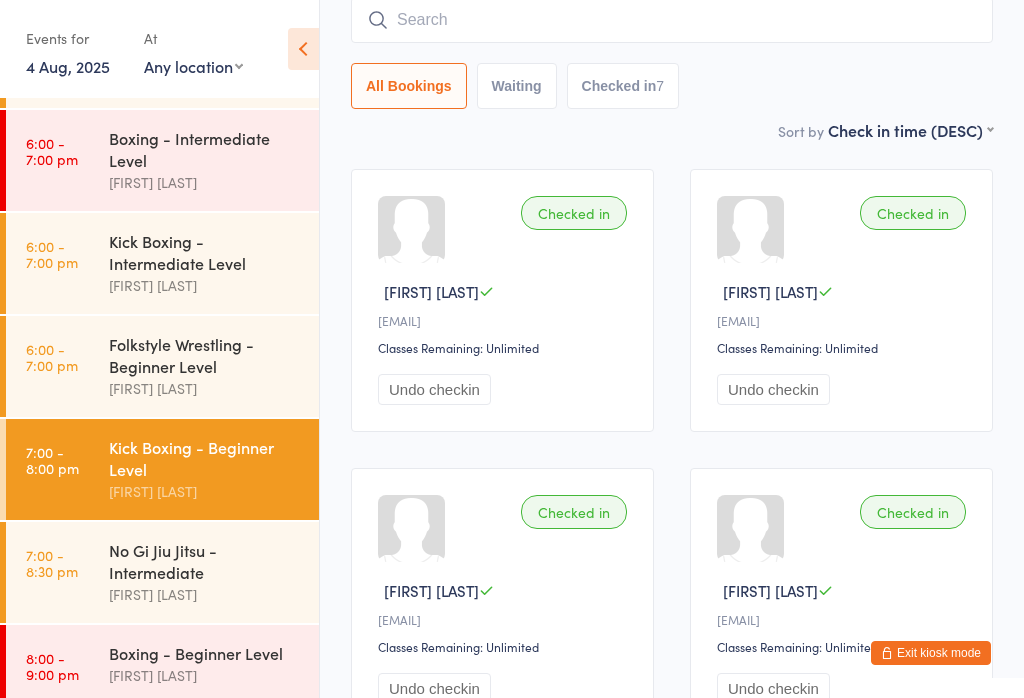 scroll, scrollTop: 161, scrollLeft: 0, axis: vertical 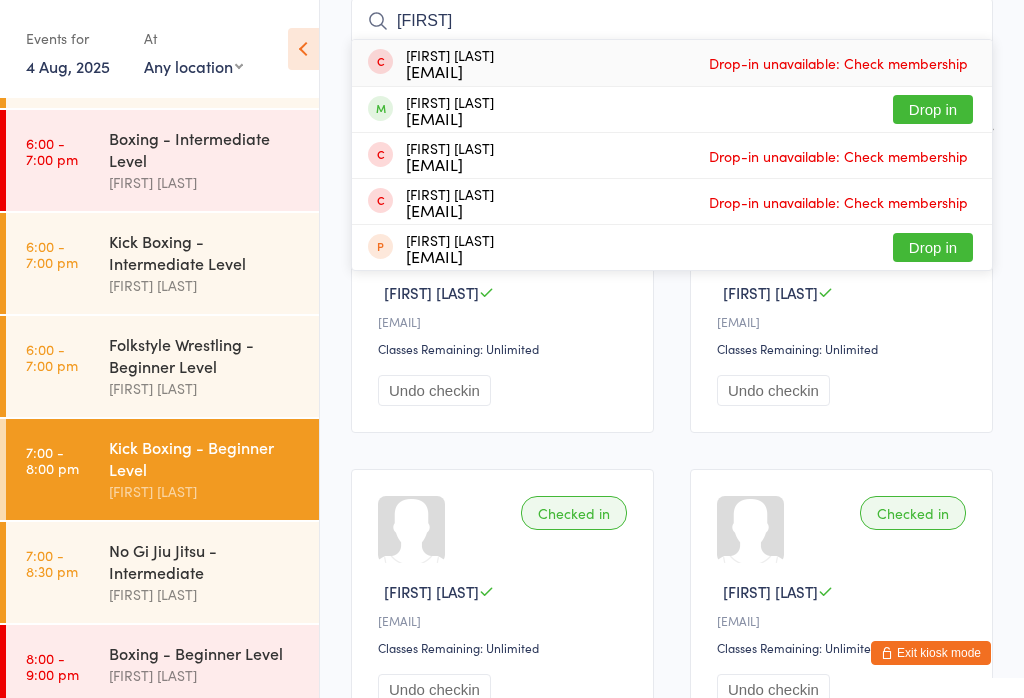 type on "Minassian" 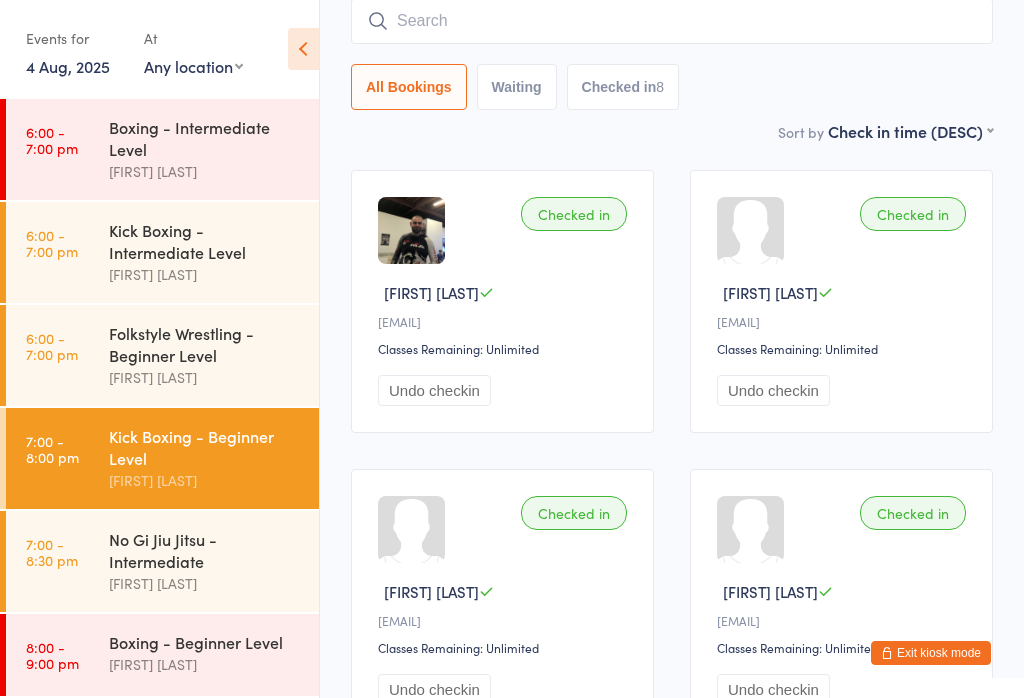 scroll, scrollTop: 72, scrollLeft: 0, axis: vertical 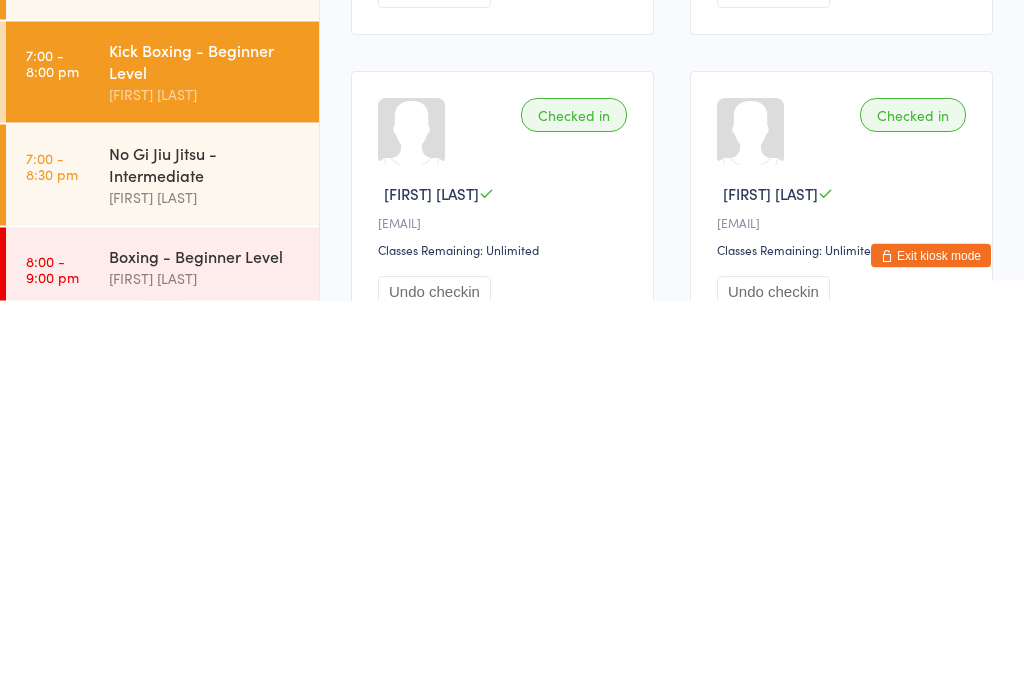 click on "No Gi Jiu Jitsu - Intermediate" at bounding box center [205, 561] 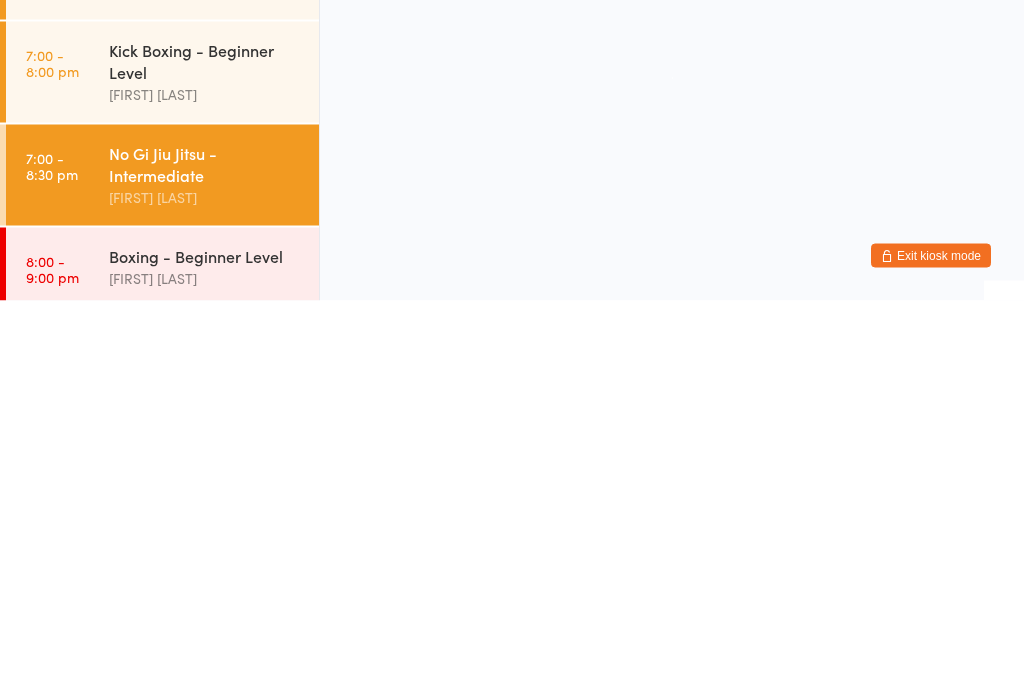 scroll, scrollTop: 0, scrollLeft: 0, axis: both 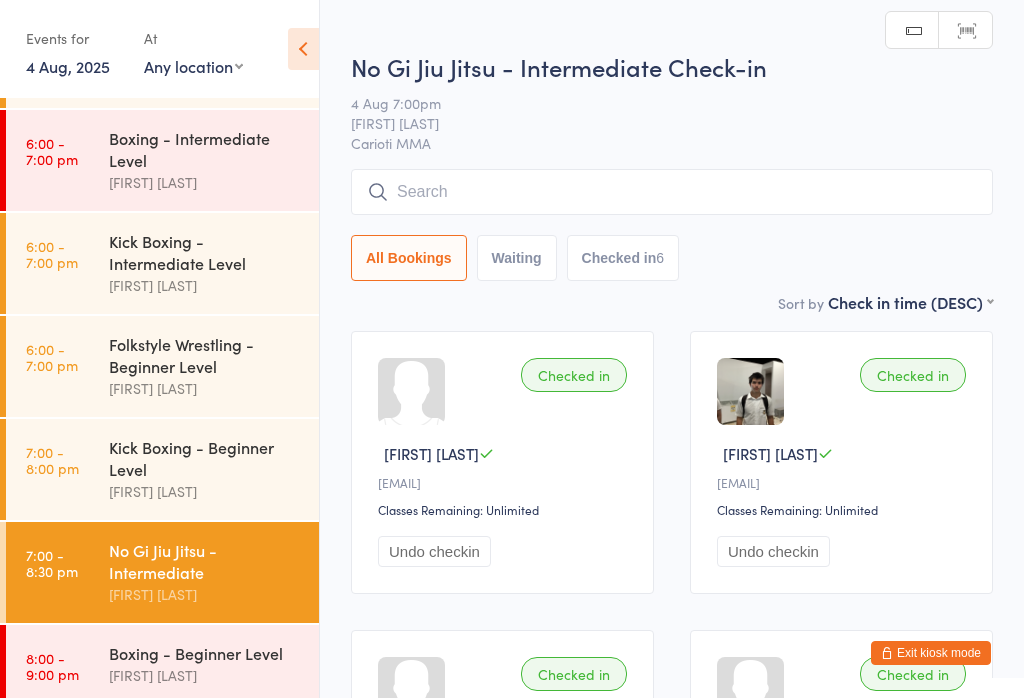 click at bounding box center (672, 192) 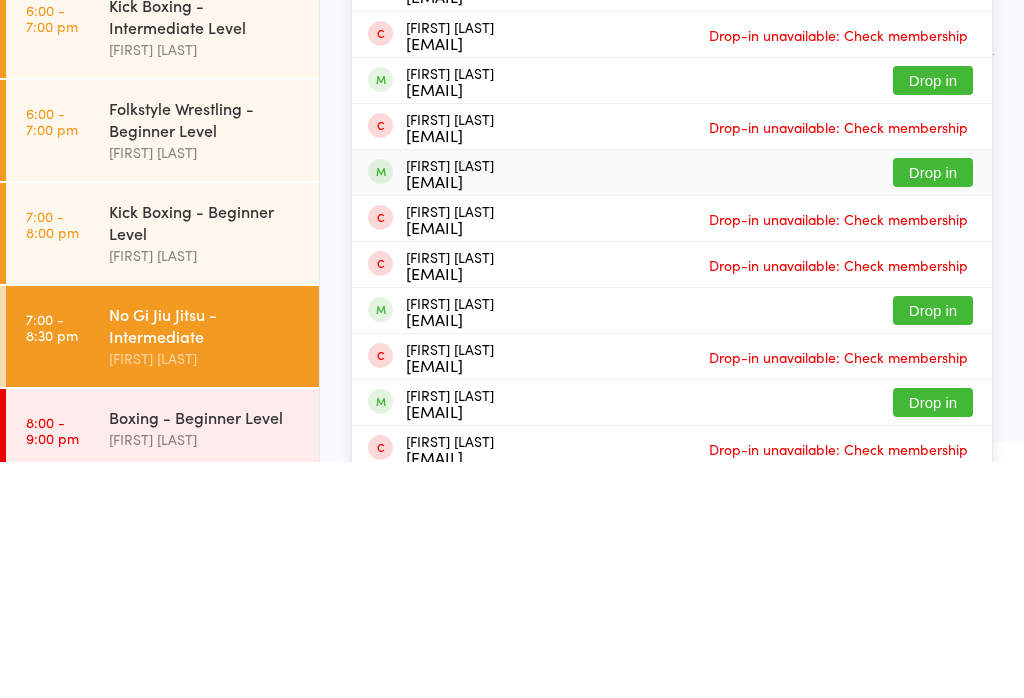 type on "Michae" 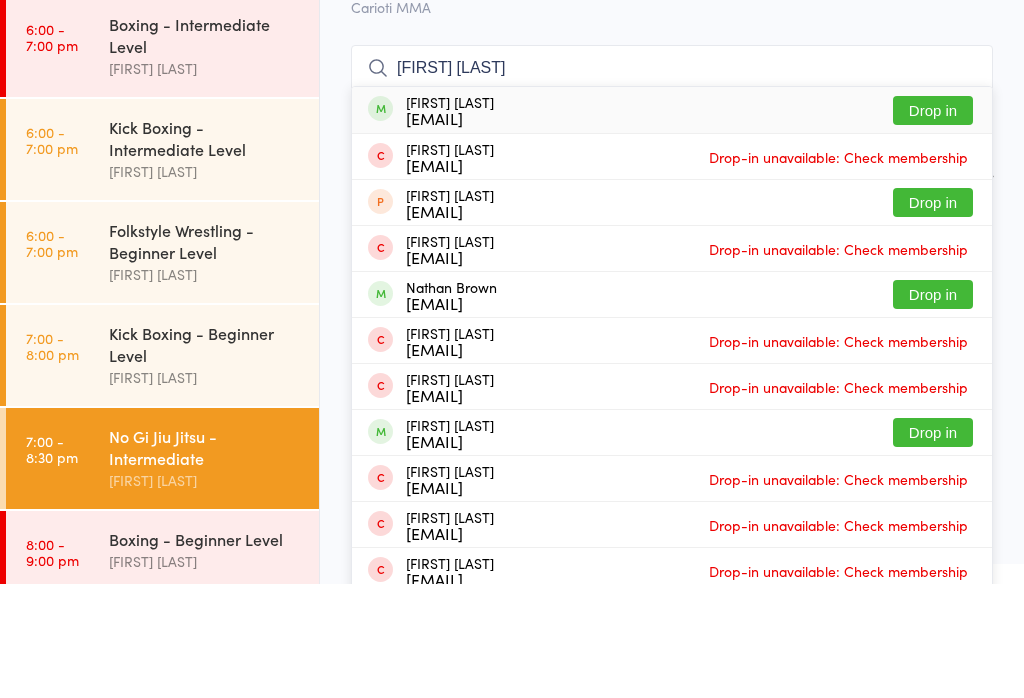 type on "nathan c" 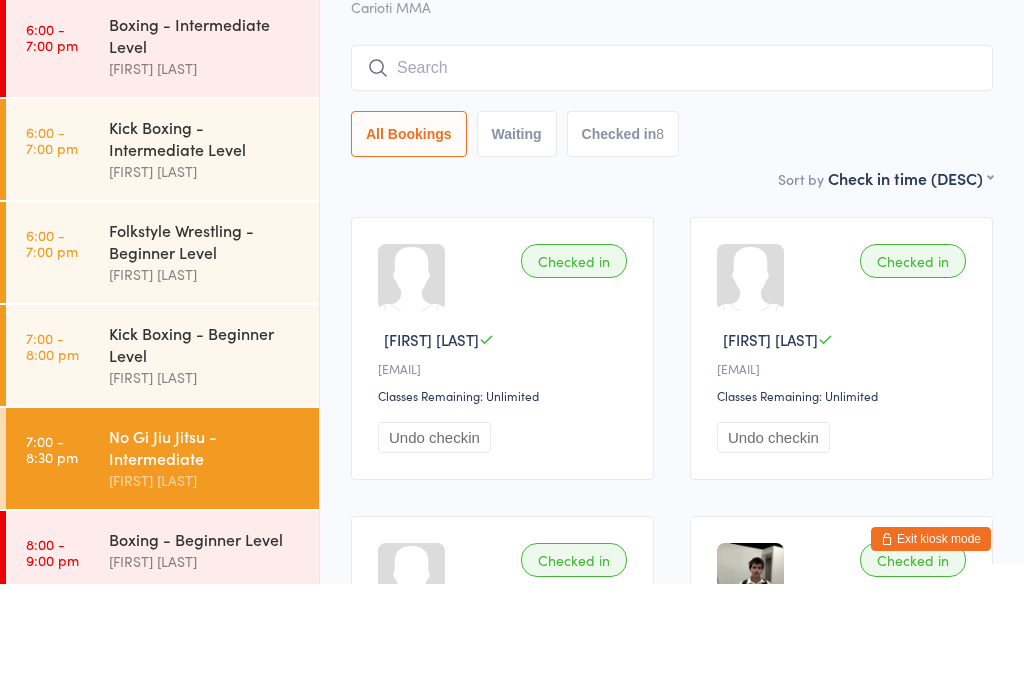 scroll, scrollTop: 114, scrollLeft: 0, axis: vertical 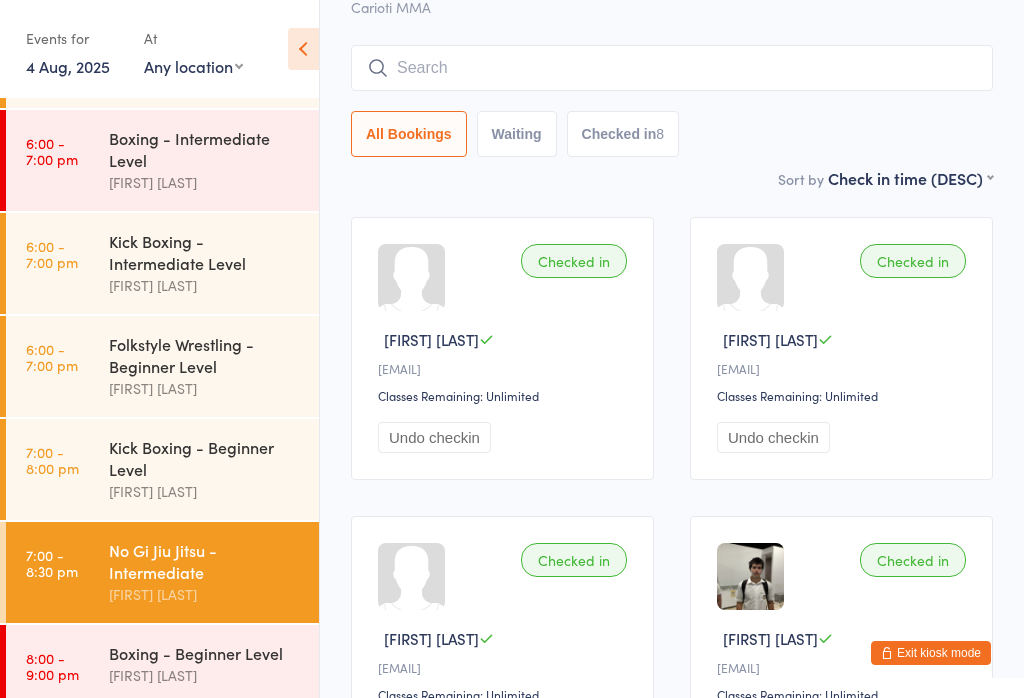 click on "Exit kiosk mode" at bounding box center [931, 653] 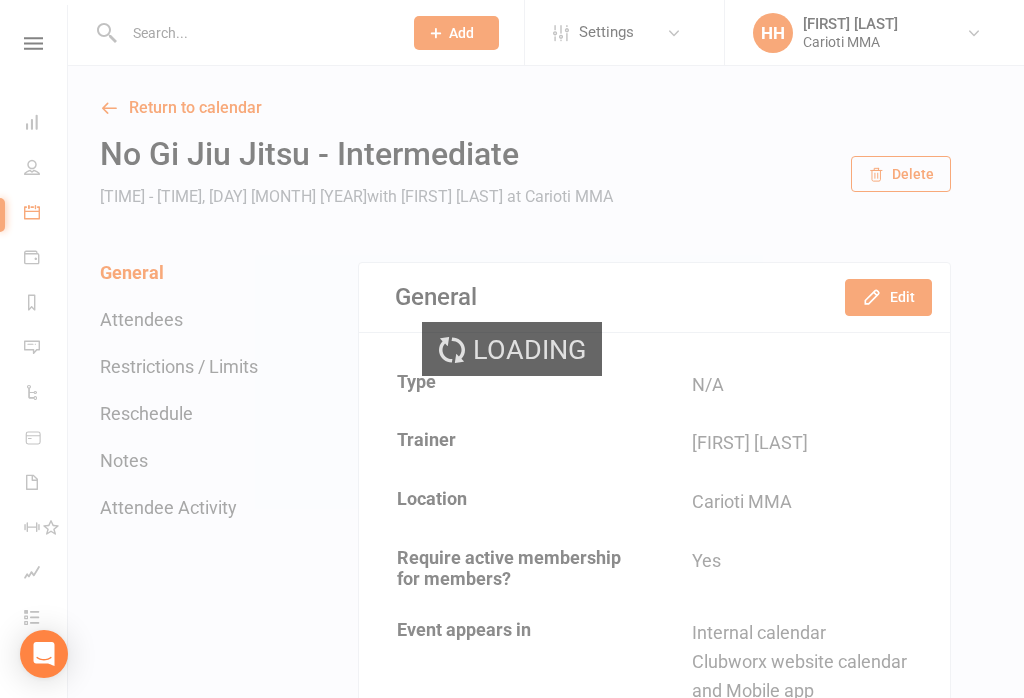 scroll, scrollTop: 0, scrollLeft: 0, axis: both 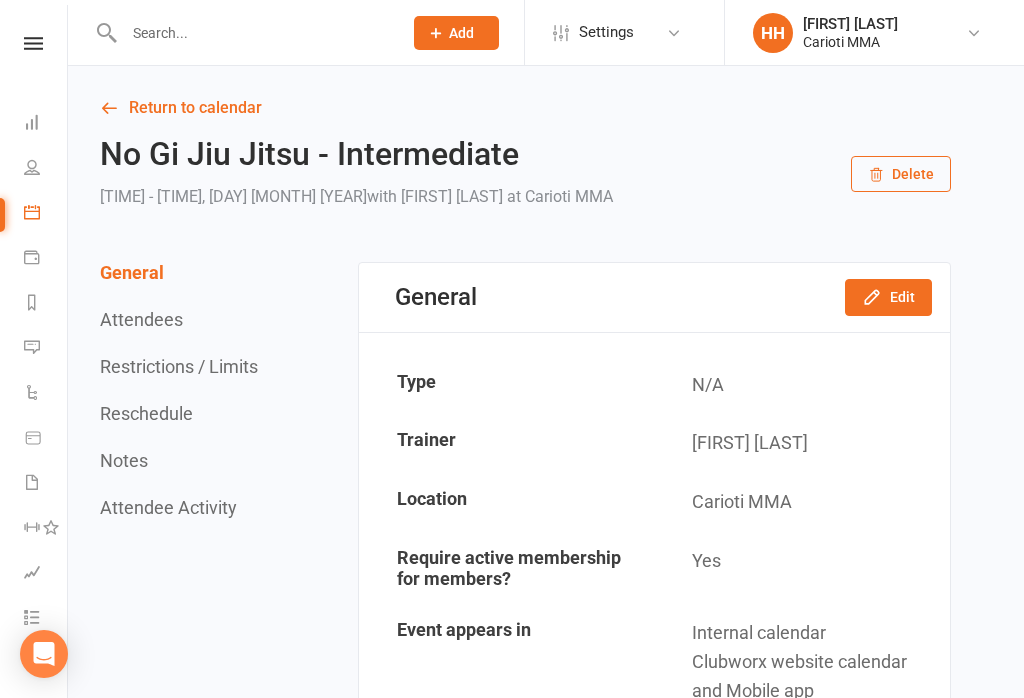 click at bounding box center [253, 33] 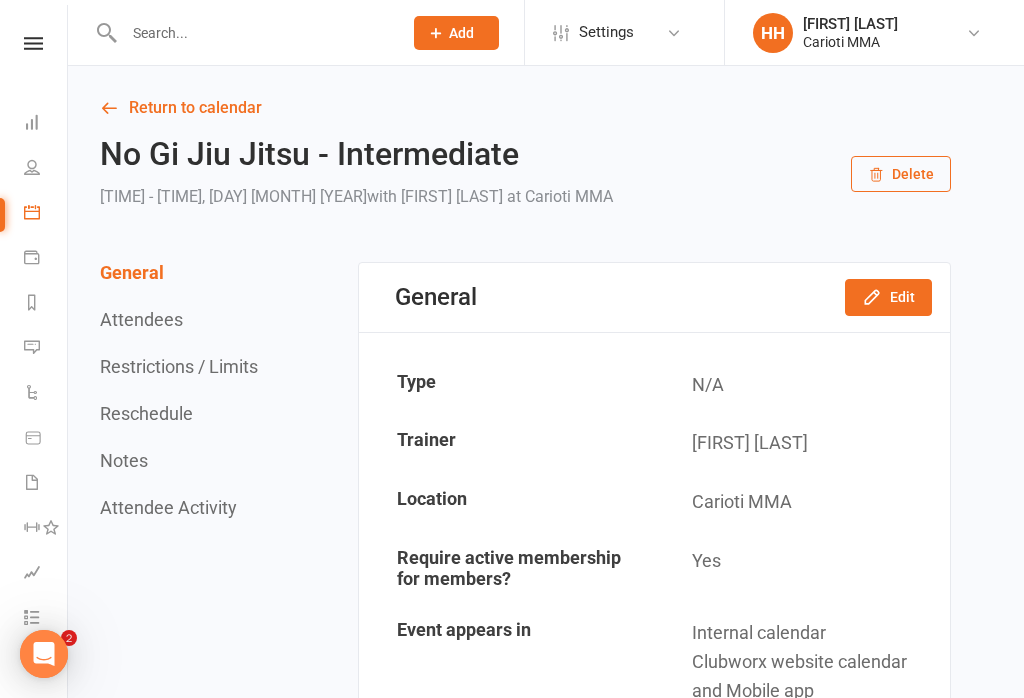 scroll, scrollTop: 0, scrollLeft: 0, axis: both 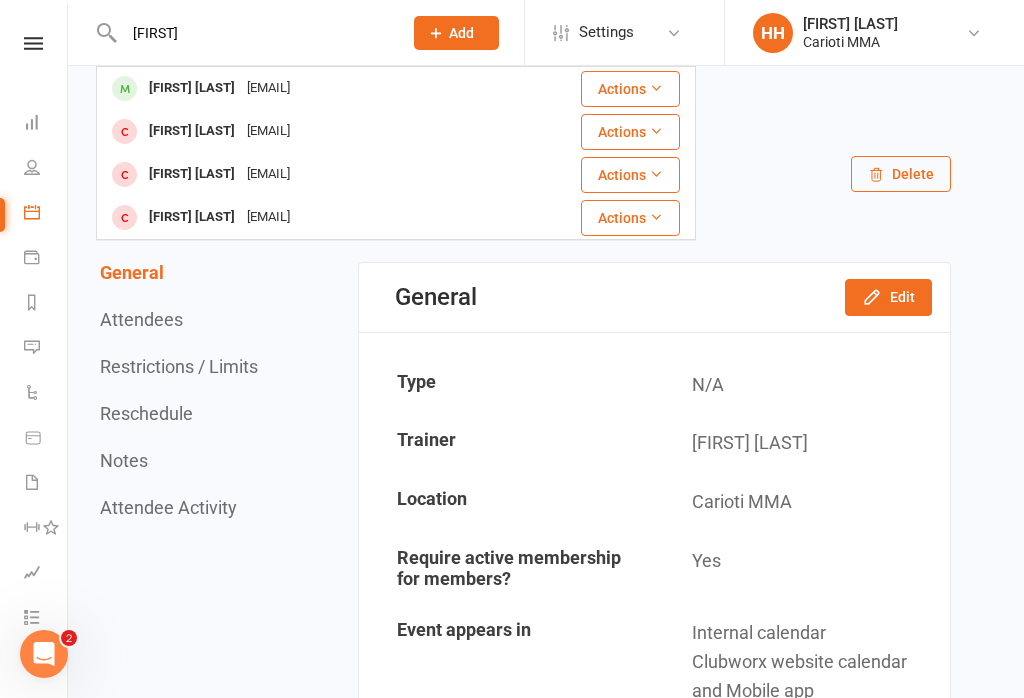 type on "Sergey" 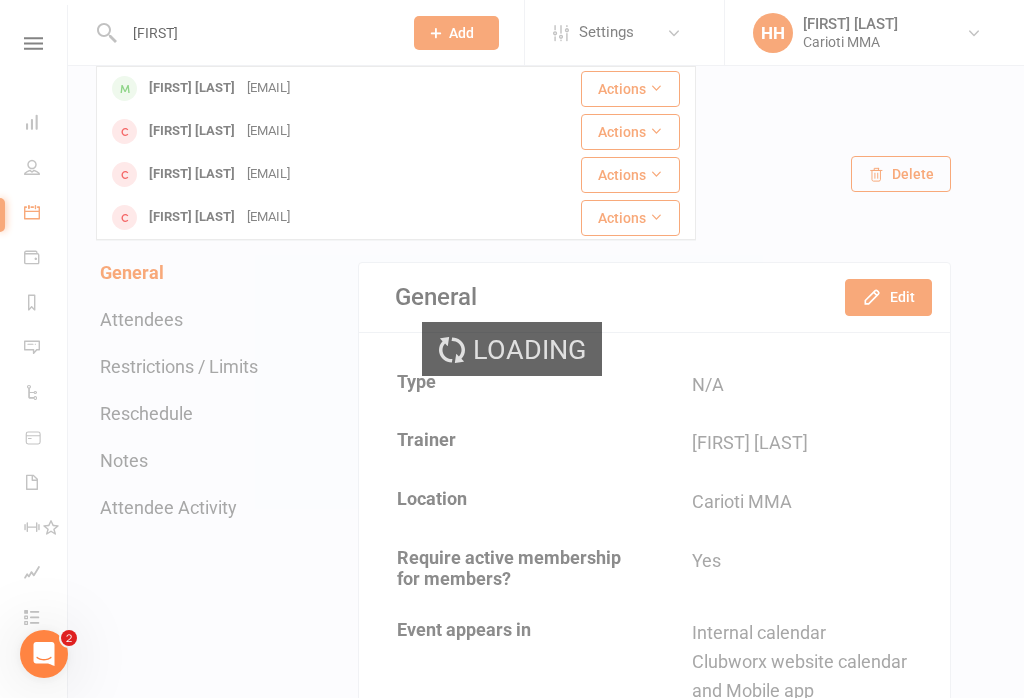 type 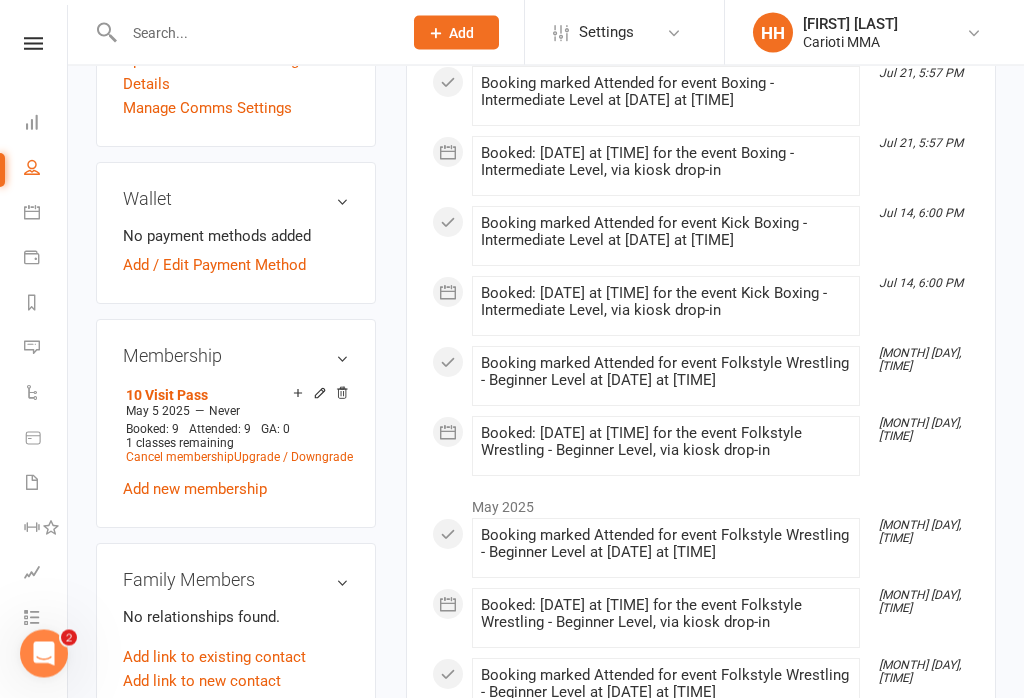scroll, scrollTop: 673, scrollLeft: 0, axis: vertical 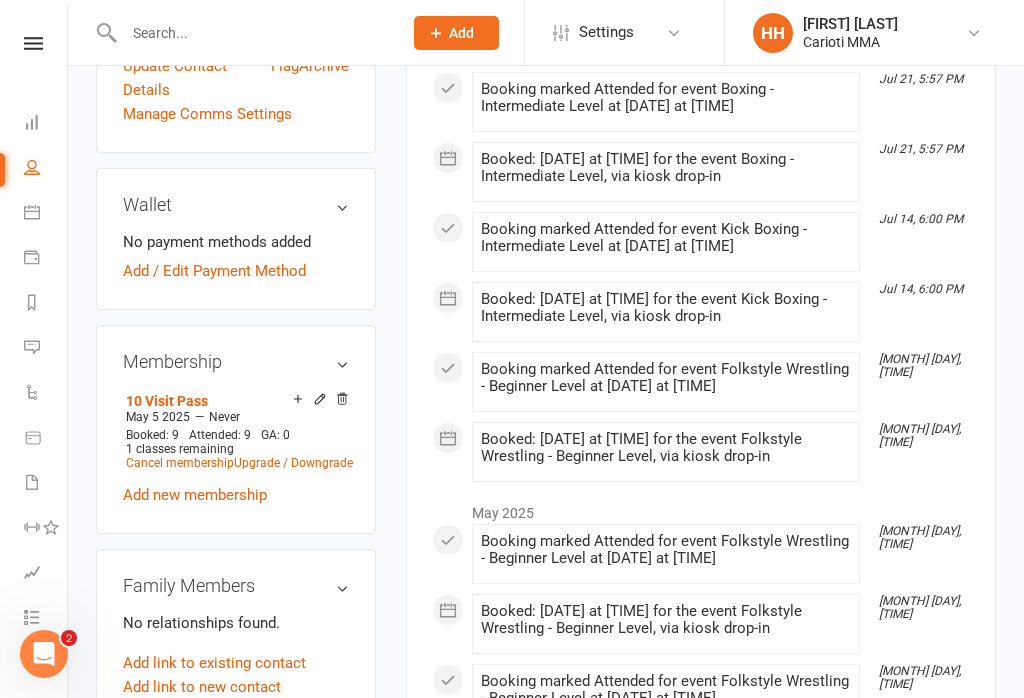 click 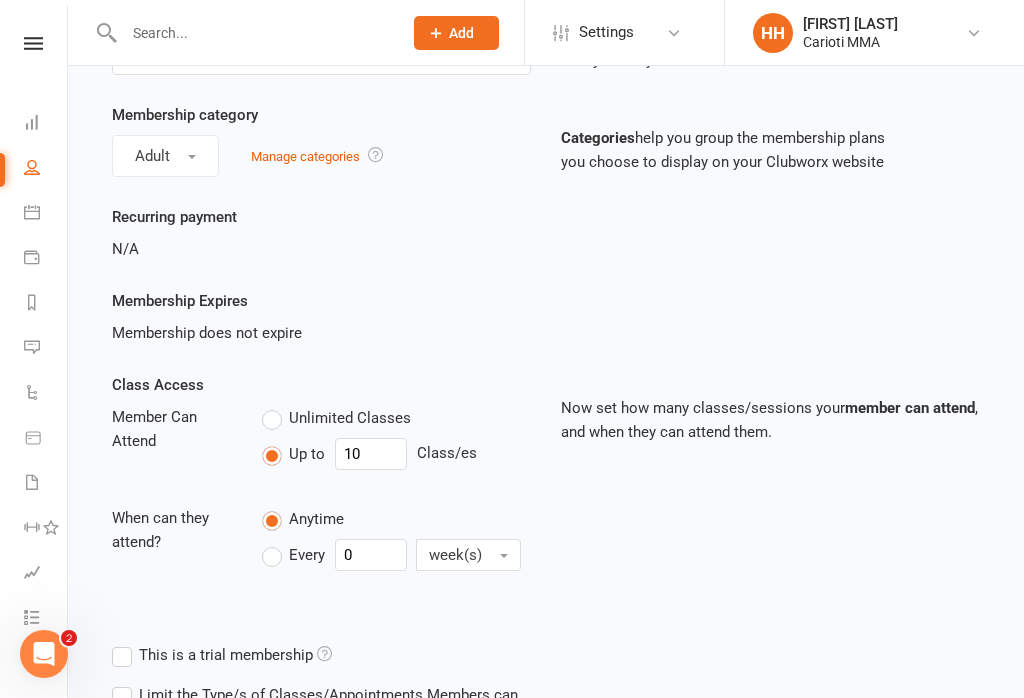 scroll, scrollTop: 234, scrollLeft: 0, axis: vertical 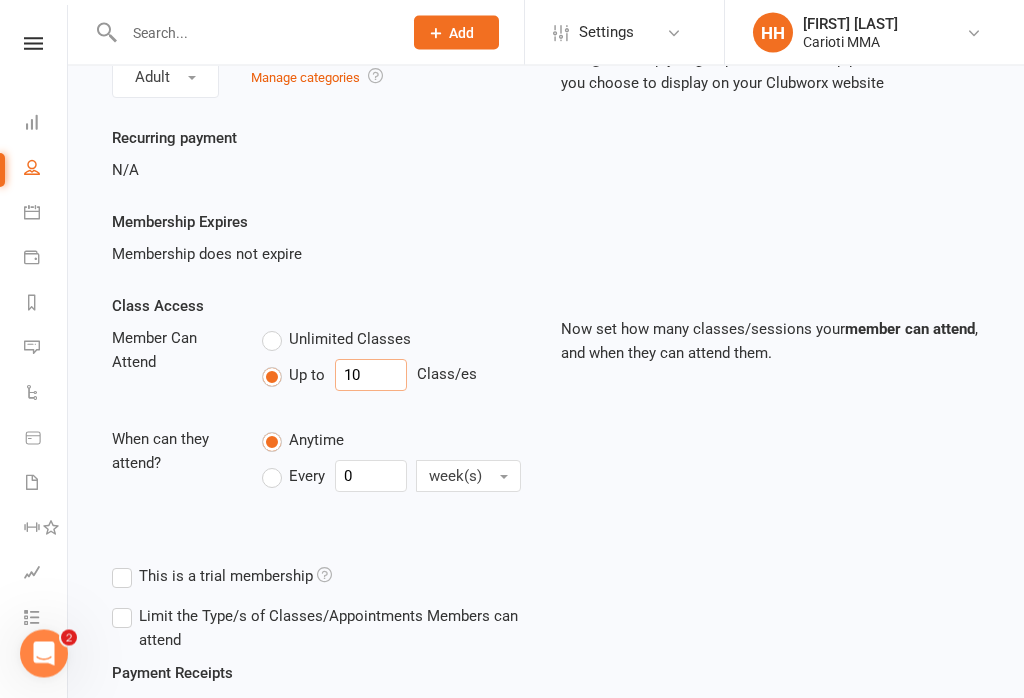 click on "10" at bounding box center (371, 376) 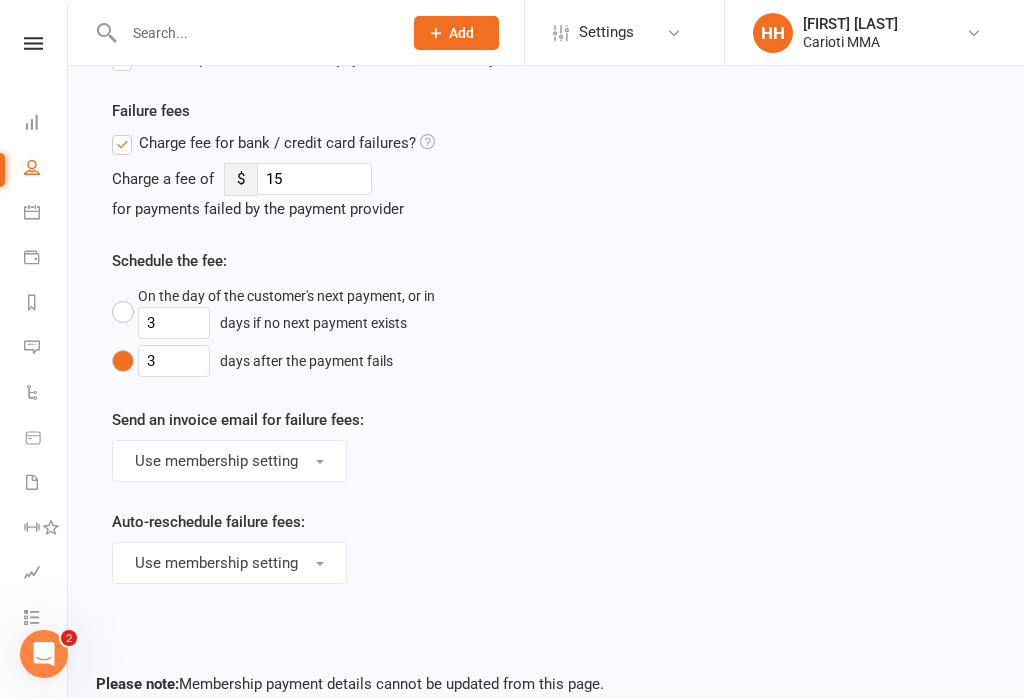 scroll, scrollTop: 1102, scrollLeft: 0, axis: vertical 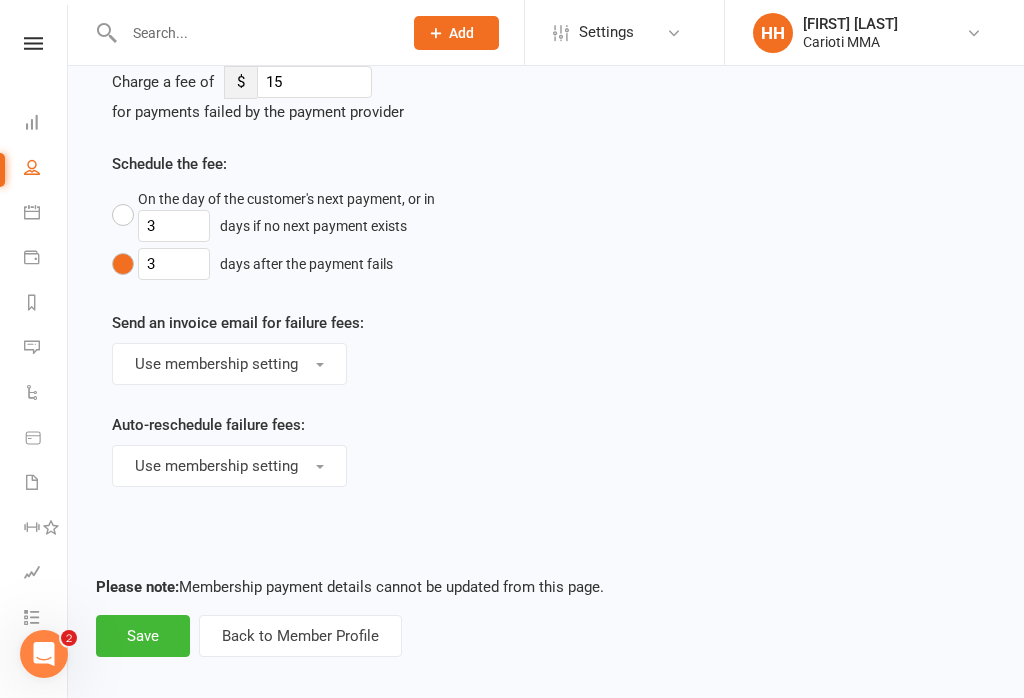 type on "11" 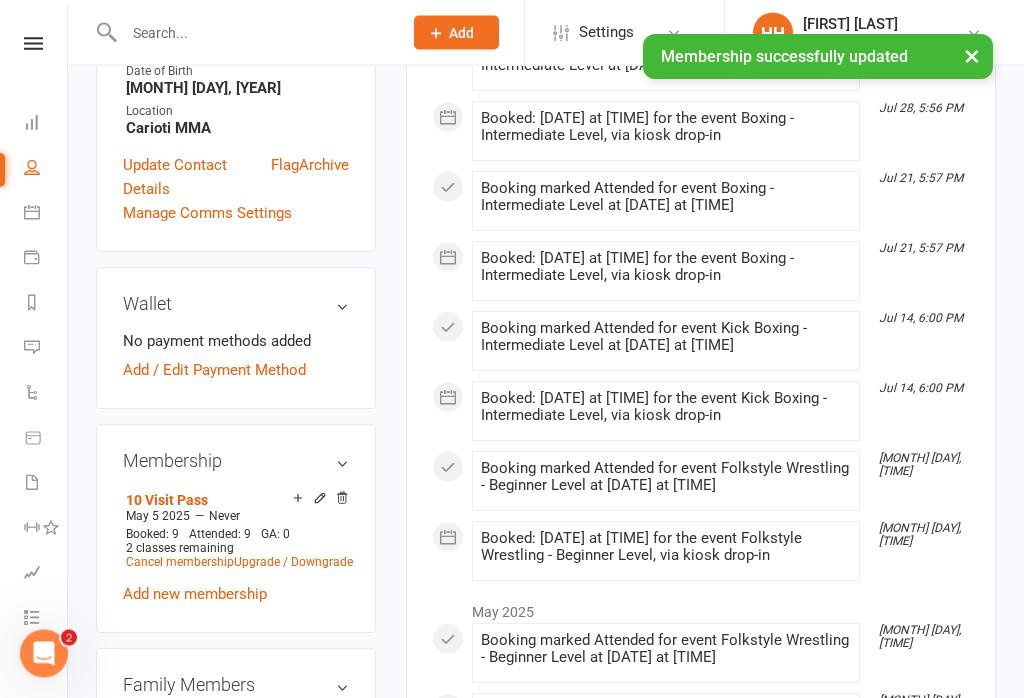 scroll, scrollTop: 574, scrollLeft: 0, axis: vertical 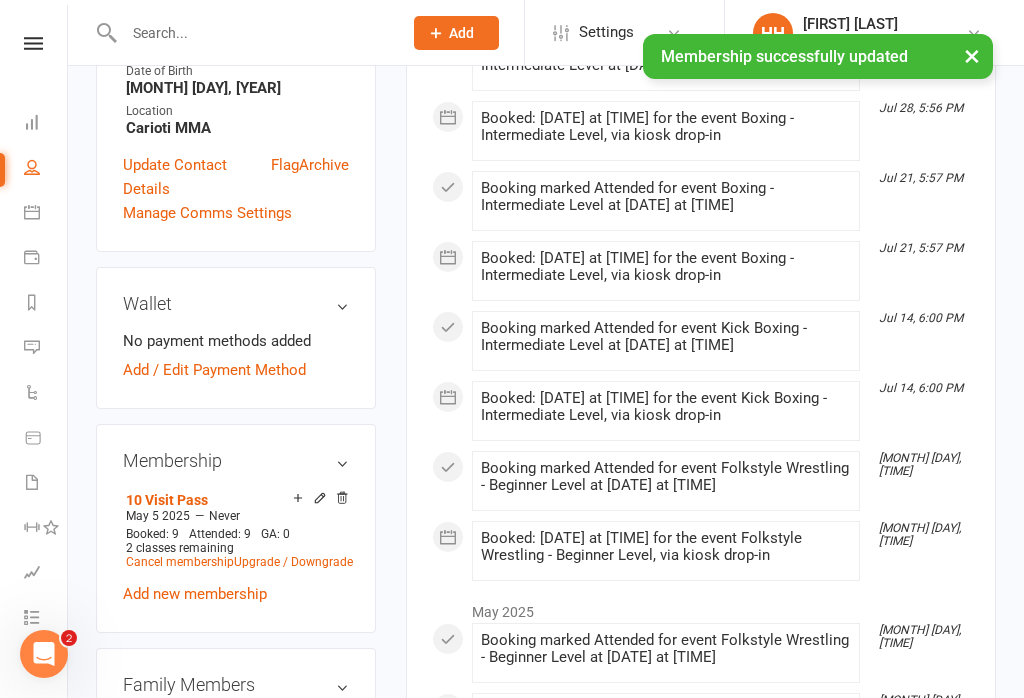 click 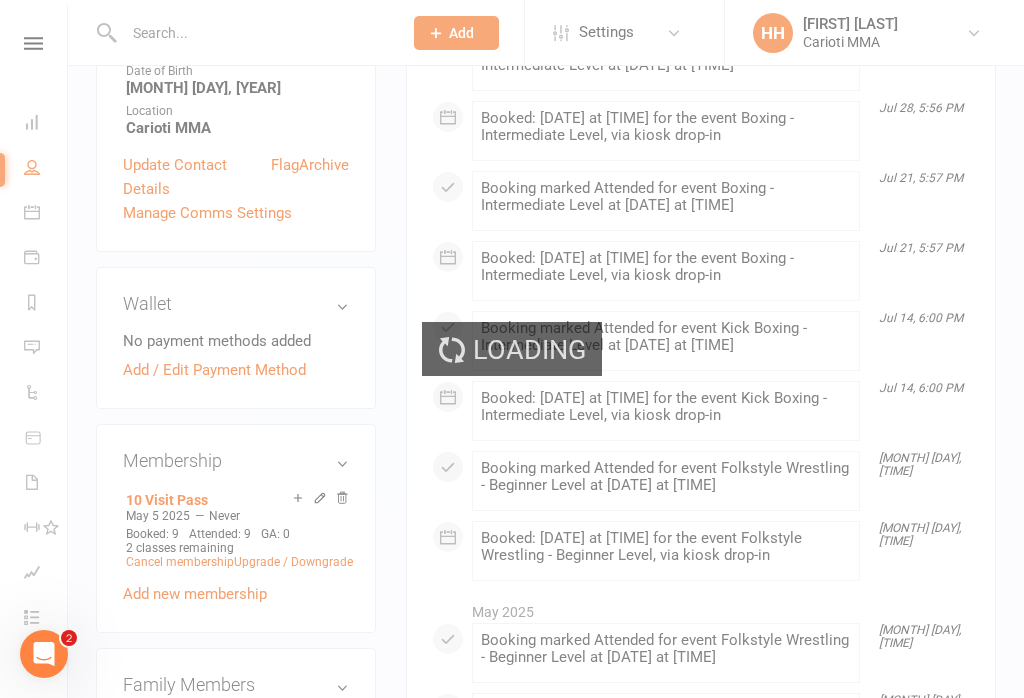 scroll, scrollTop: 605, scrollLeft: 0, axis: vertical 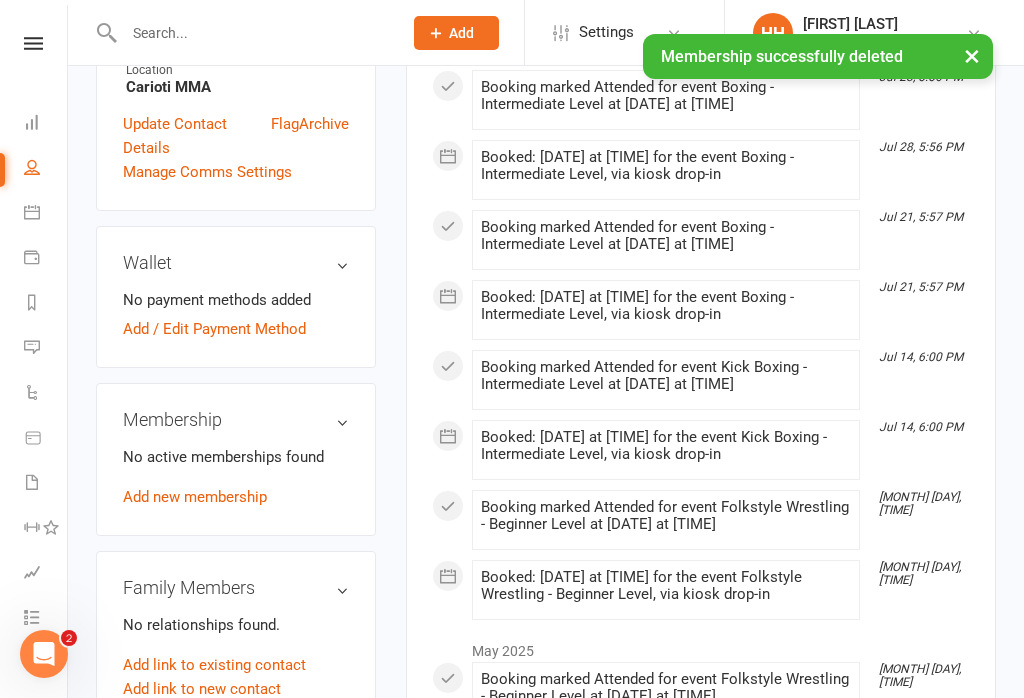 click on "No active memberships found Add new membership" at bounding box center (236, 477) 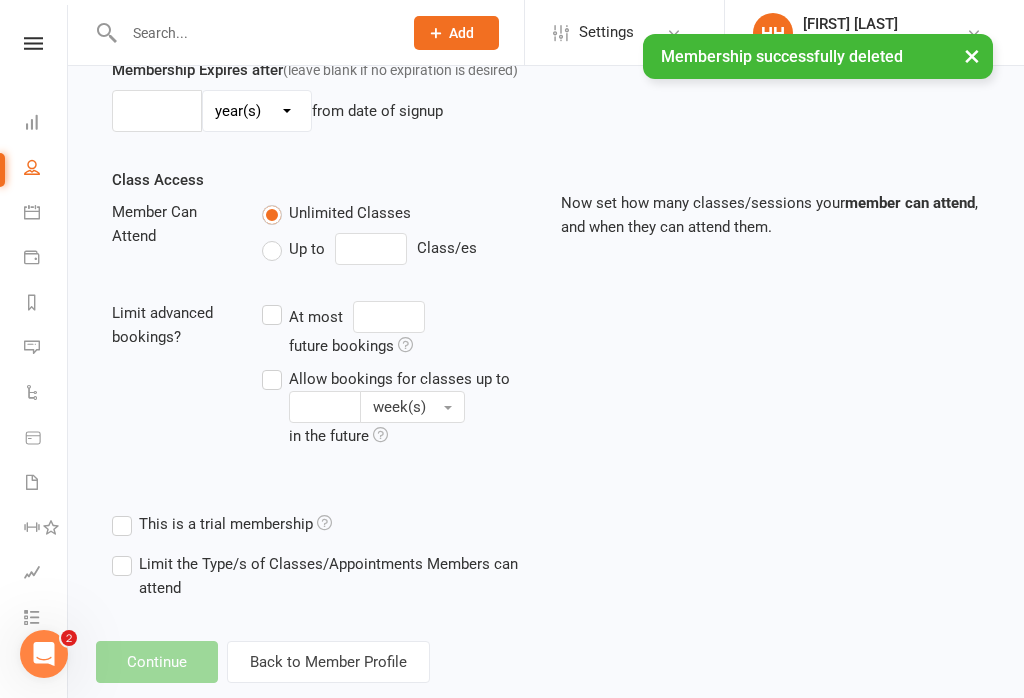 scroll, scrollTop: 0, scrollLeft: 0, axis: both 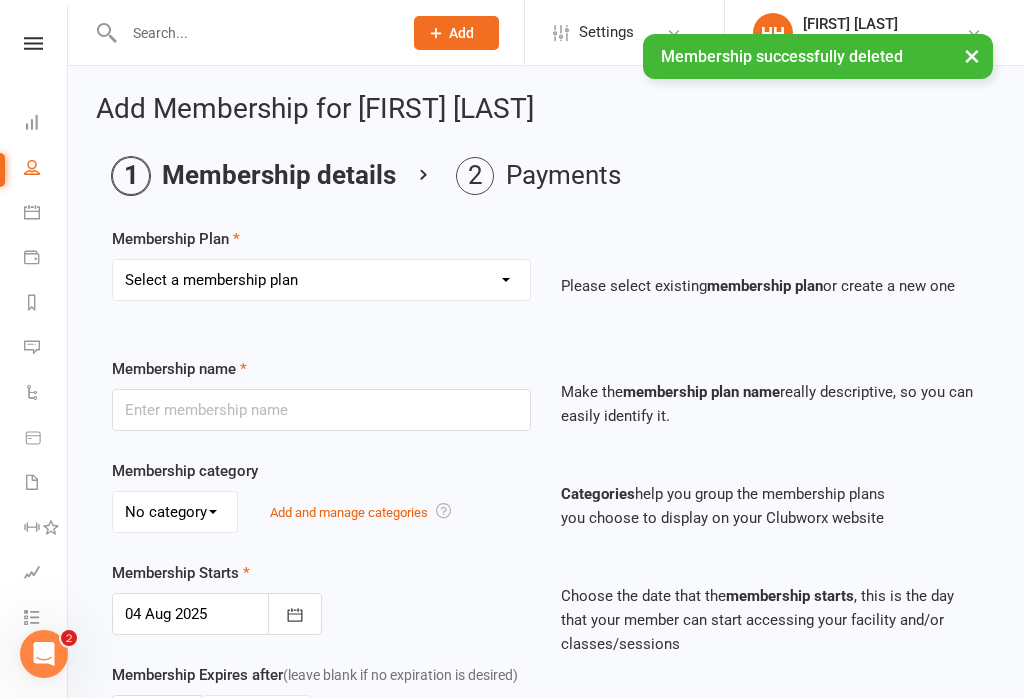 click on "Select a membership plan Create new Membership Plan Unlimited Membership Part-time Membership Open Membership 10 Visit Pass 1 Visit Membership Kids Membership Kids & Teens List Catch up payment Hold Fee Unlimited membership - pre paid in cash Part time - pre paid in cash 1 day a week - $20 Sash membership Seth membership" at bounding box center (321, 280) 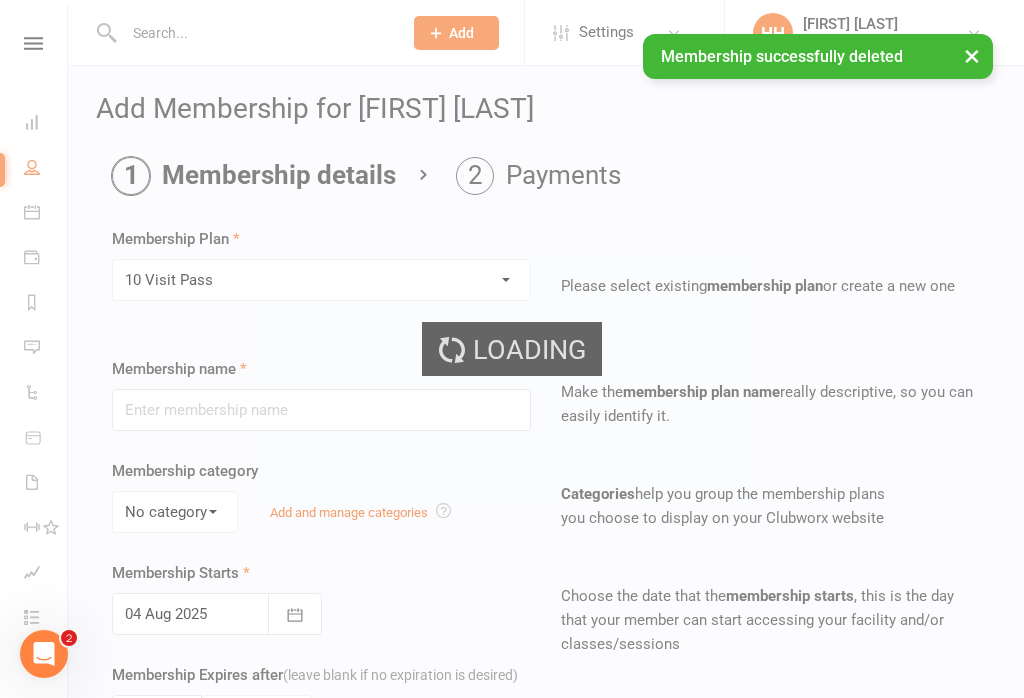 type on "10 Visit Pass" 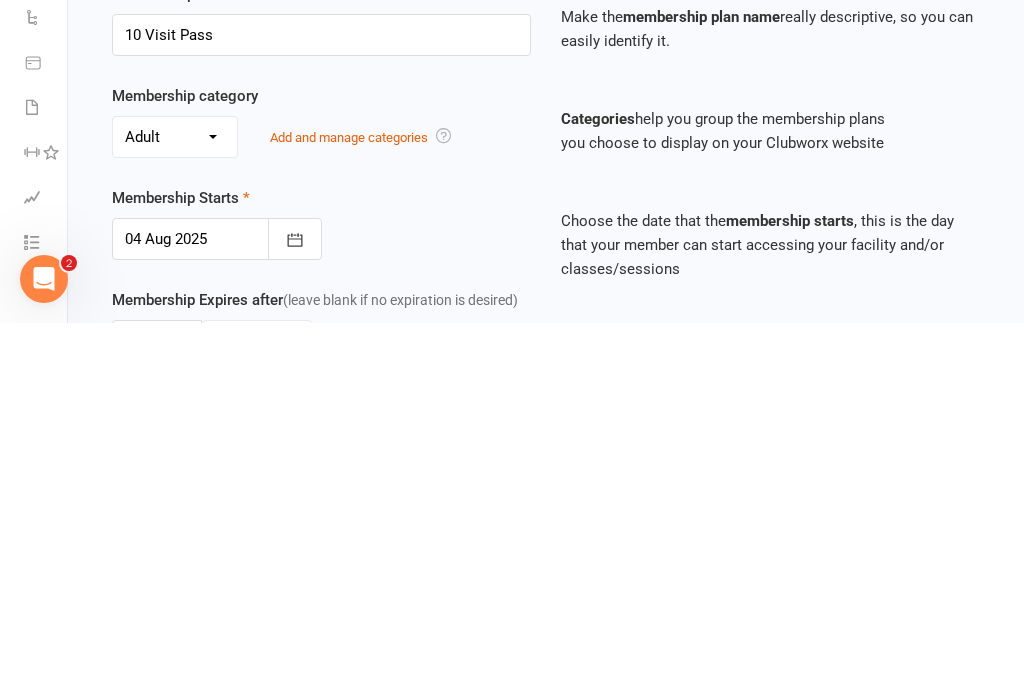 scroll, scrollTop: 558, scrollLeft: 0, axis: vertical 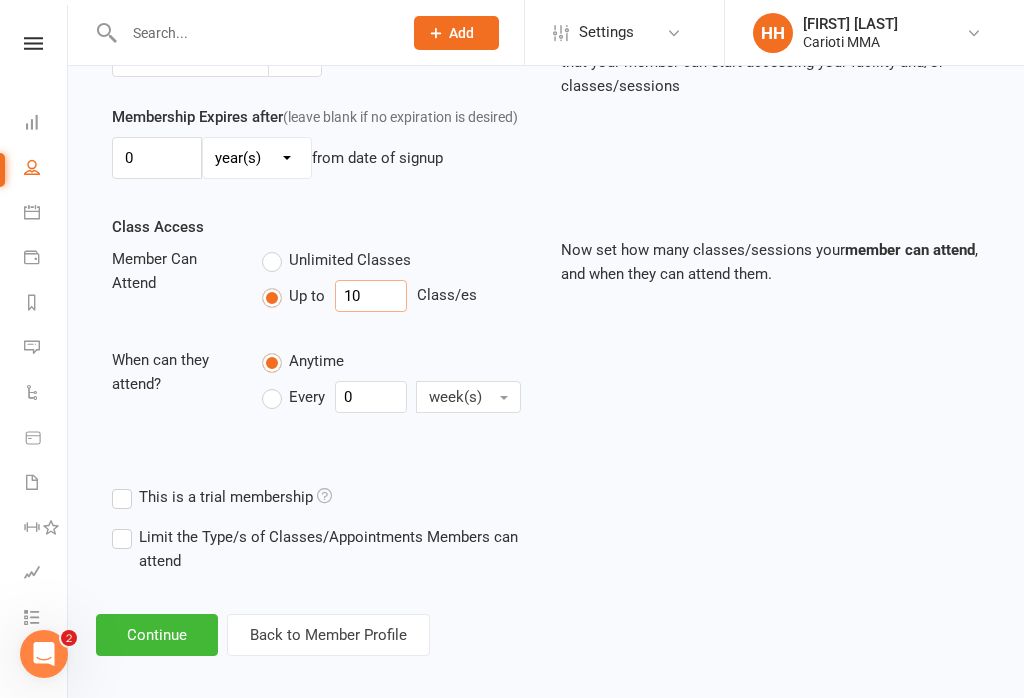 click on "10" at bounding box center [371, 296] 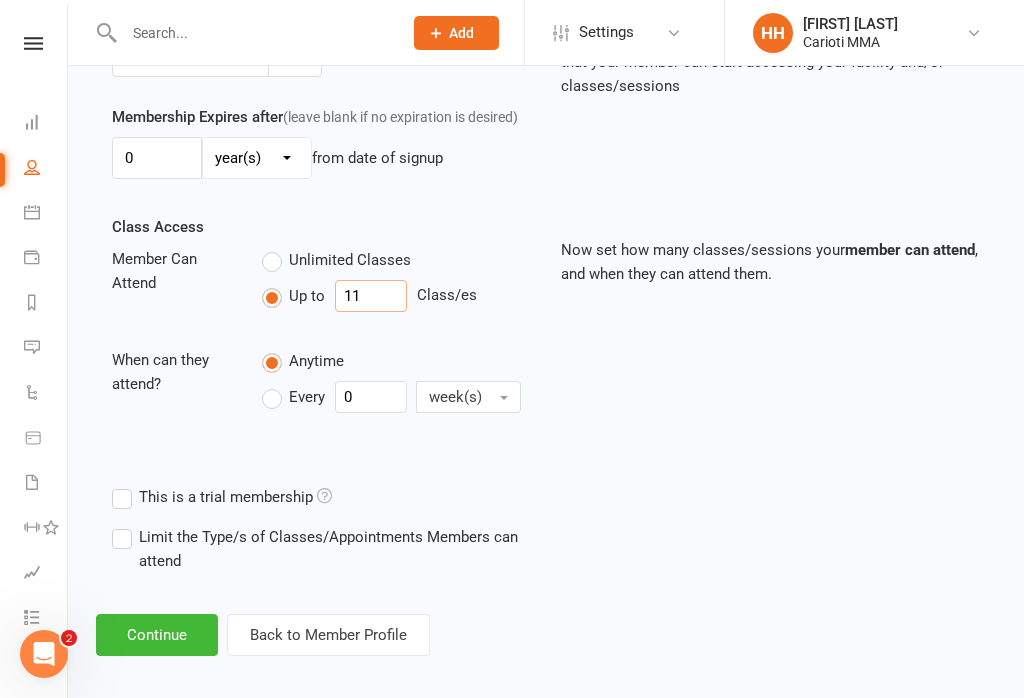 type on "11" 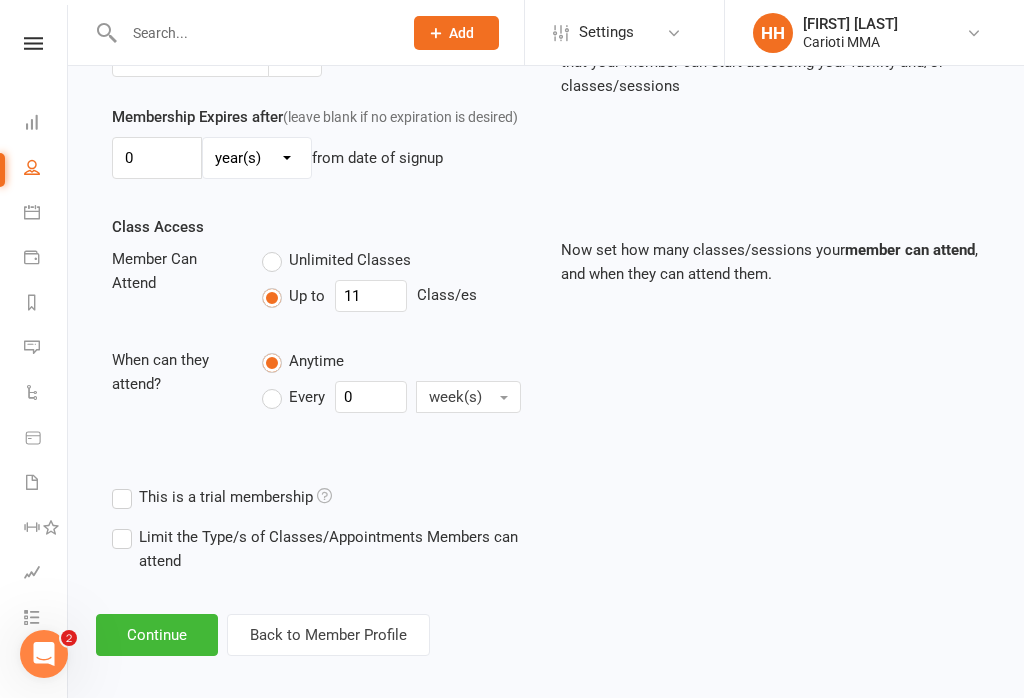 click on "Continue" at bounding box center (157, 635) 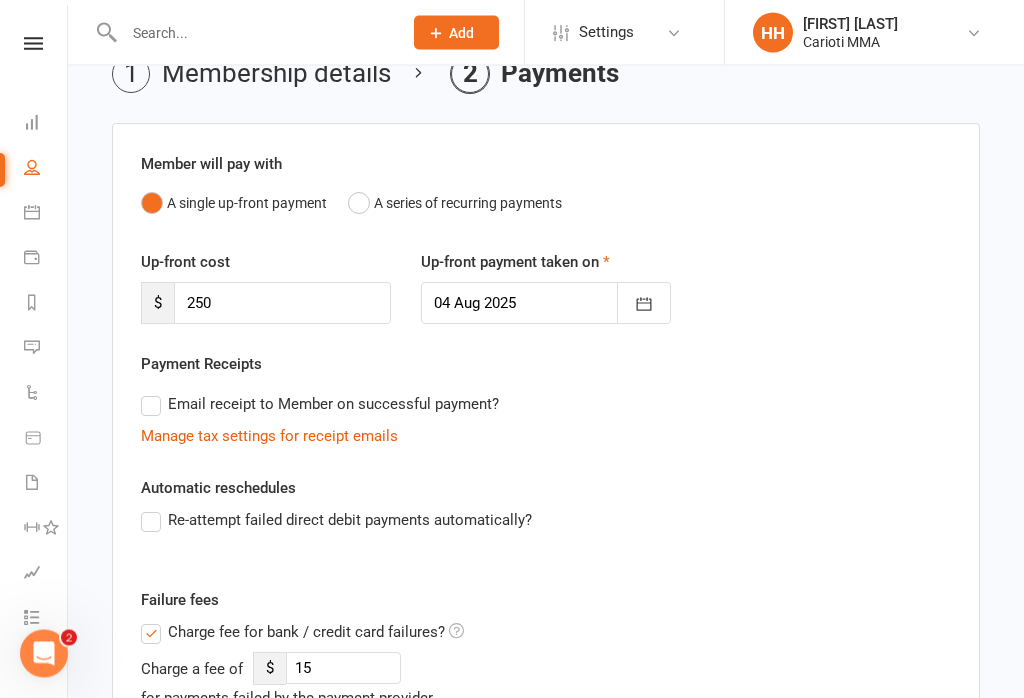 scroll, scrollTop: 121, scrollLeft: 0, axis: vertical 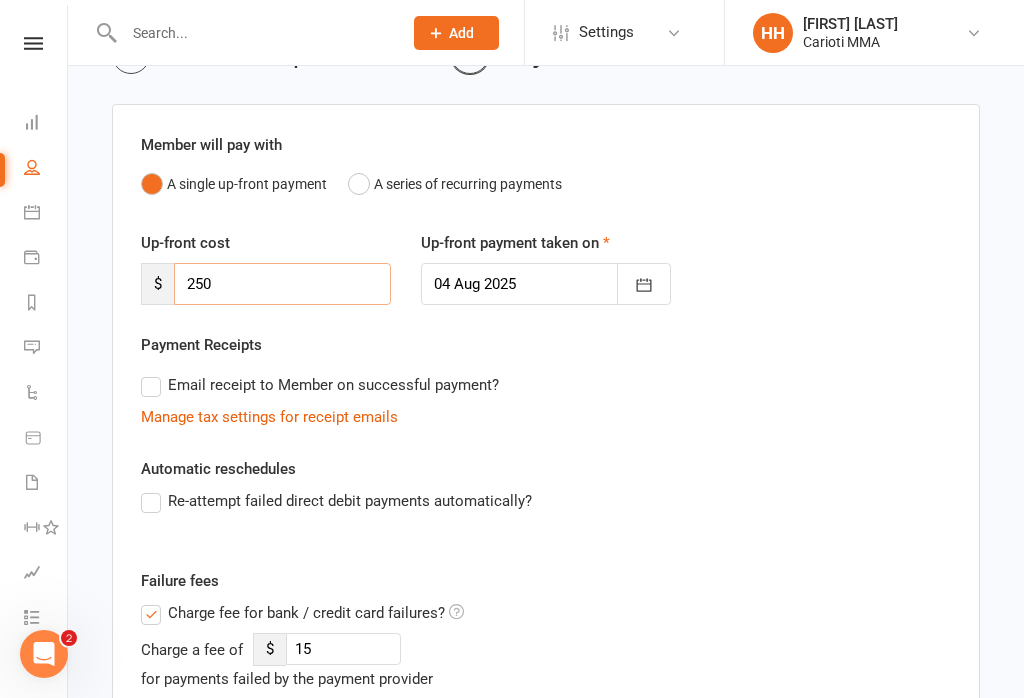 click on "250" at bounding box center (282, 284) 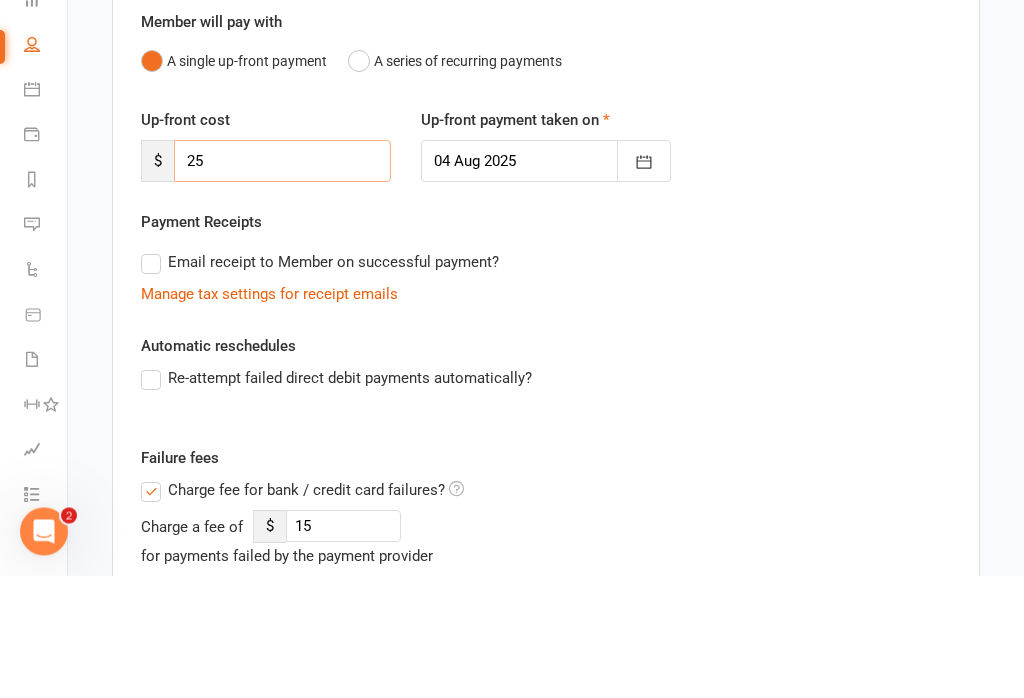type on "2" 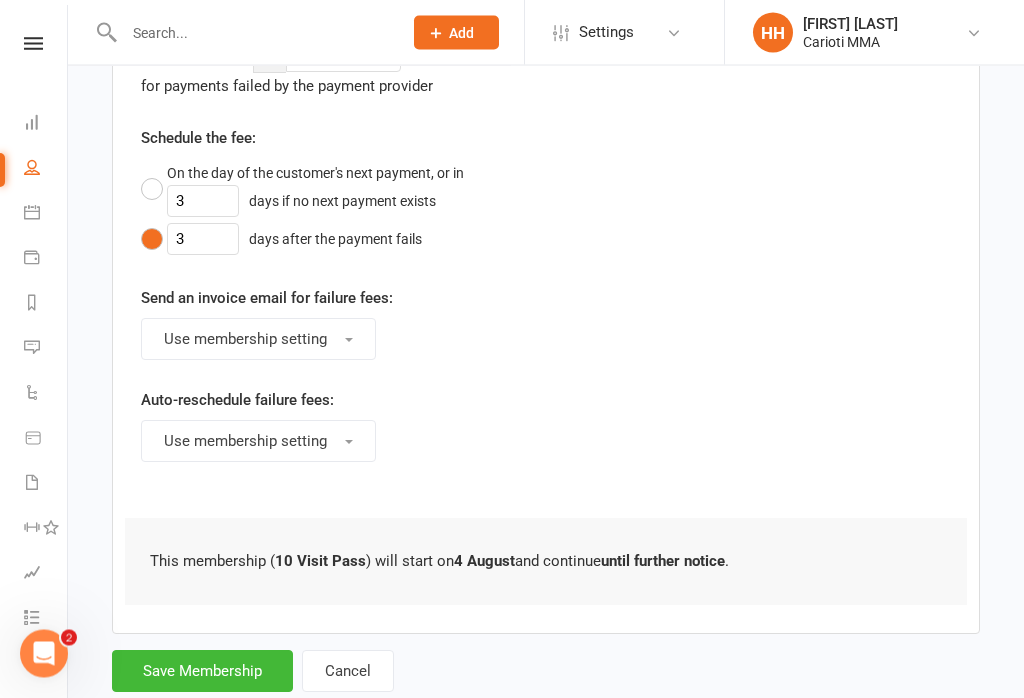 scroll, scrollTop: 752, scrollLeft: 0, axis: vertical 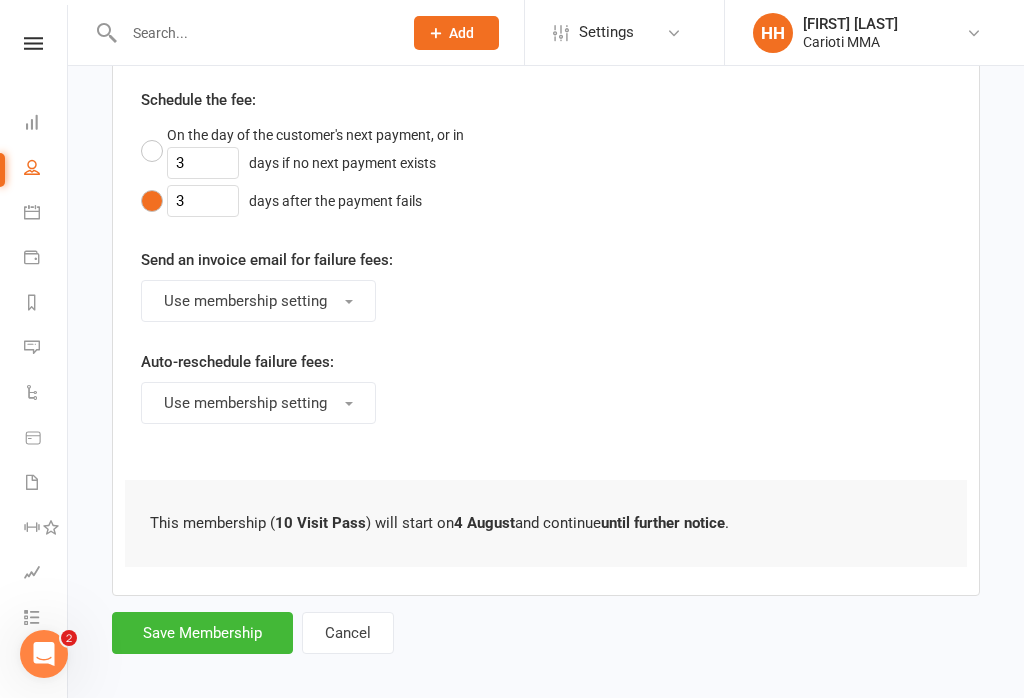 click on "Save Membership" at bounding box center (202, 633) 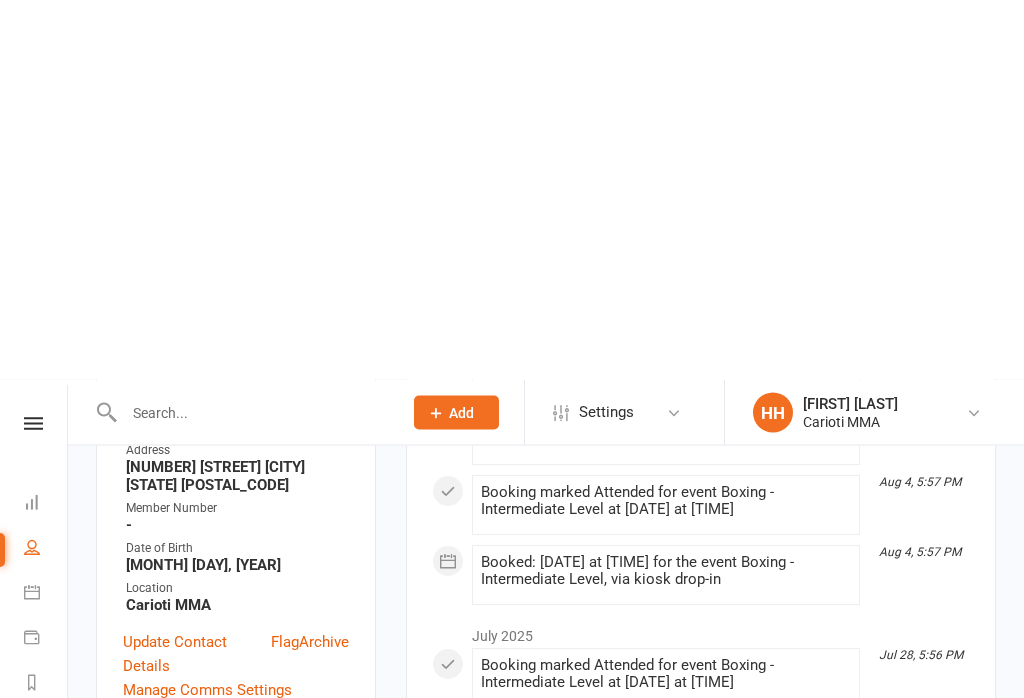scroll, scrollTop: 0, scrollLeft: 0, axis: both 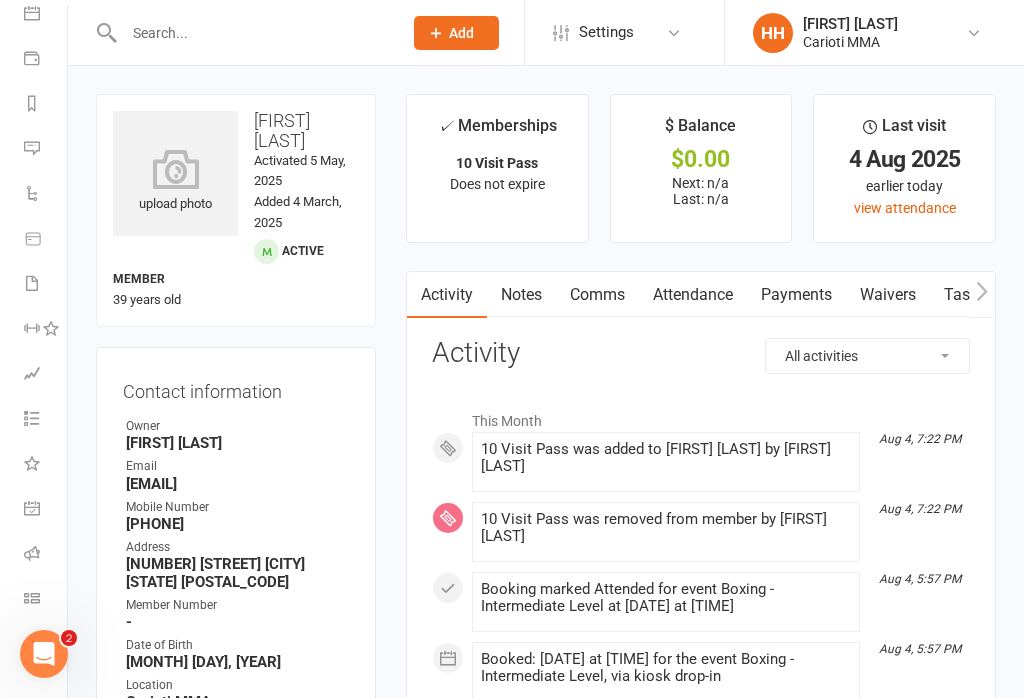 click on "Class check-in" at bounding box center [46, 600] 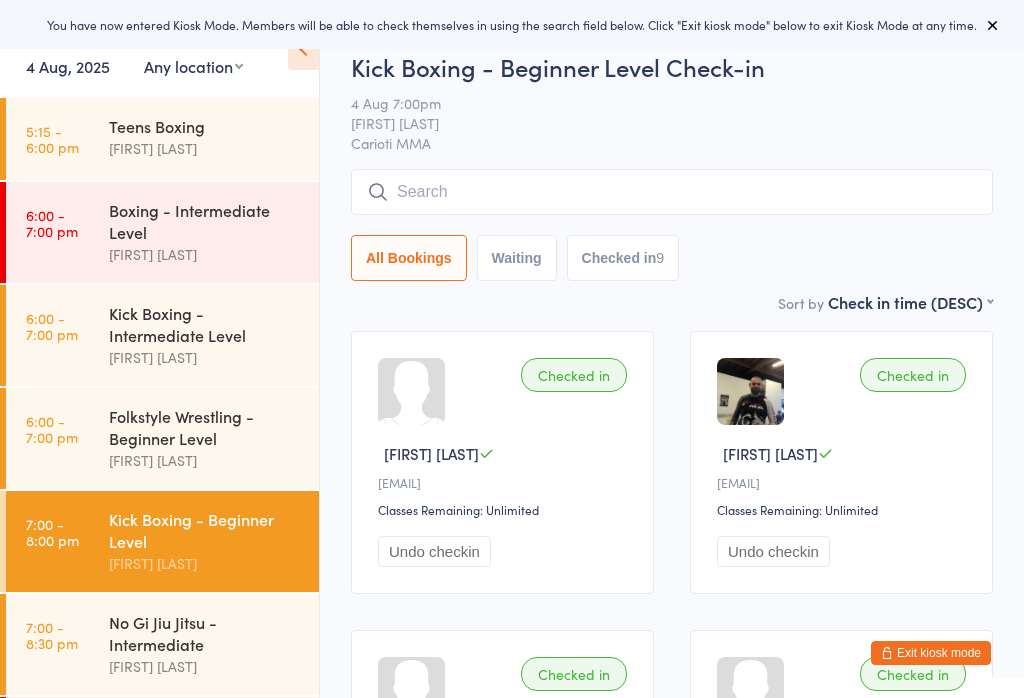 scroll, scrollTop: 0, scrollLeft: 0, axis: both 